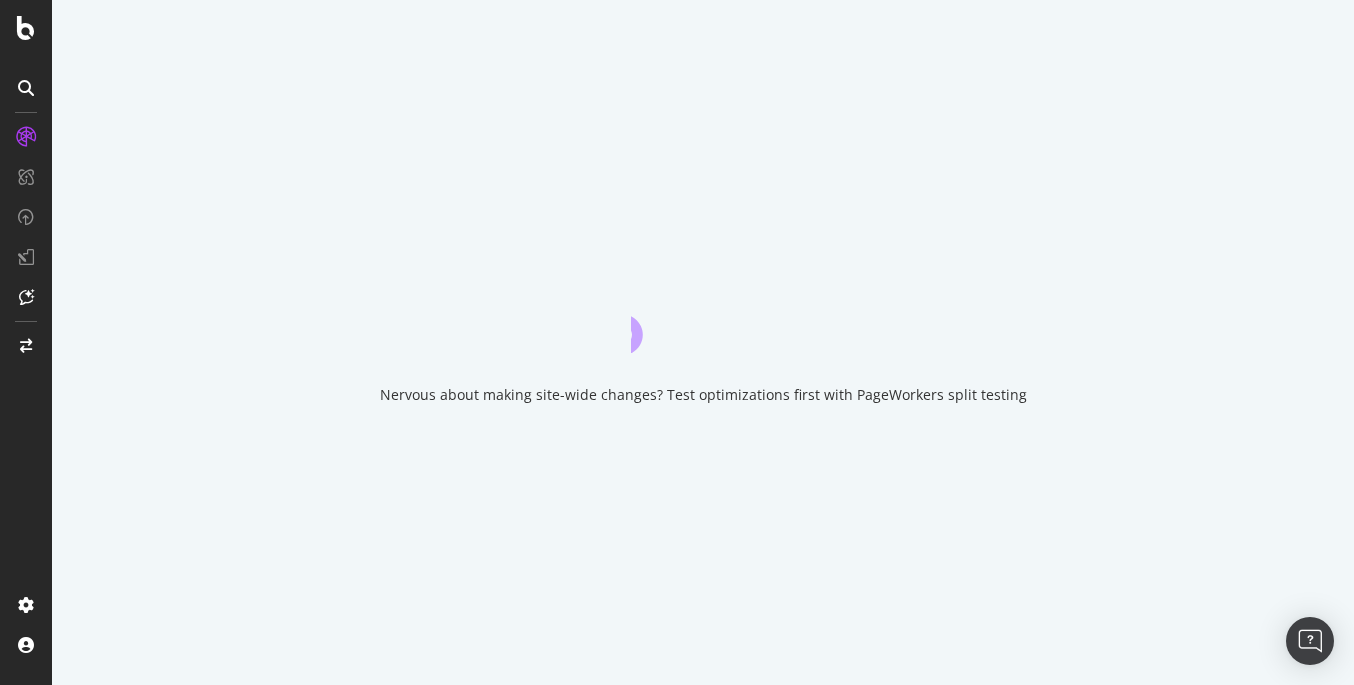 scroll, scrollTop: 0, scrollLeft: 0, axis: both 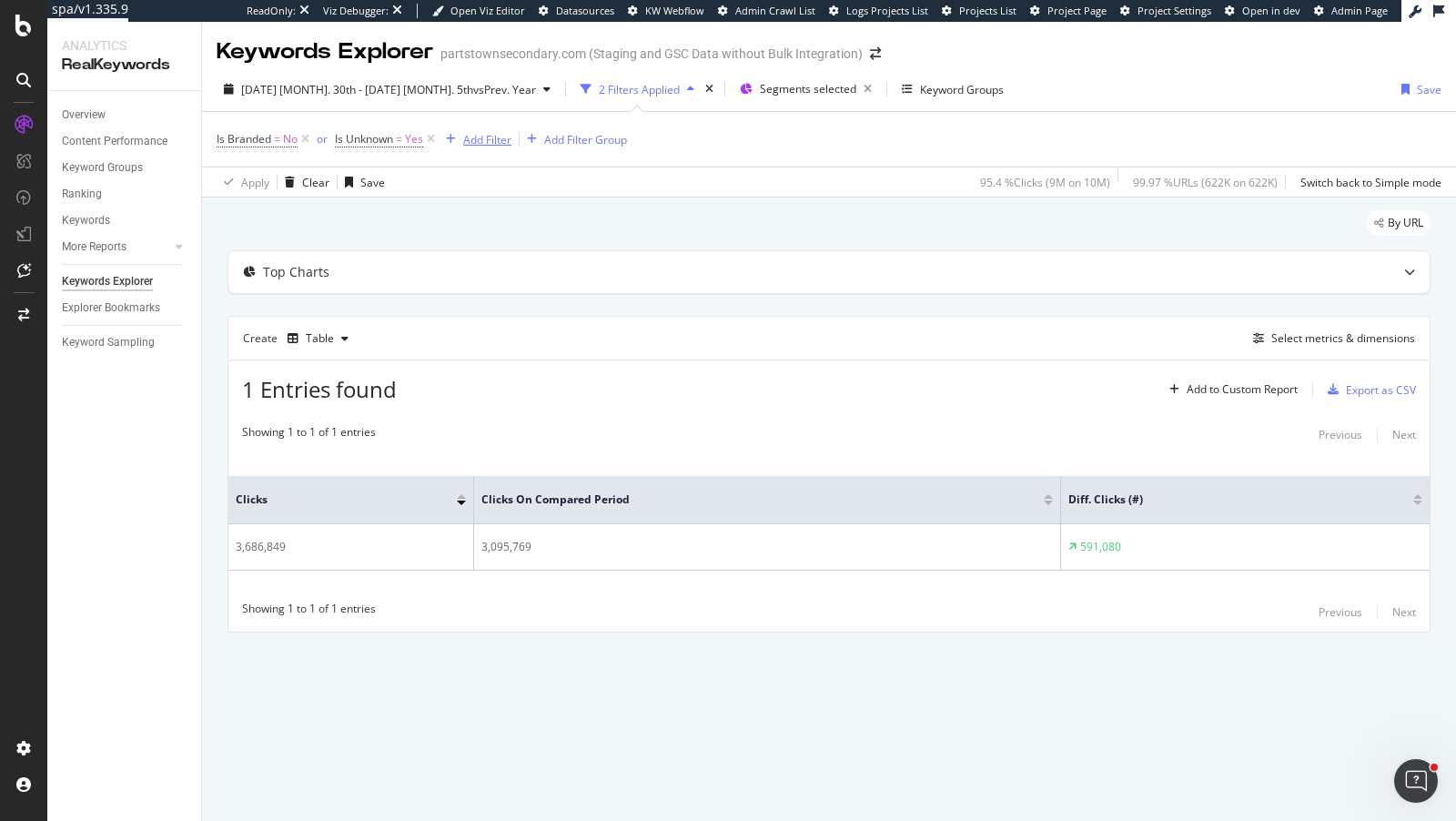 click on "Add Filter" at bounding box center [487, 139] 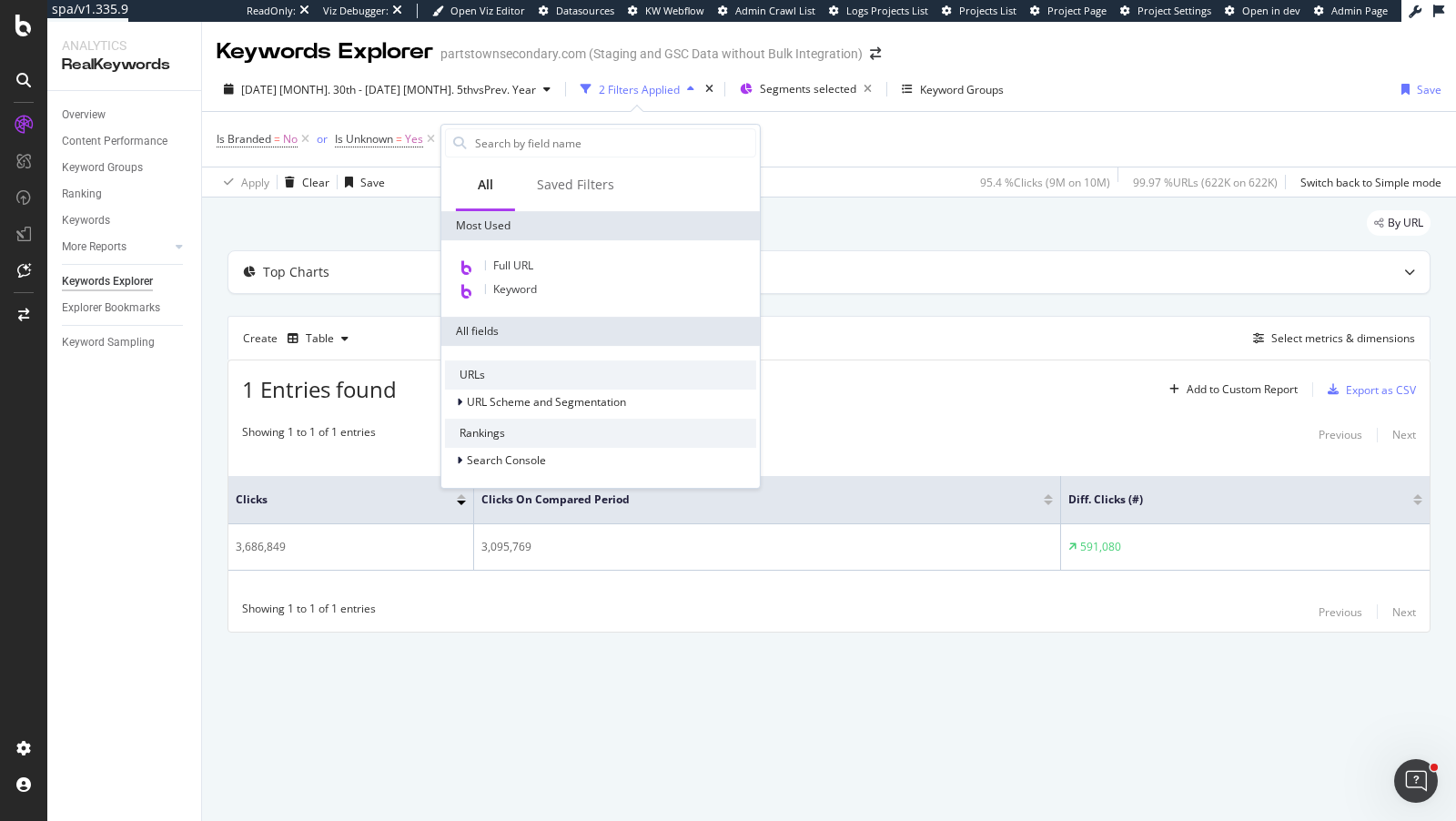 click on "By URL" at bounding box center (829, 230) 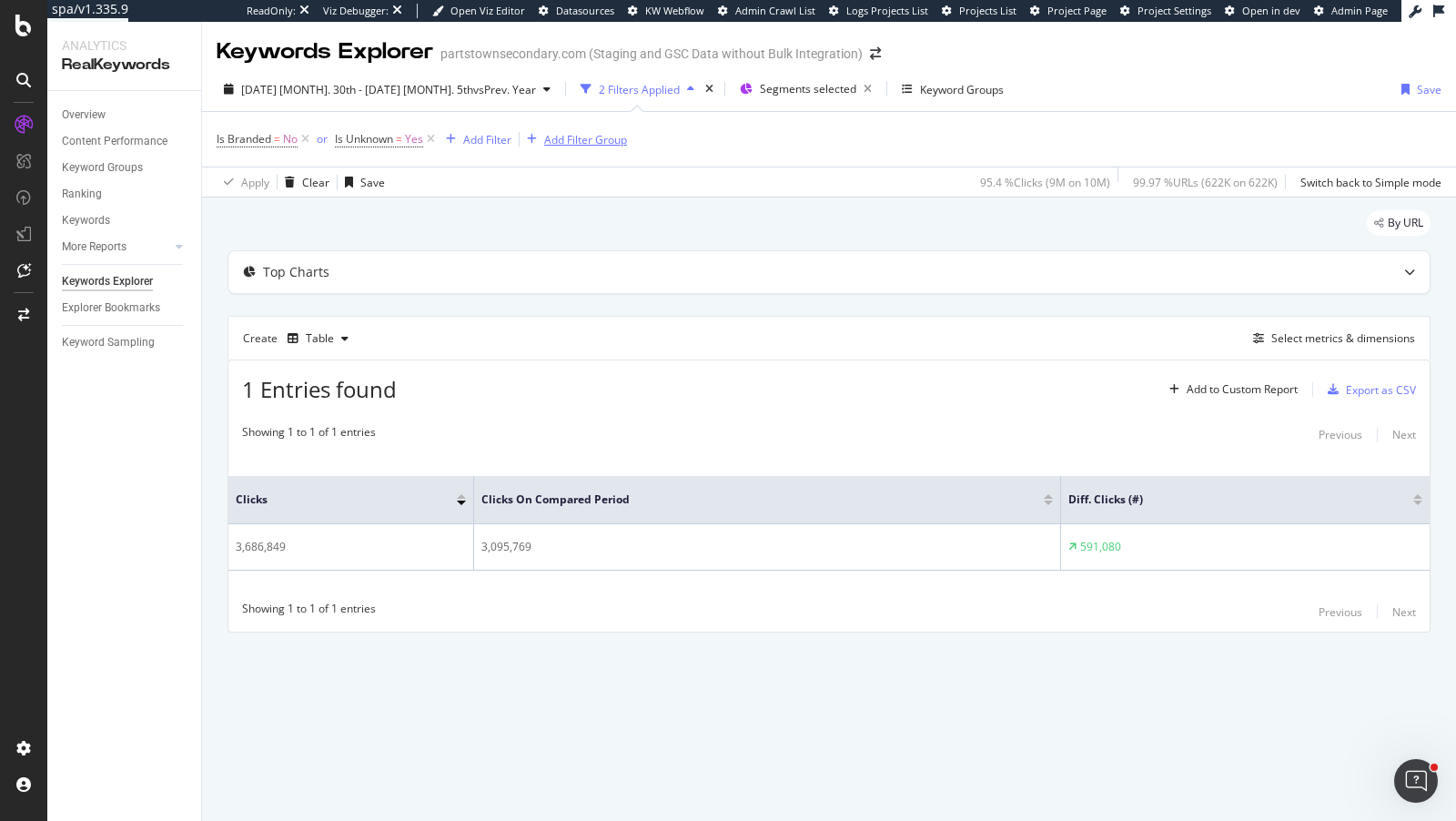 click on "Add Filter Group" at bounding box center (585, 139) 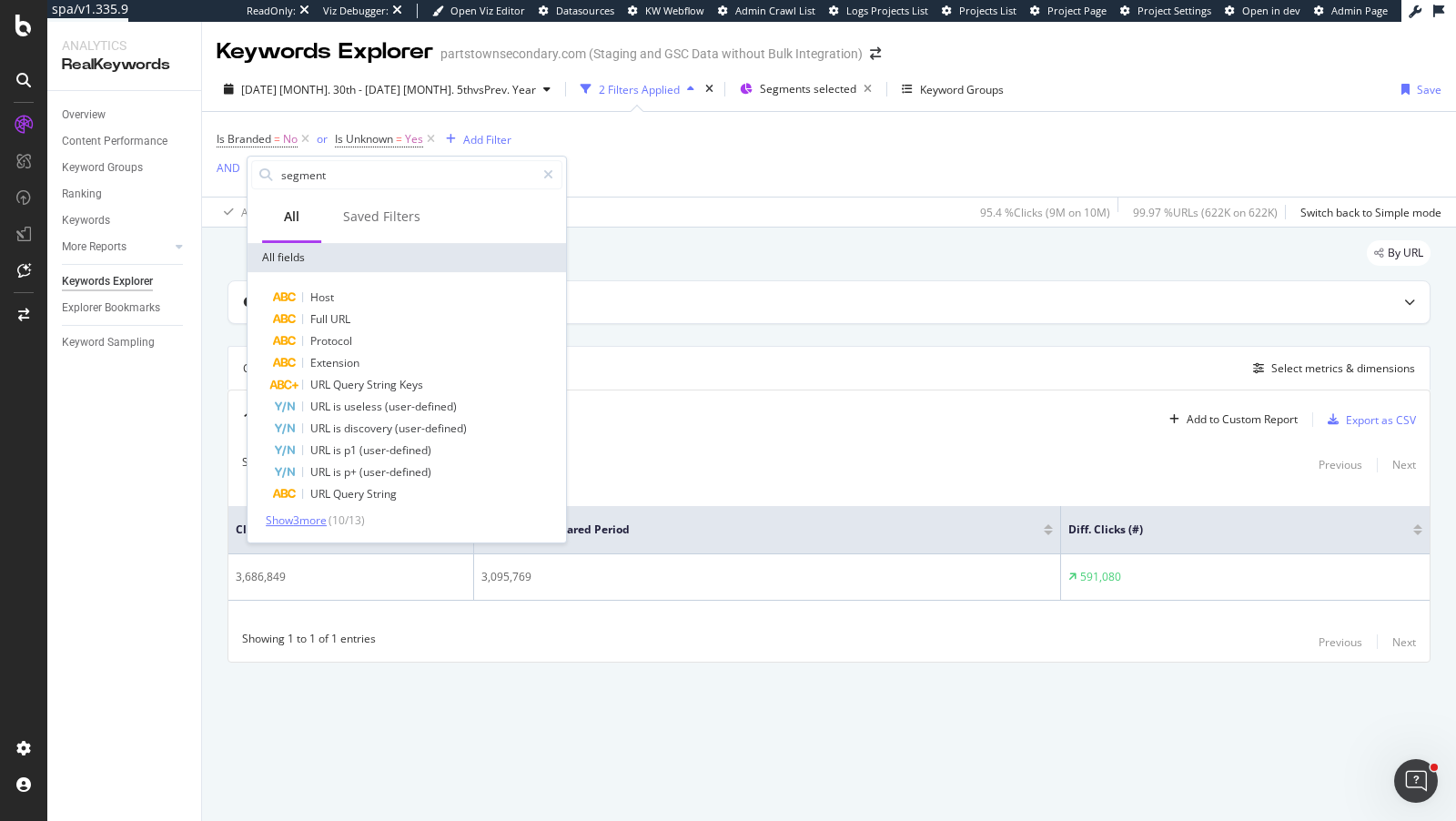 click on "Show  3  more" at bounding box center [296, 520] 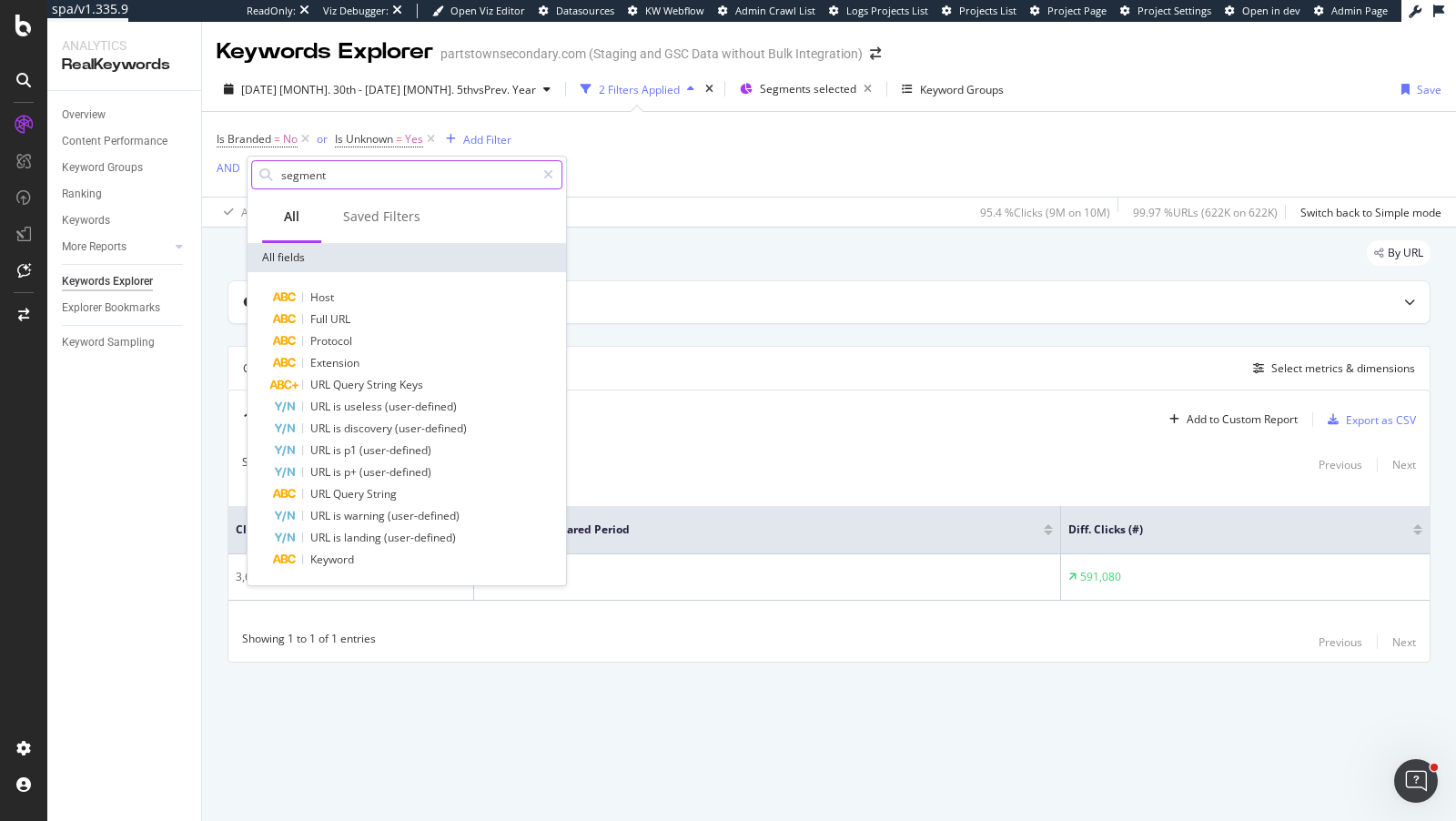 click on "segment" at bounding box center [407, 175] 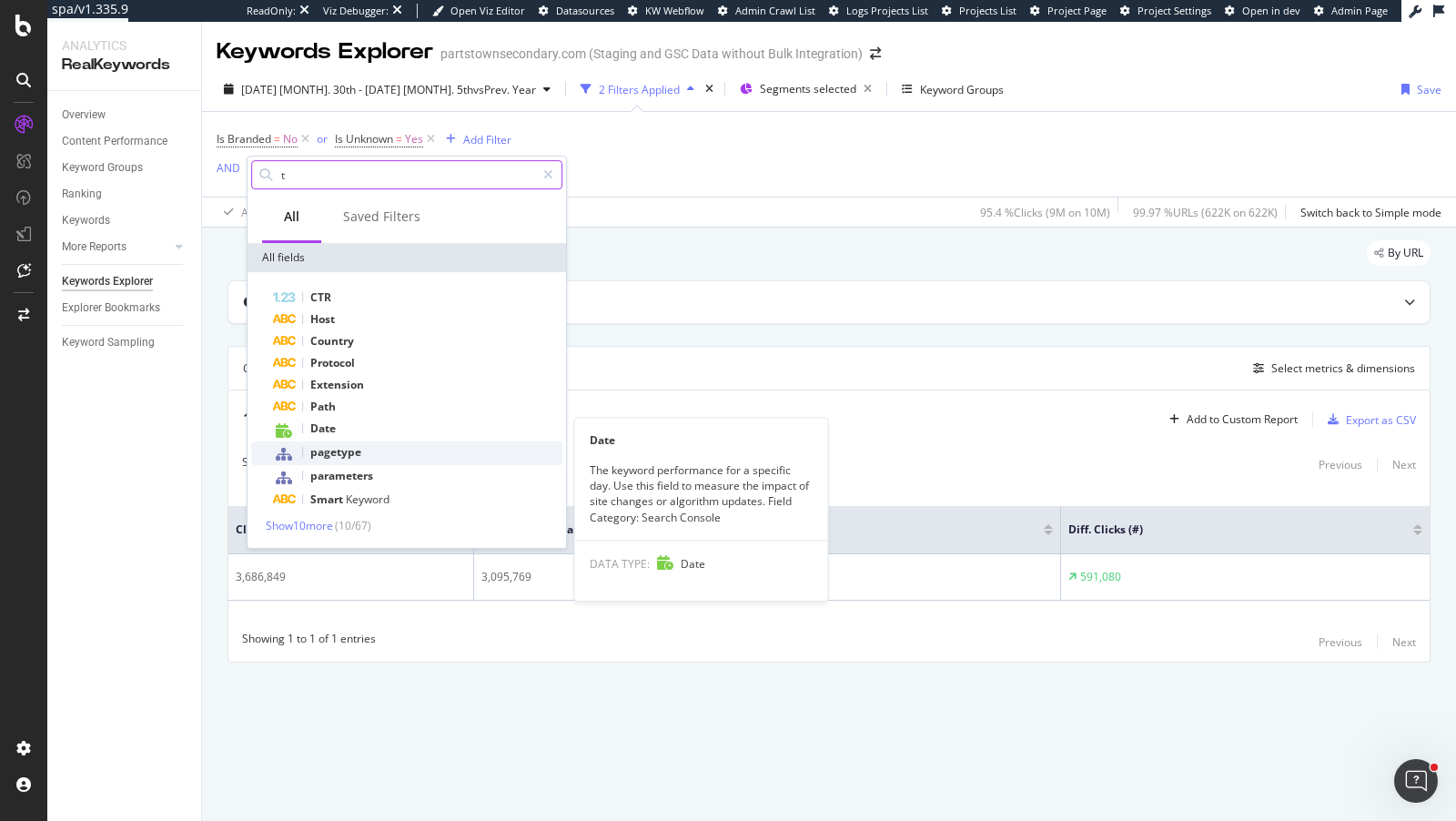 type on "t" 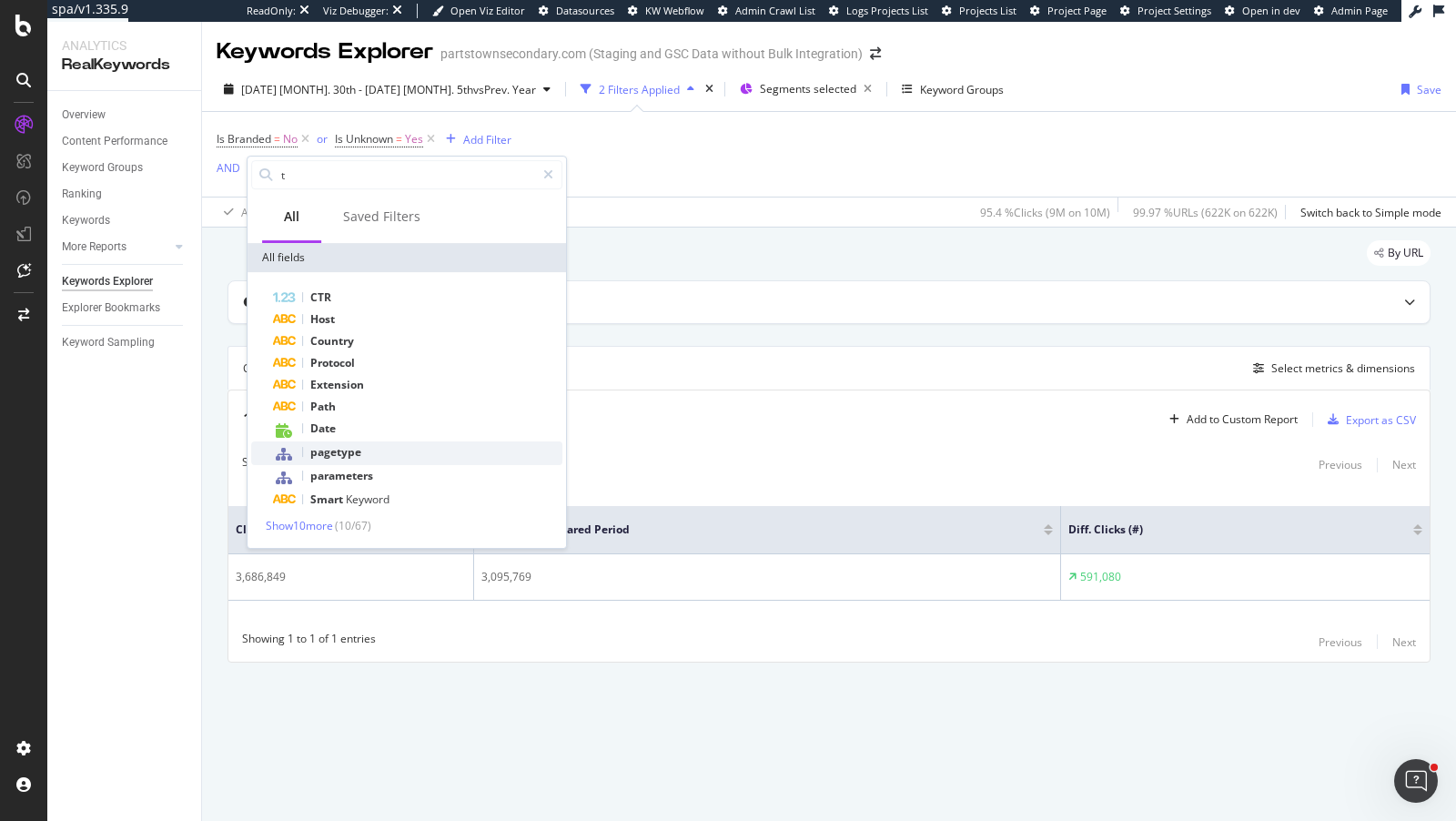 click on "pagetype" at bounding box center [336, 451] 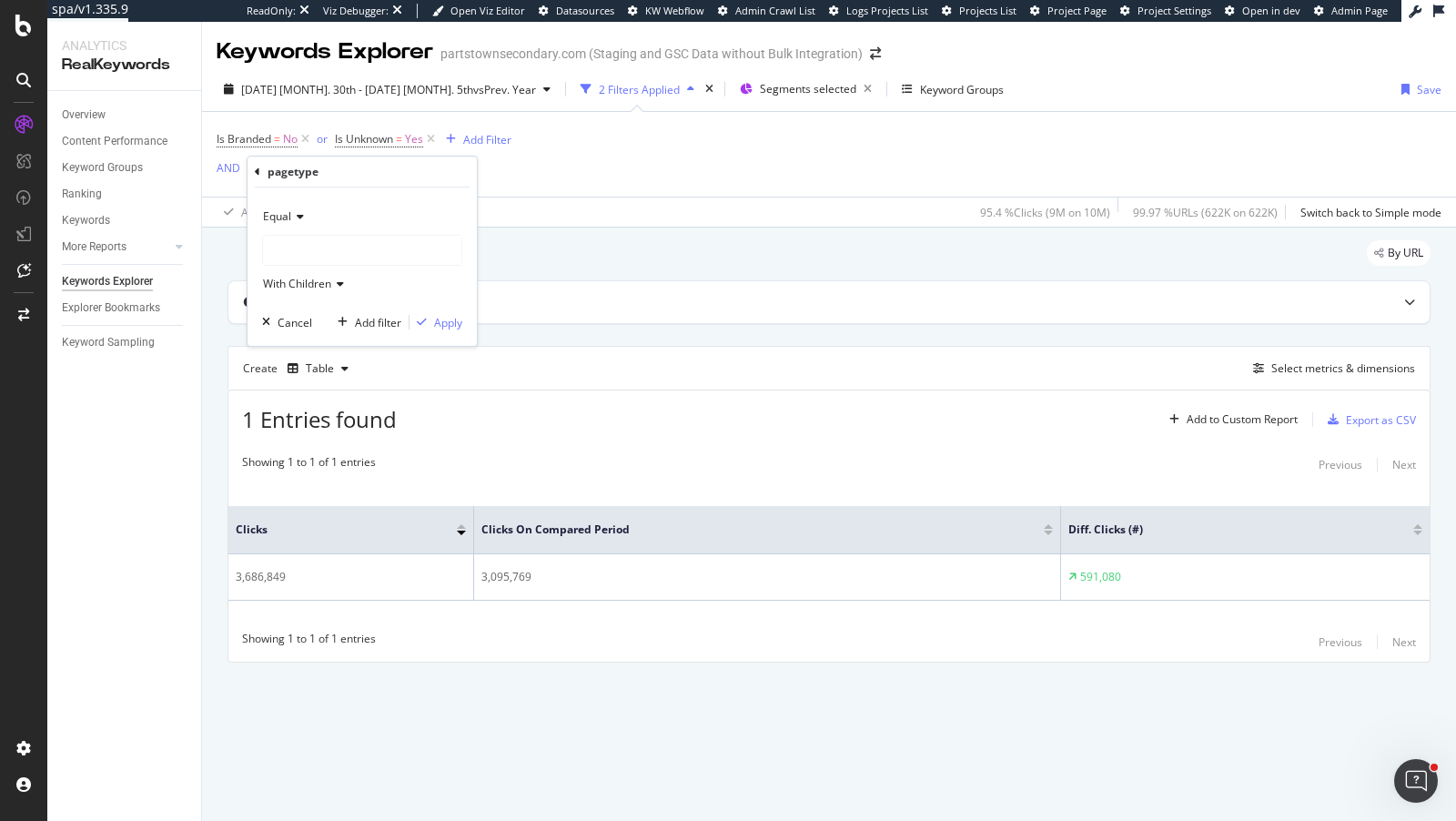 click at bounding box center [298, 217] 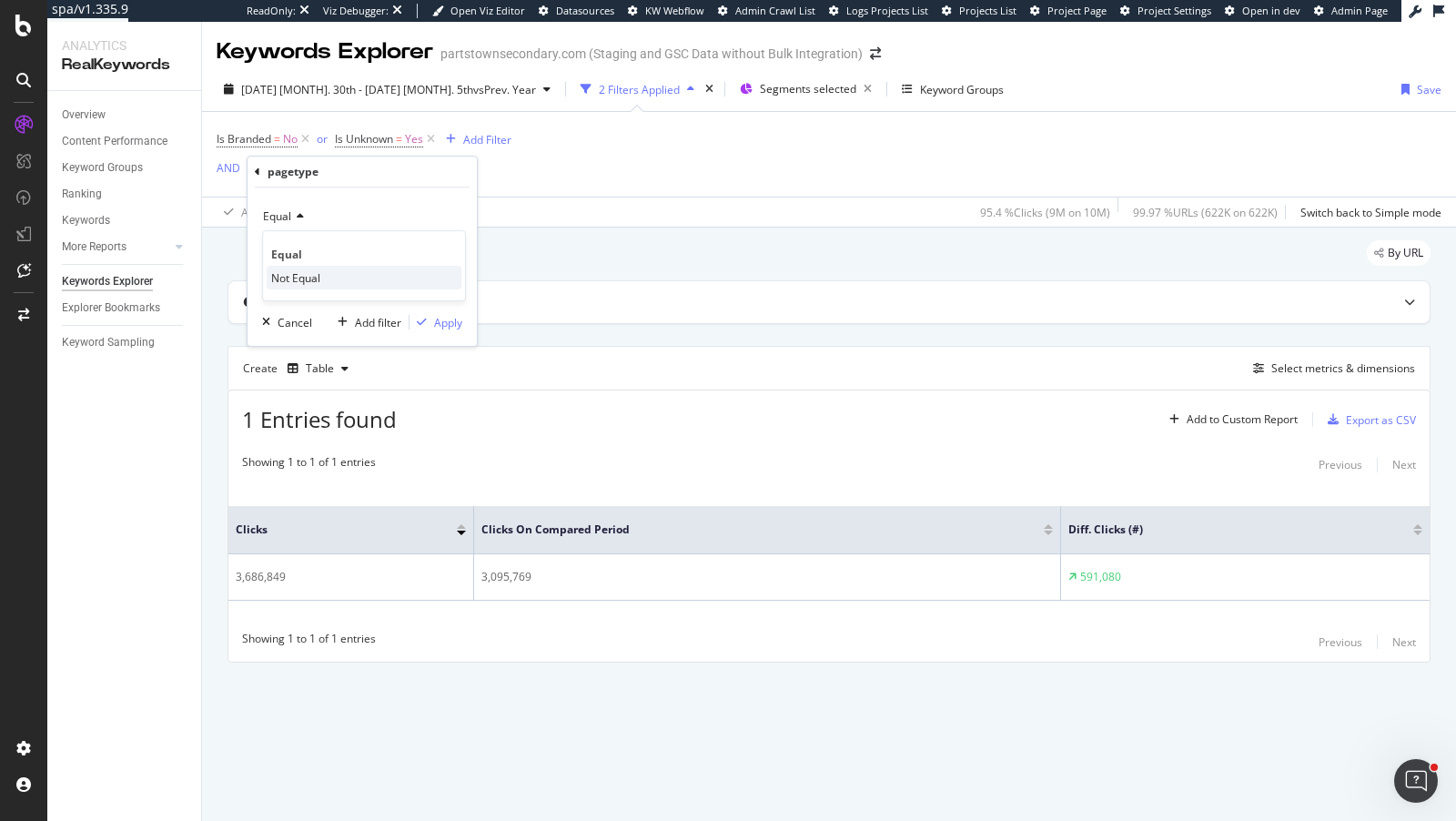 click on "Not Equal" at bounding box center [296, 278] 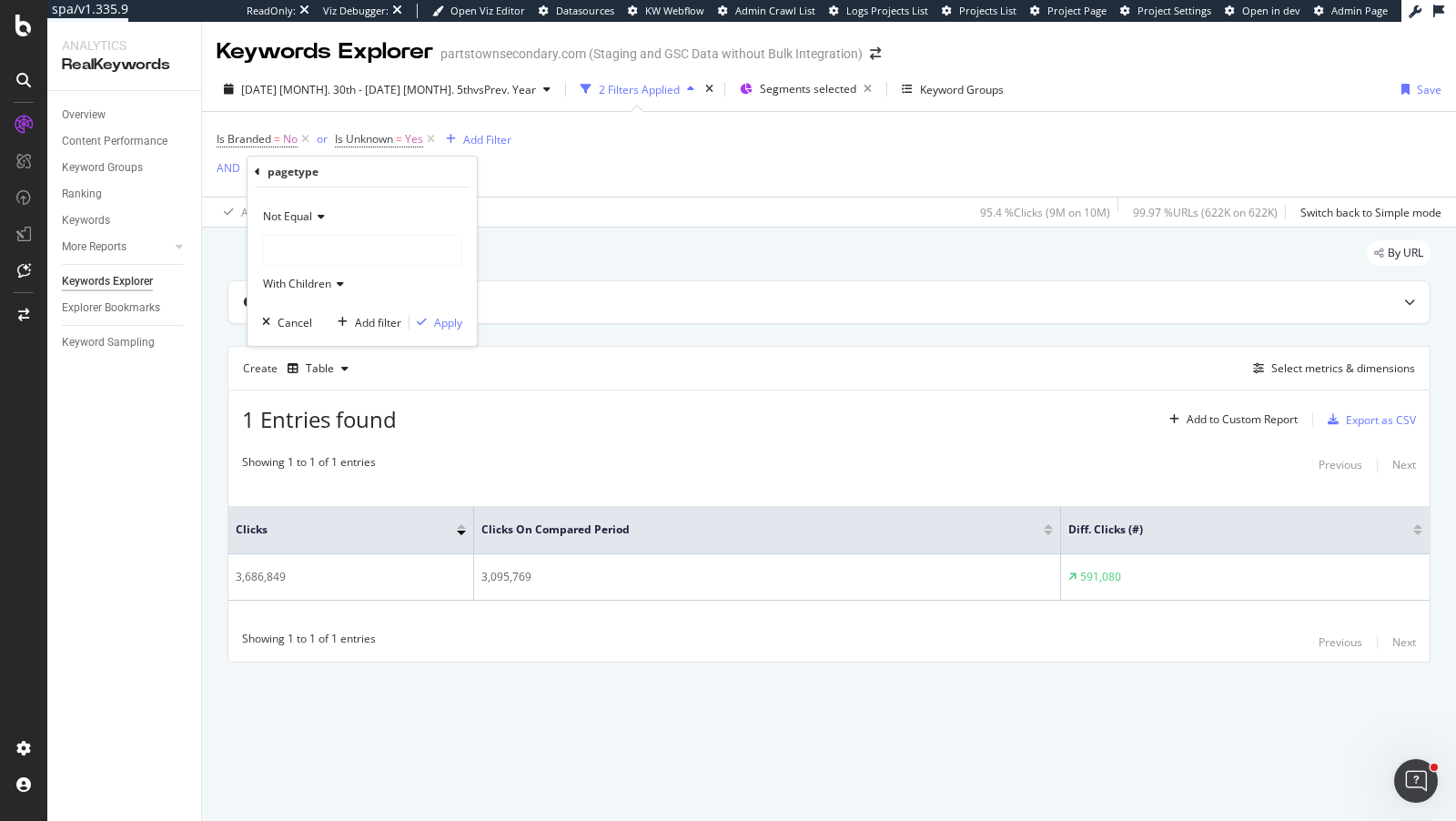 click at bounding box center [362, 250] 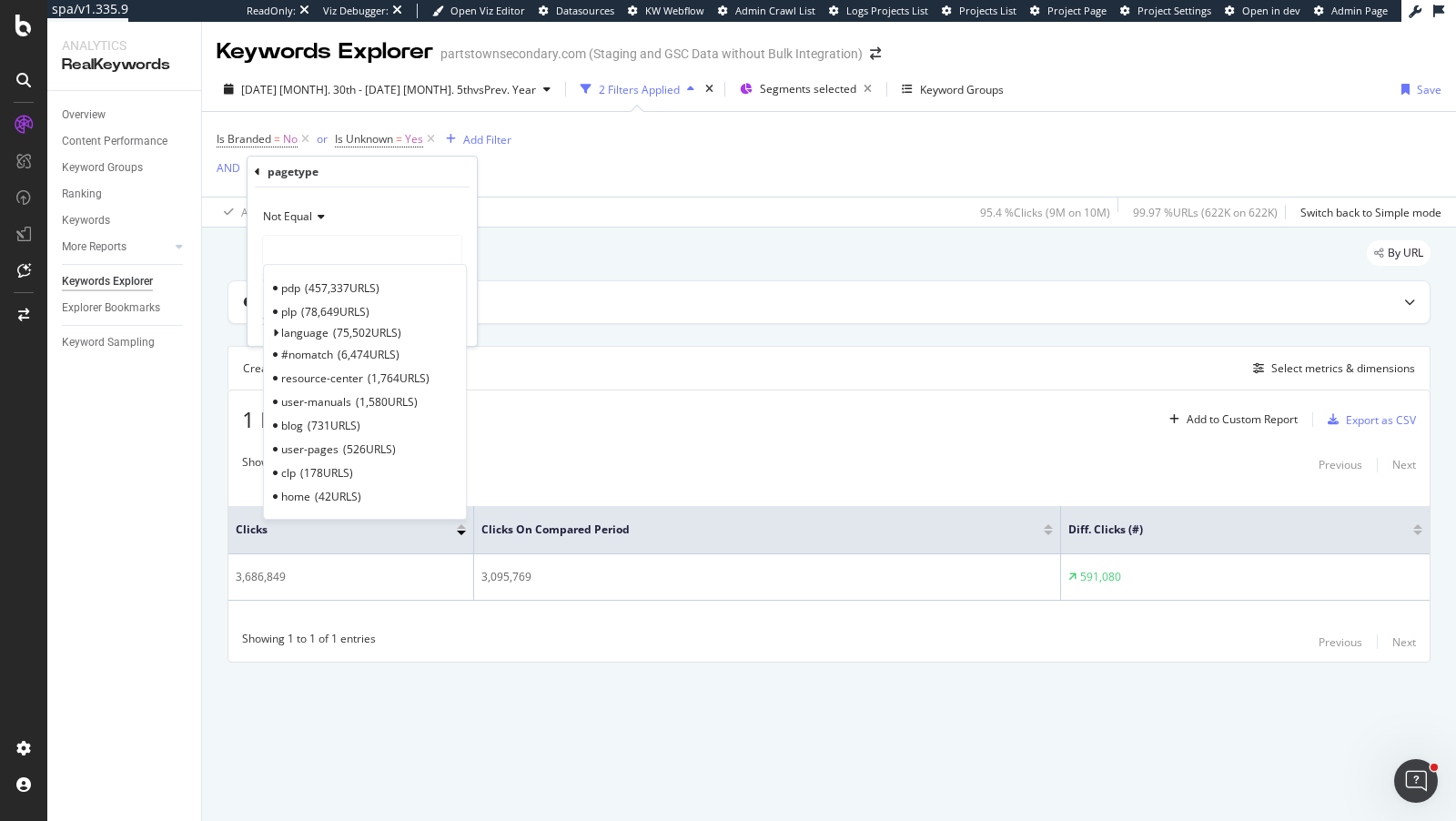click at bounding box center (362, 250) 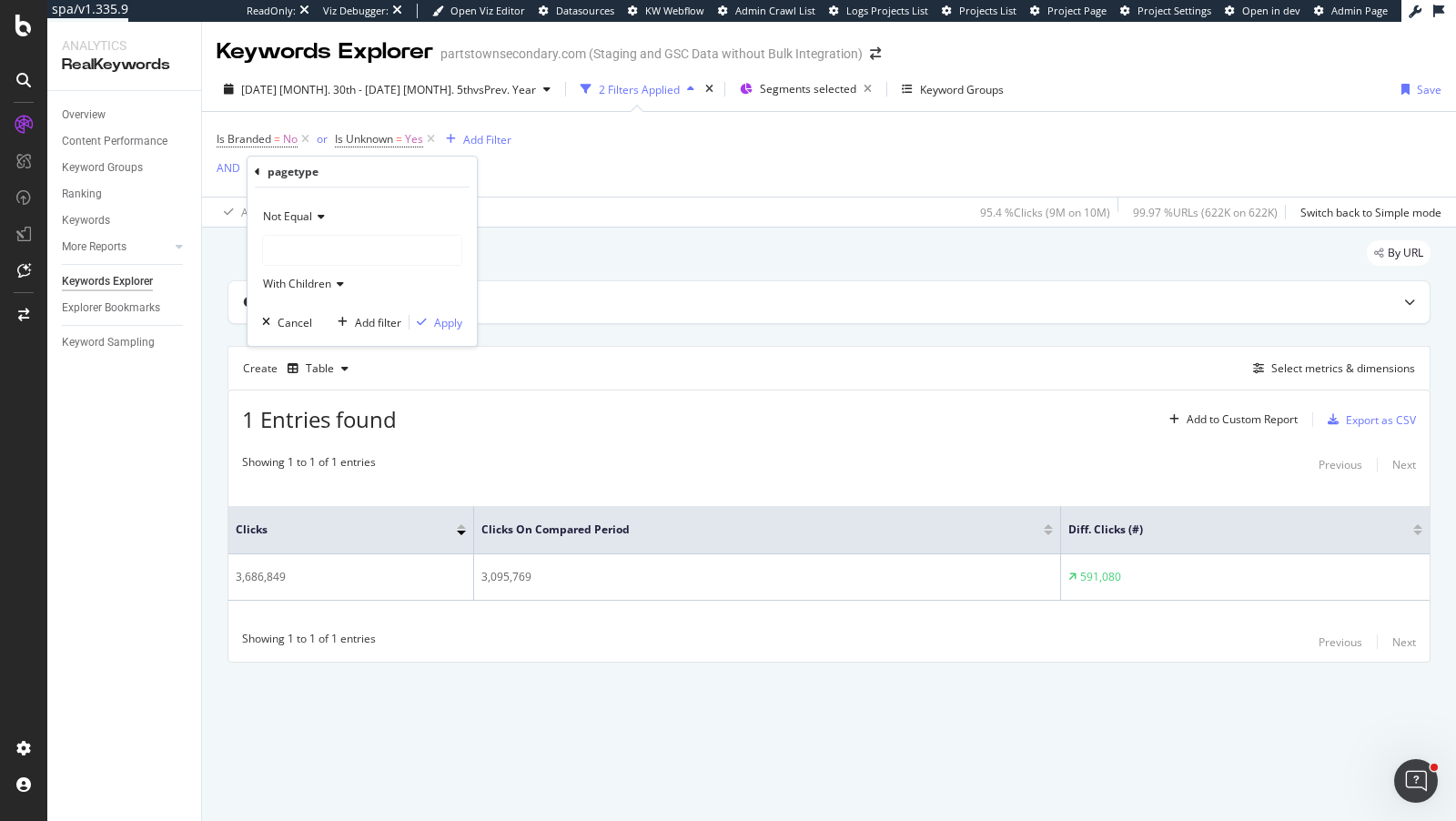 click on "Not Equal" at bounding box center (288, 216) 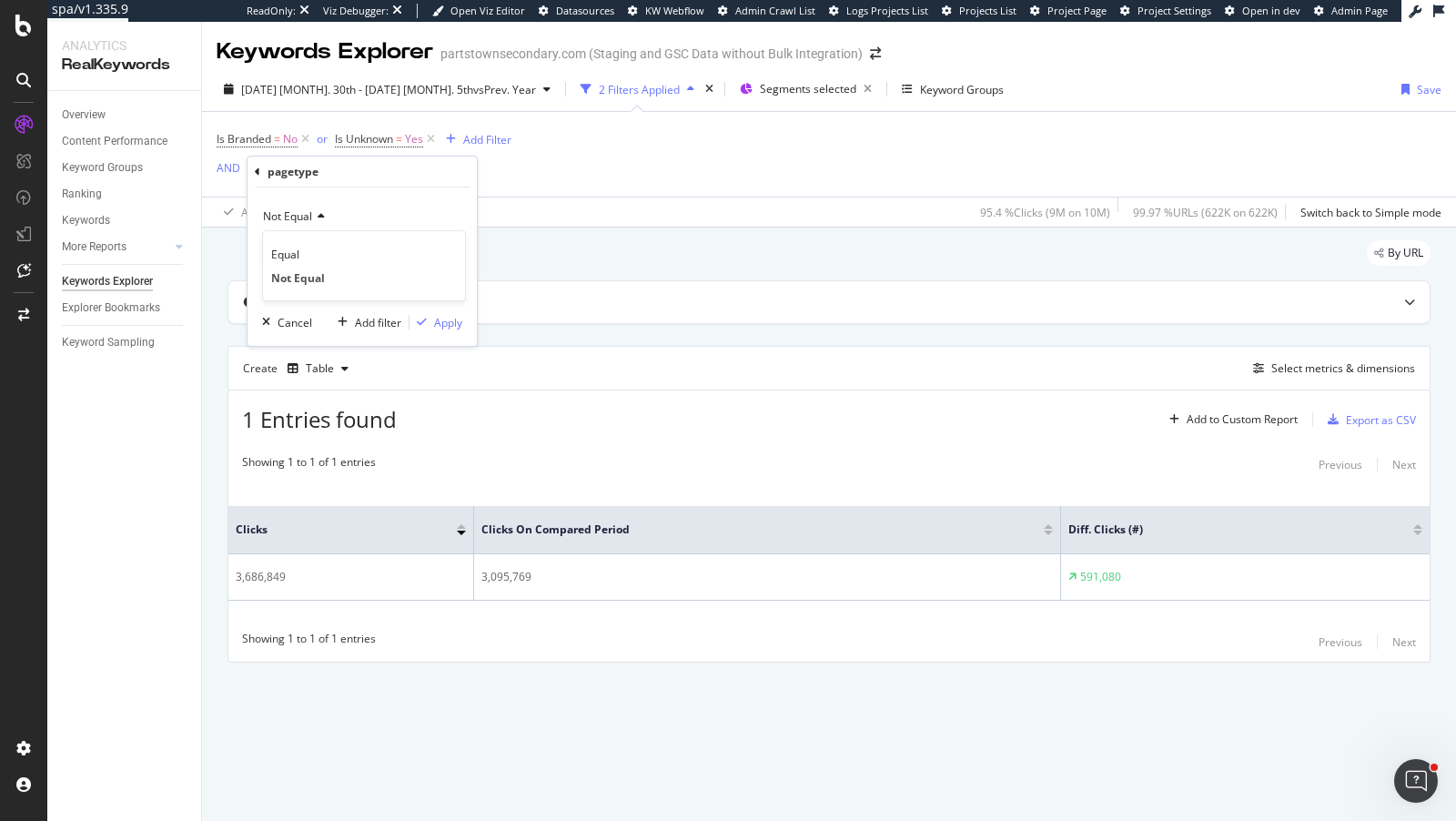 click on "Not Equal Equal Not Equal With Children Cancel Add filter Apply" at bounding box center (362, 267) 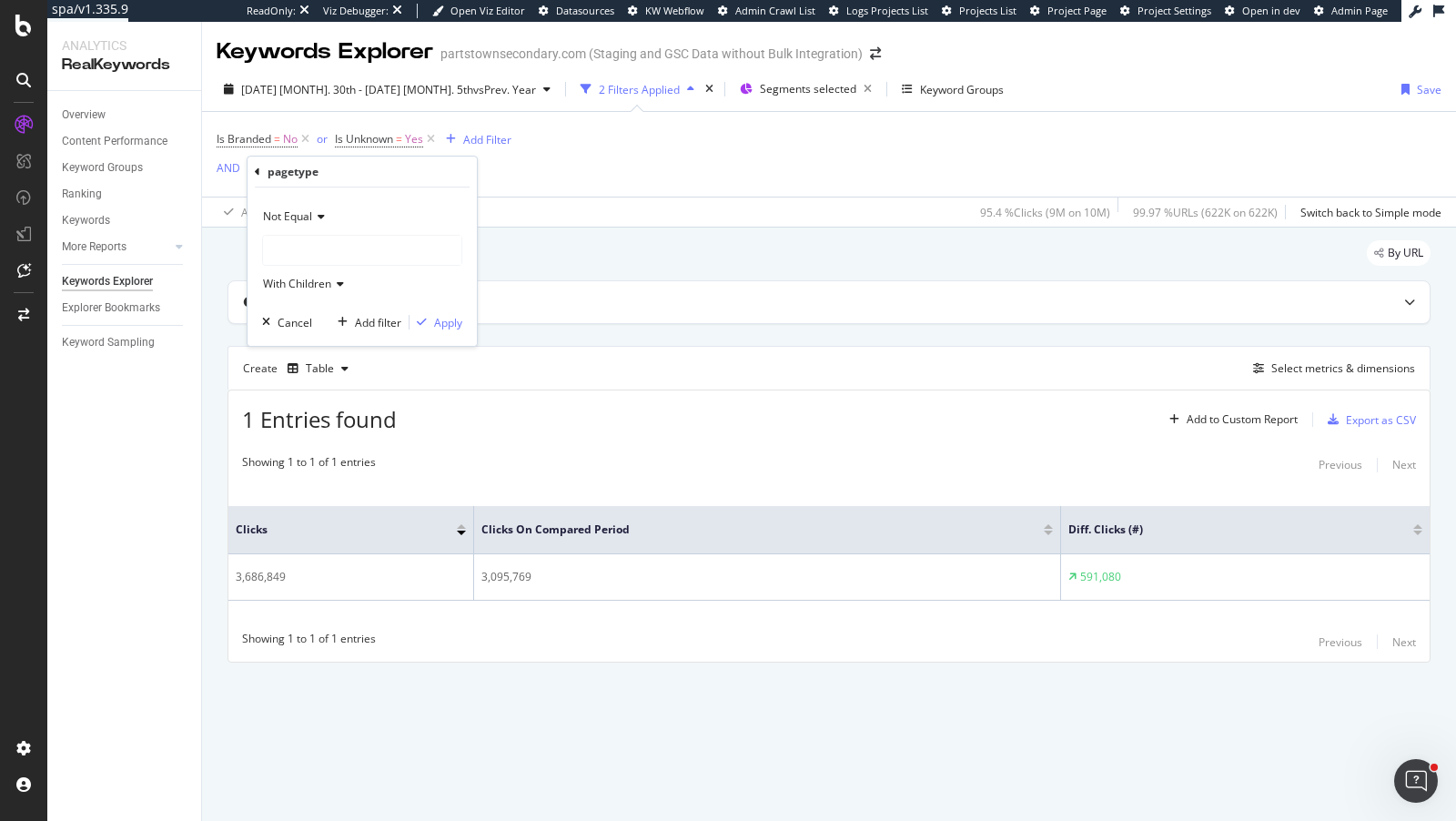 click at bounding box center (362, 250) 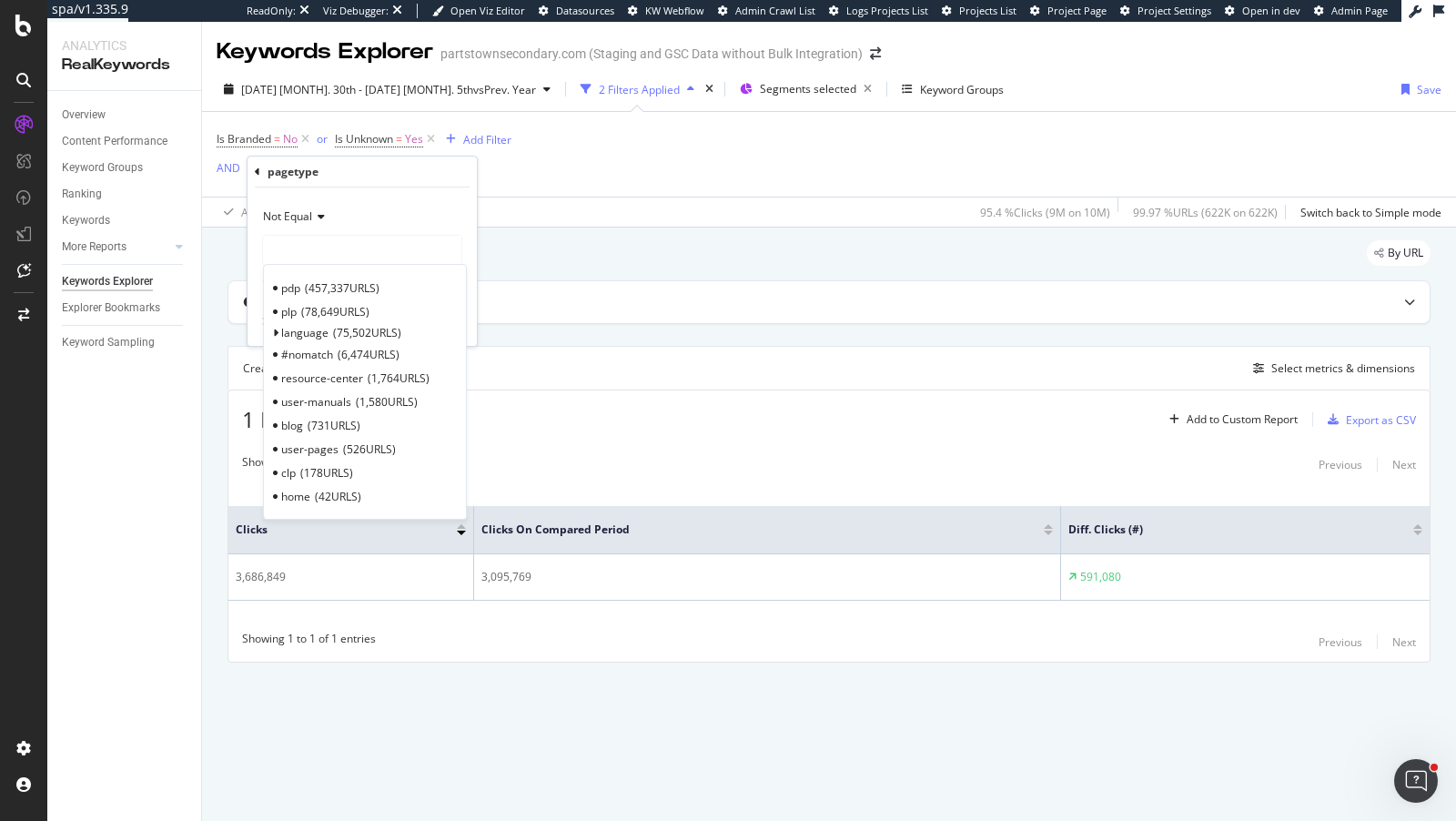 click at bounding box center [258, 172] 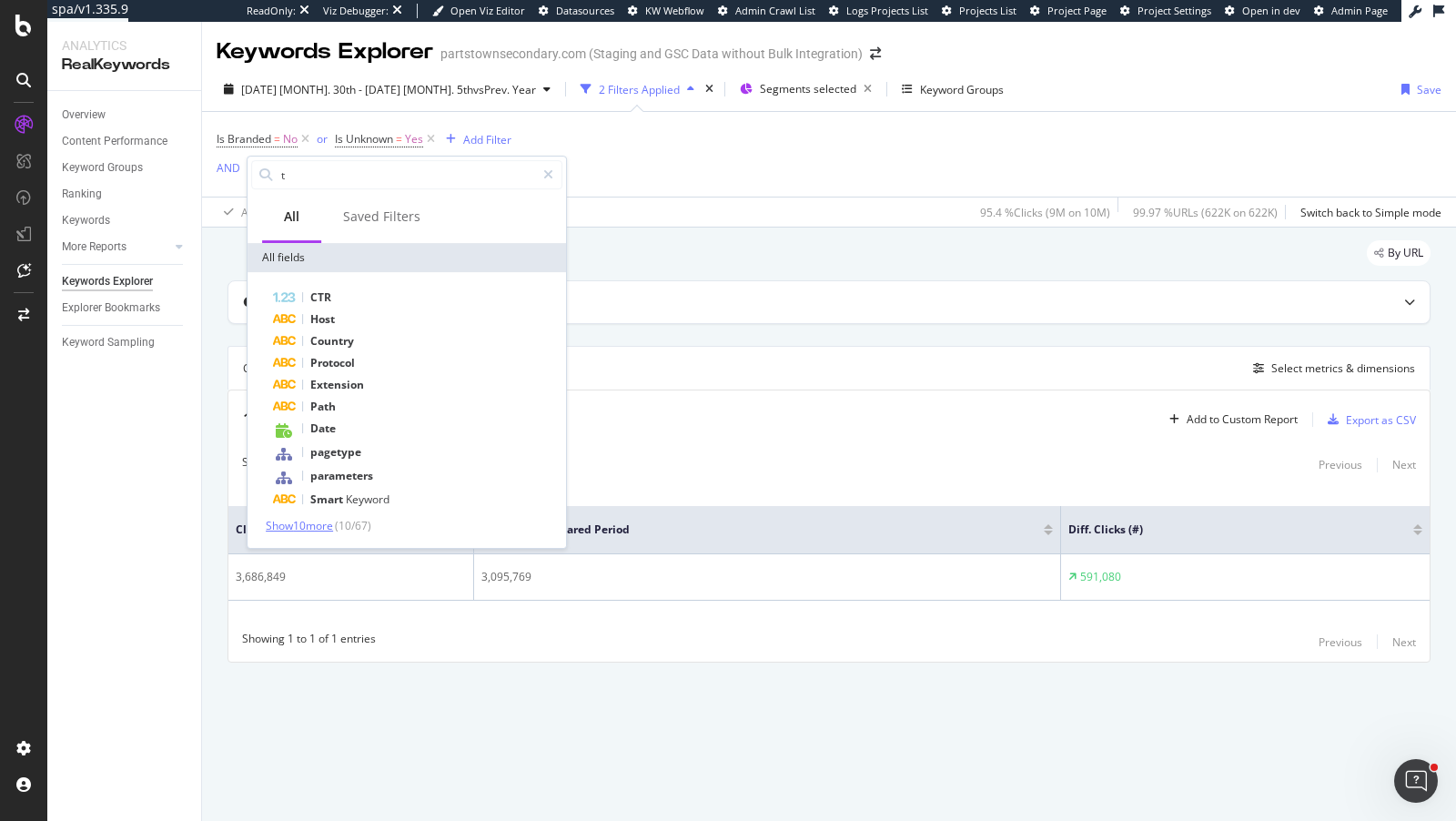 click on "Show  10  more" at bounding box center (299, 525) 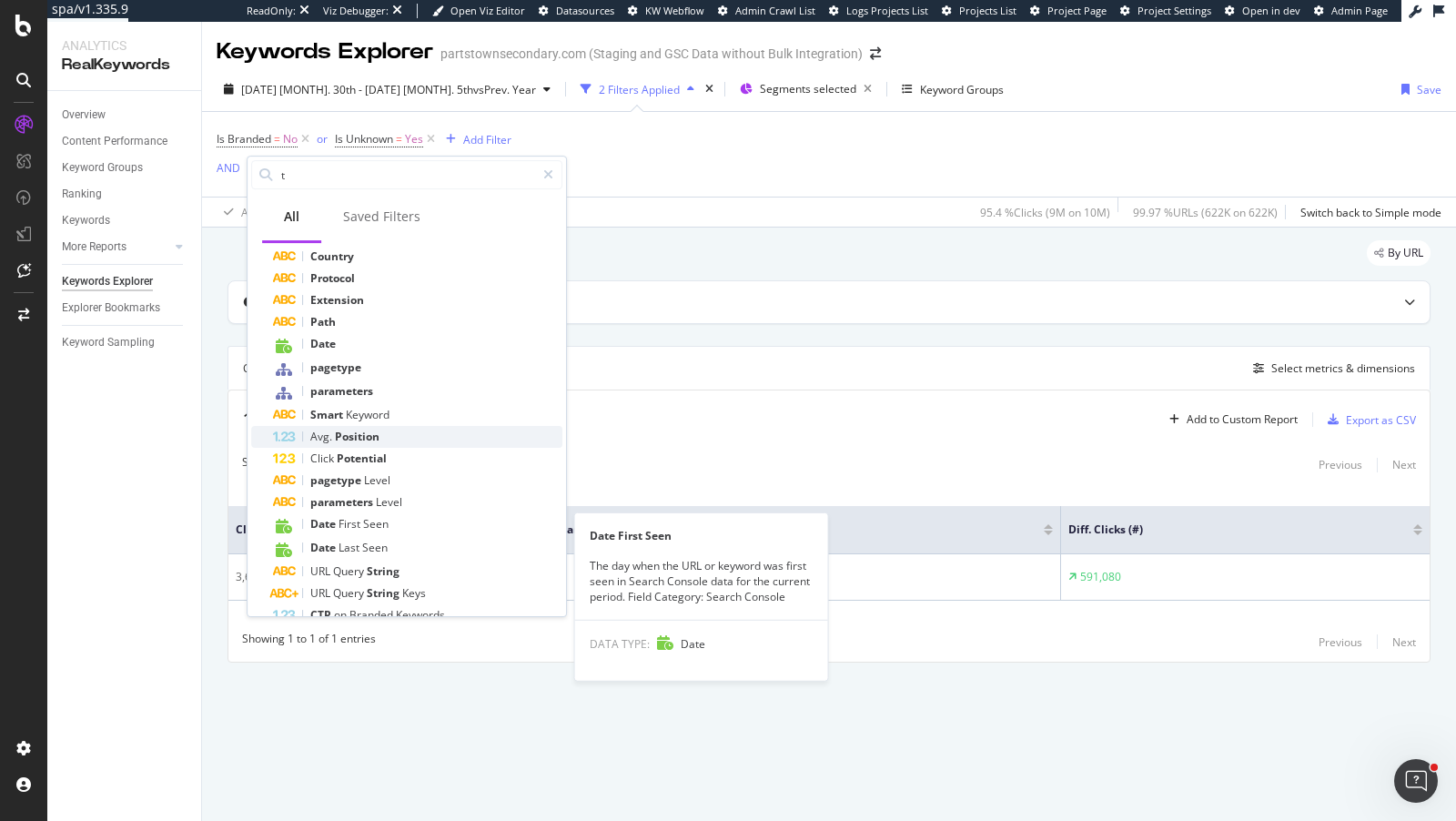 scroll, scrollTop: 152, scrollLeft: 0, axis: vertical 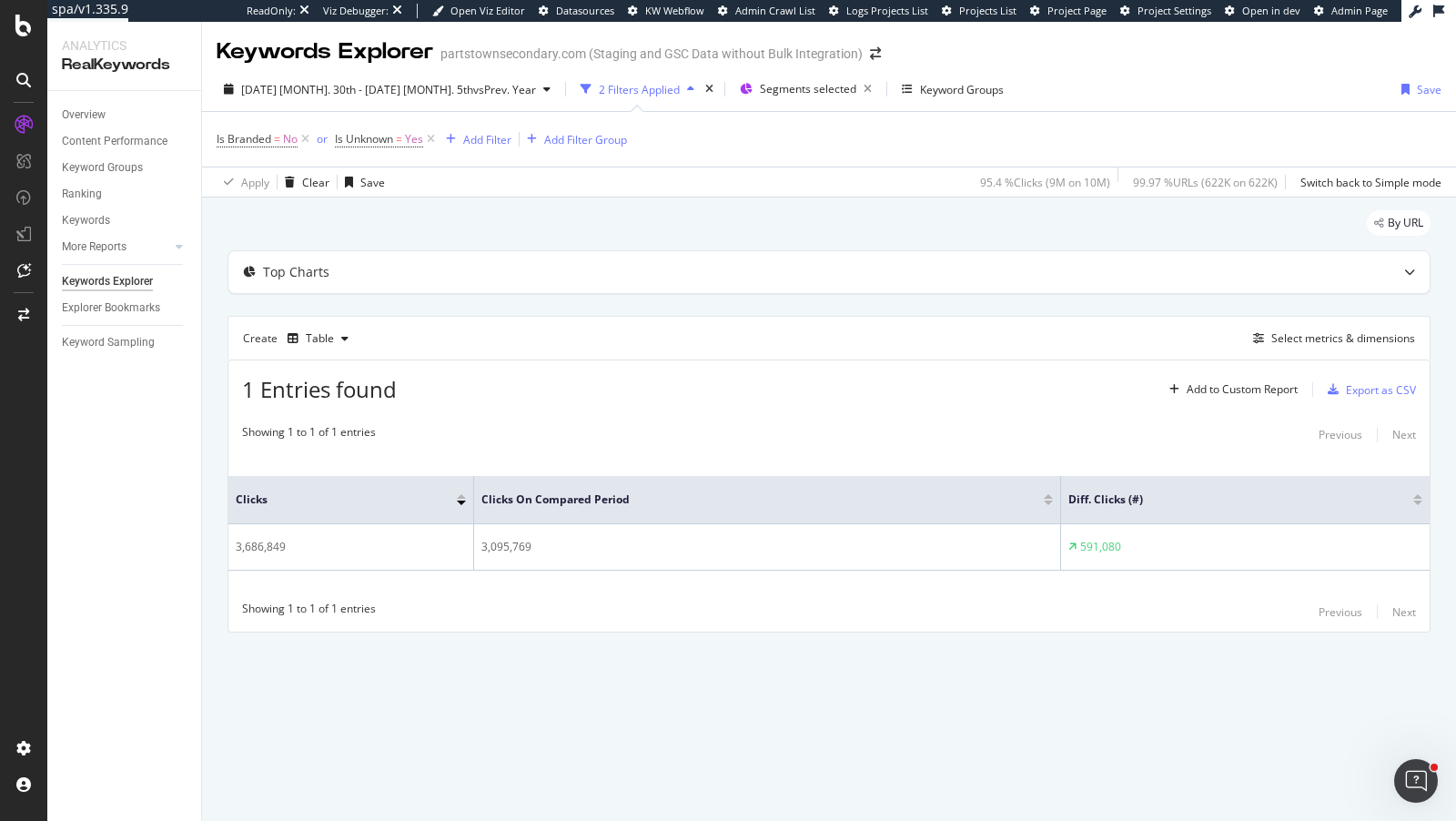 click on "Is Branded   =     No or Is Unknown   =     Yes Add Filter Add Filter Group" at bounding box center (829, 139) 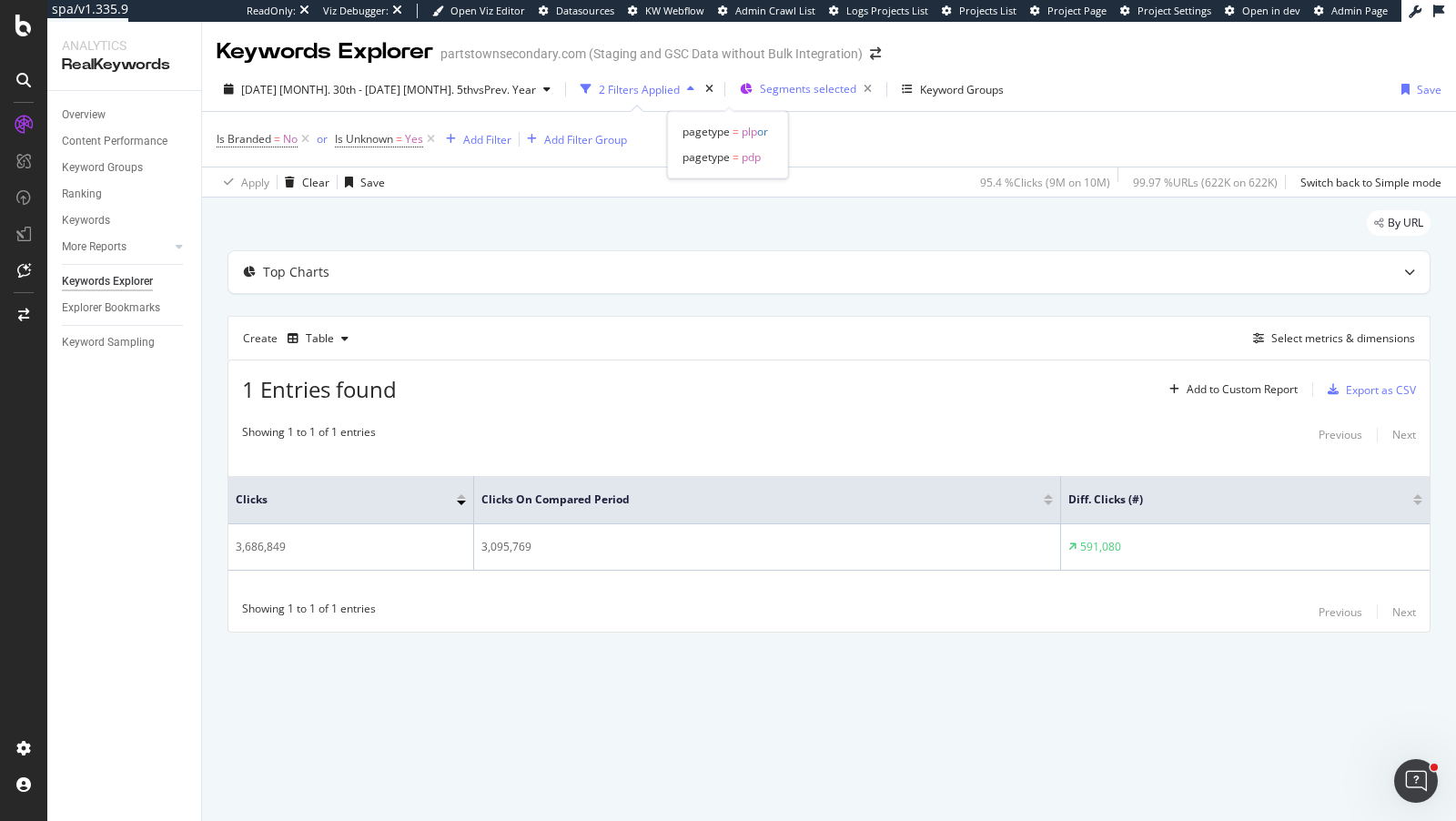 click on "Segments selected" at bounding box center [808, 88] 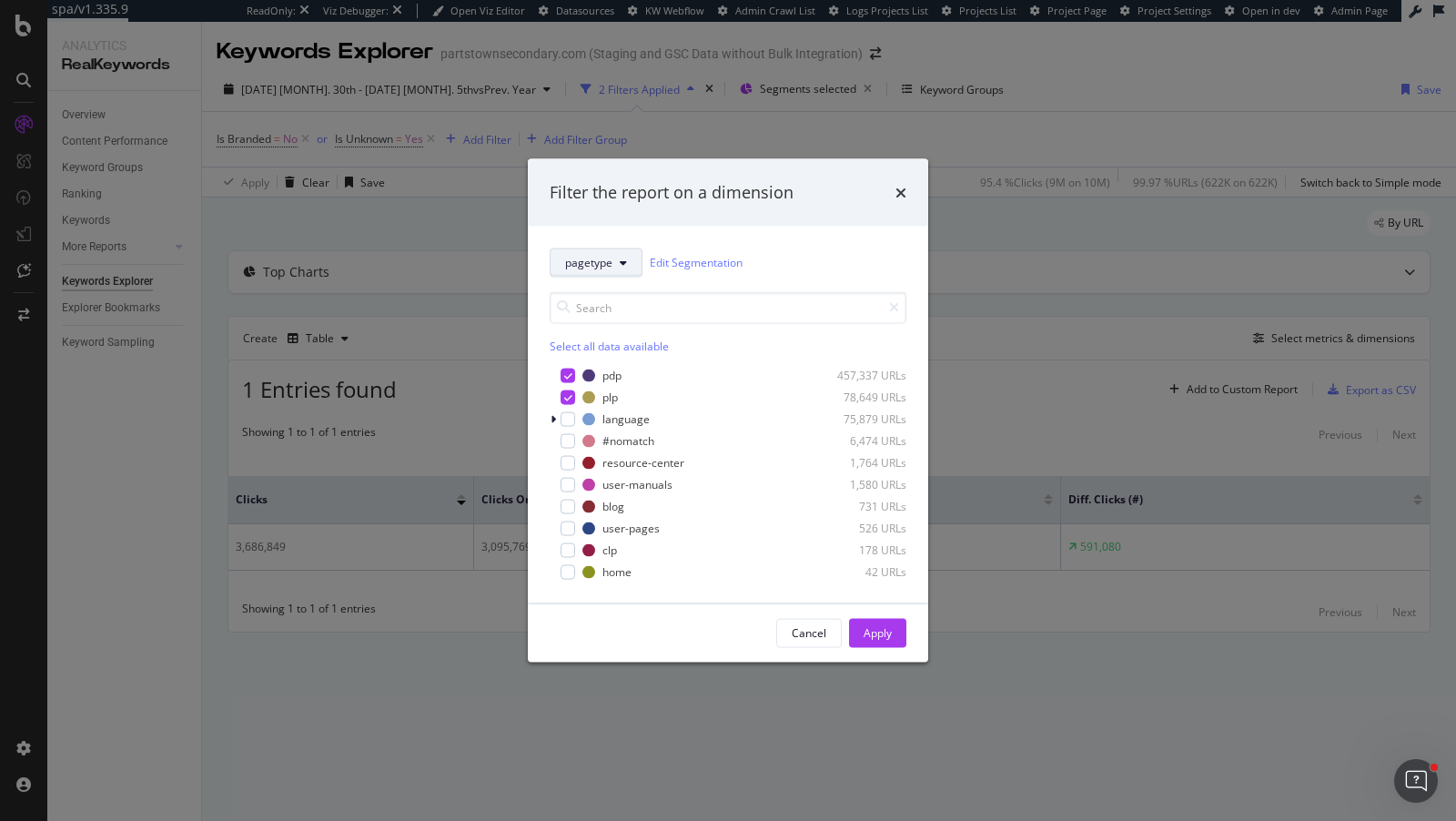 click at bounding box center [623, 262] 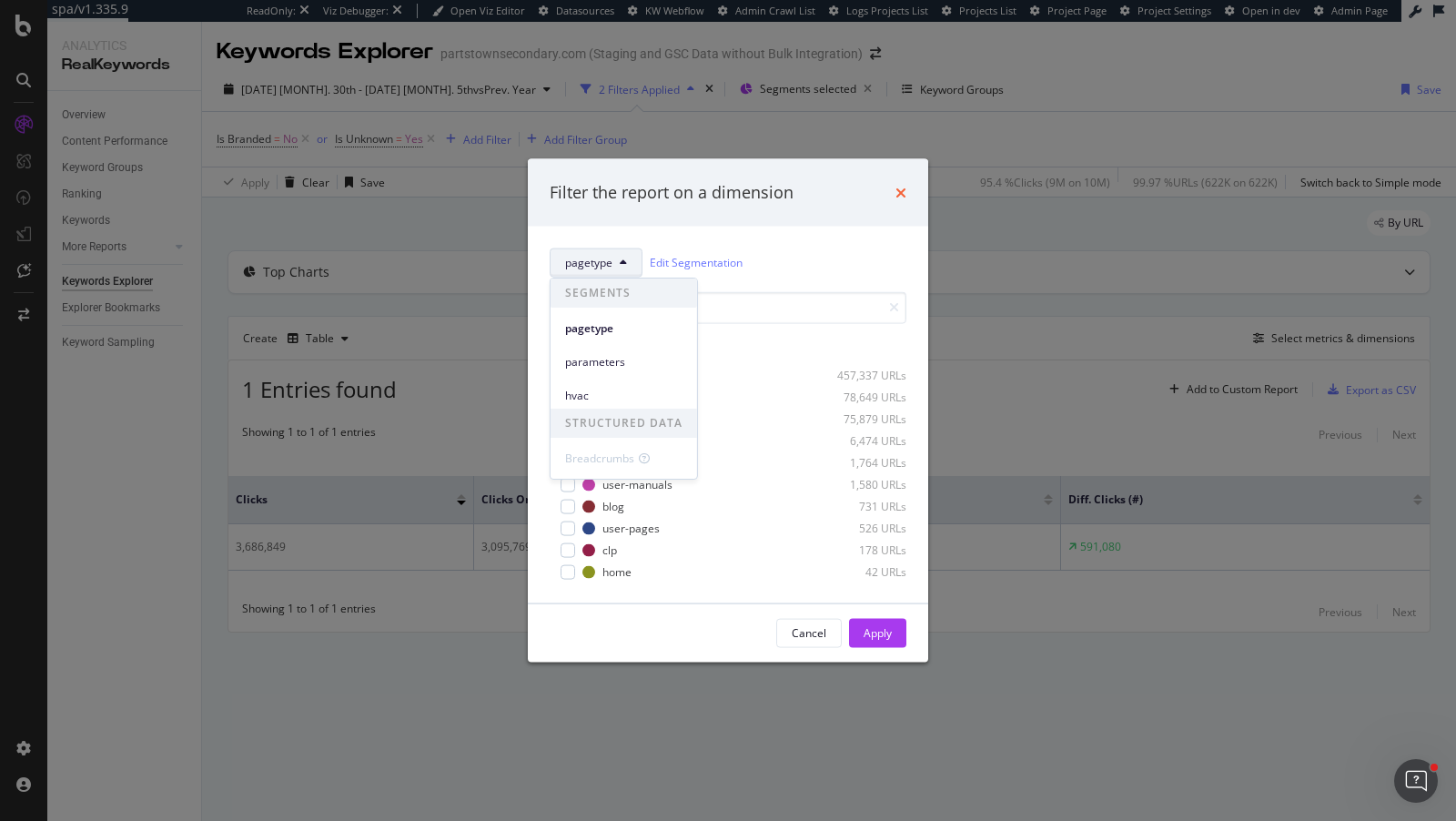 click at bounding box center (901, 192) 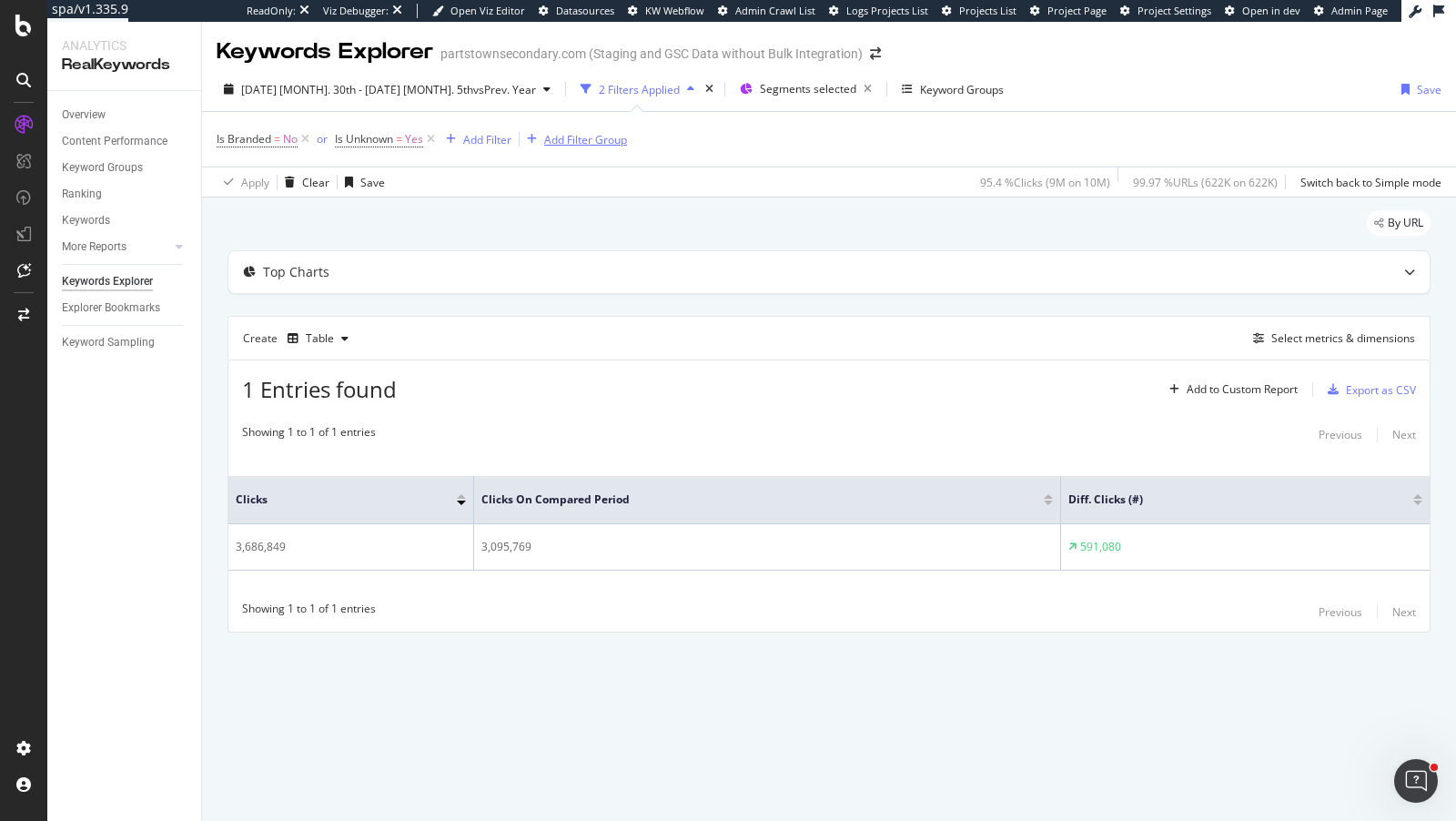 click on "Add Filter Group" at bounding box center (585, 139) 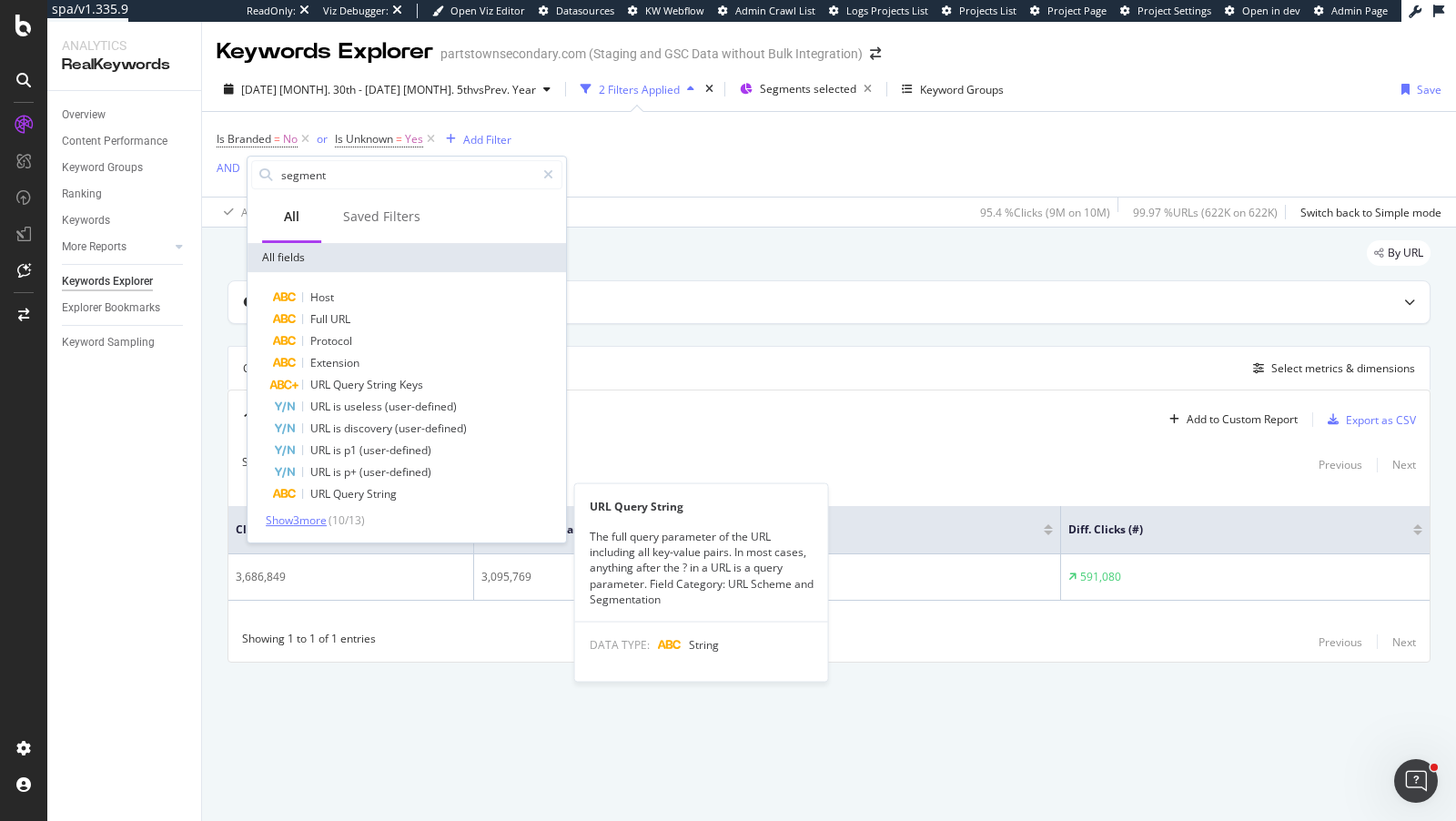 type on "segment" 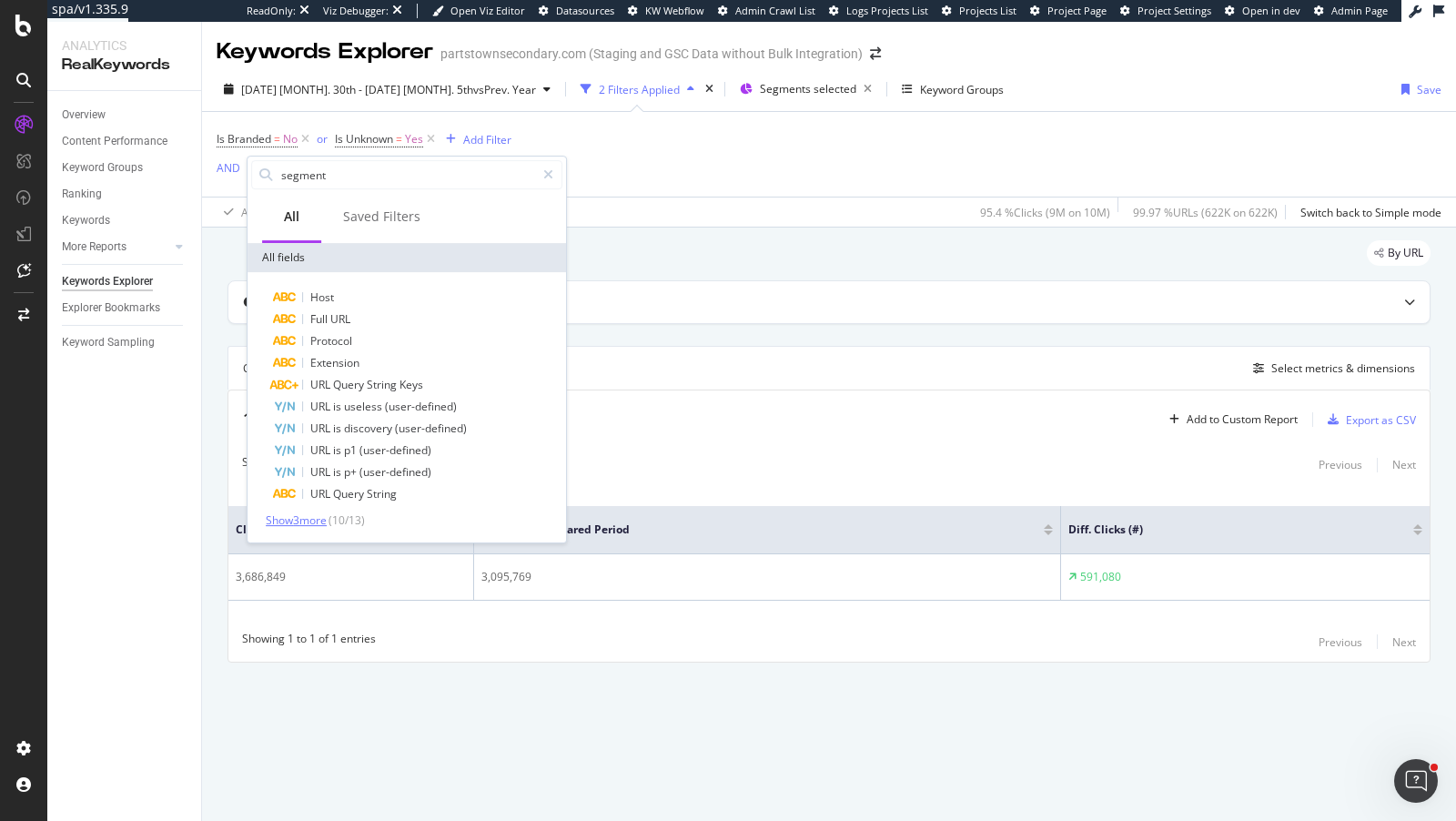click on "Show  3  more" at bounding box center (296, 520) 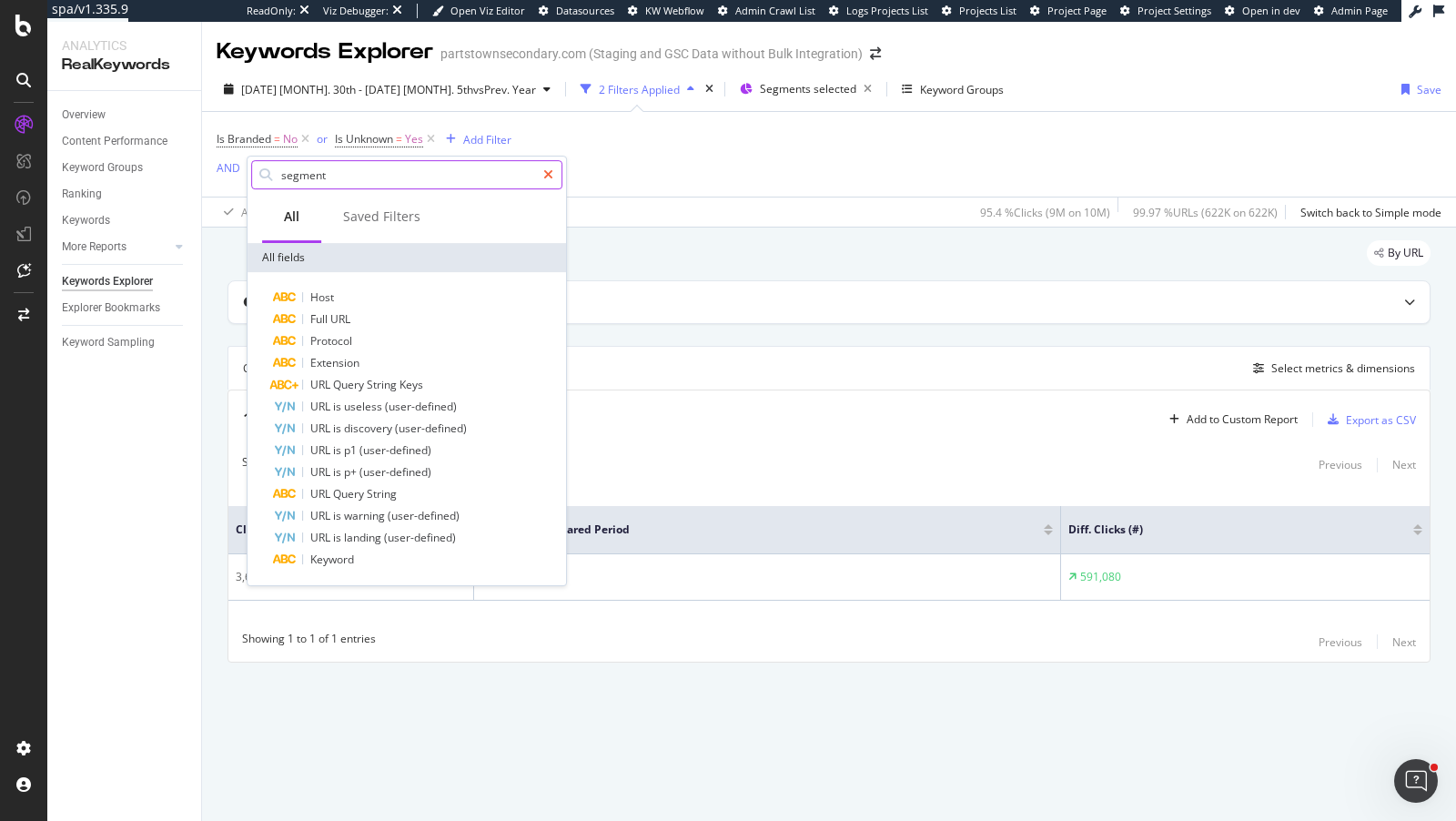 click at bounding box center [548, 175] 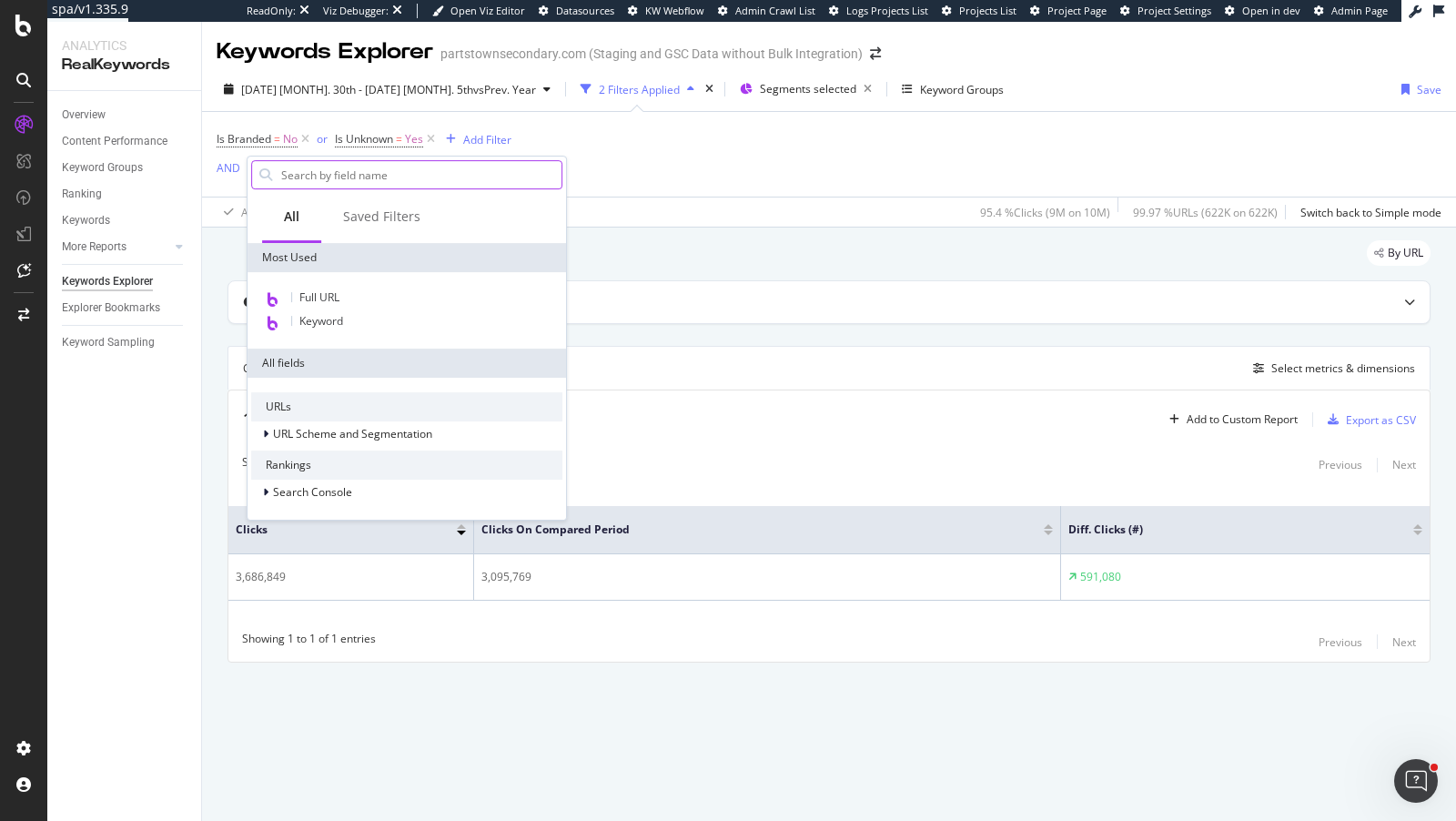 click on "Keywords Explorer partstownsecondary.com (Staging and GSC Data without Bulk Integration) 2024 May. 30th - 2025 Jun. 5th  vs  Prev. Year 2 Filters Applied Segments selected Keyword Groups Save Is Branded   =     No or Is Unknown   =     Yes Add Filter AND Add Filter Apply Clear Save 95.4 %  Clicks ( 9M on 10M ) 99.97 %  URLs ( 622K on 622K ) Switch back to Simple mode By URL Top Charts Create   Table Select metrics & dimensions 1 Entries found Add to Custom Report Export as CSV Showing 1 to 1 of 1 entries Previous Next Clicks Clicks On Compared Period Diff. Clicks (#) 3,686,849 3,095,769 591,080 Showing 1 to 1 of 1 entries Previous Next" at bounding box center (829, 421) 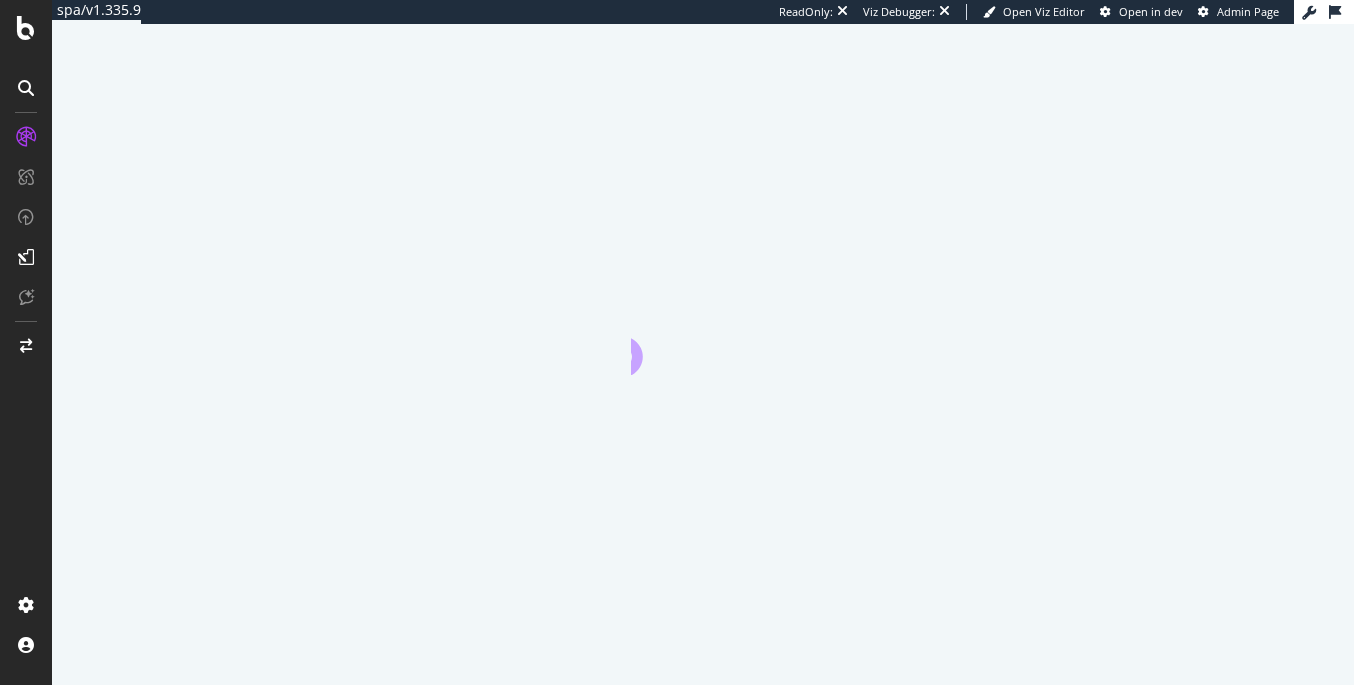 scroll, scrollTop: 0, scrollLeft: 0, axis: both 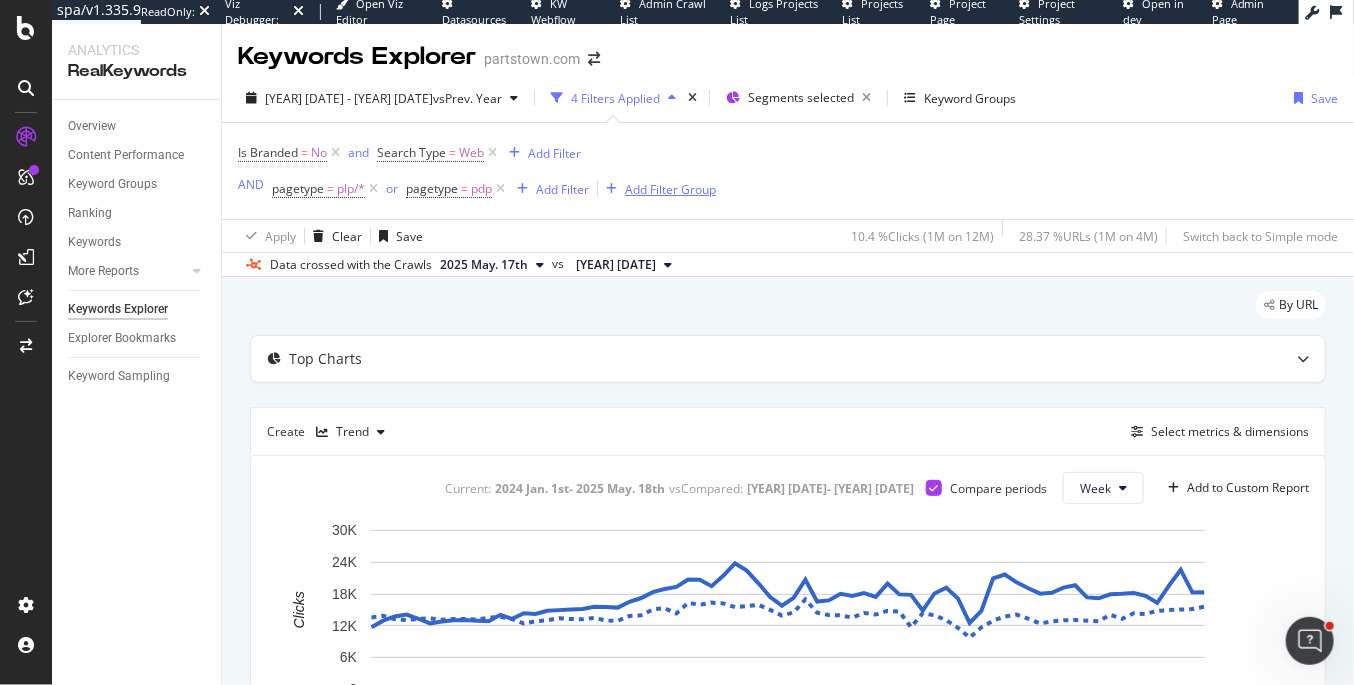 click on "Add Filter Group" at bounding box center [670, 189] 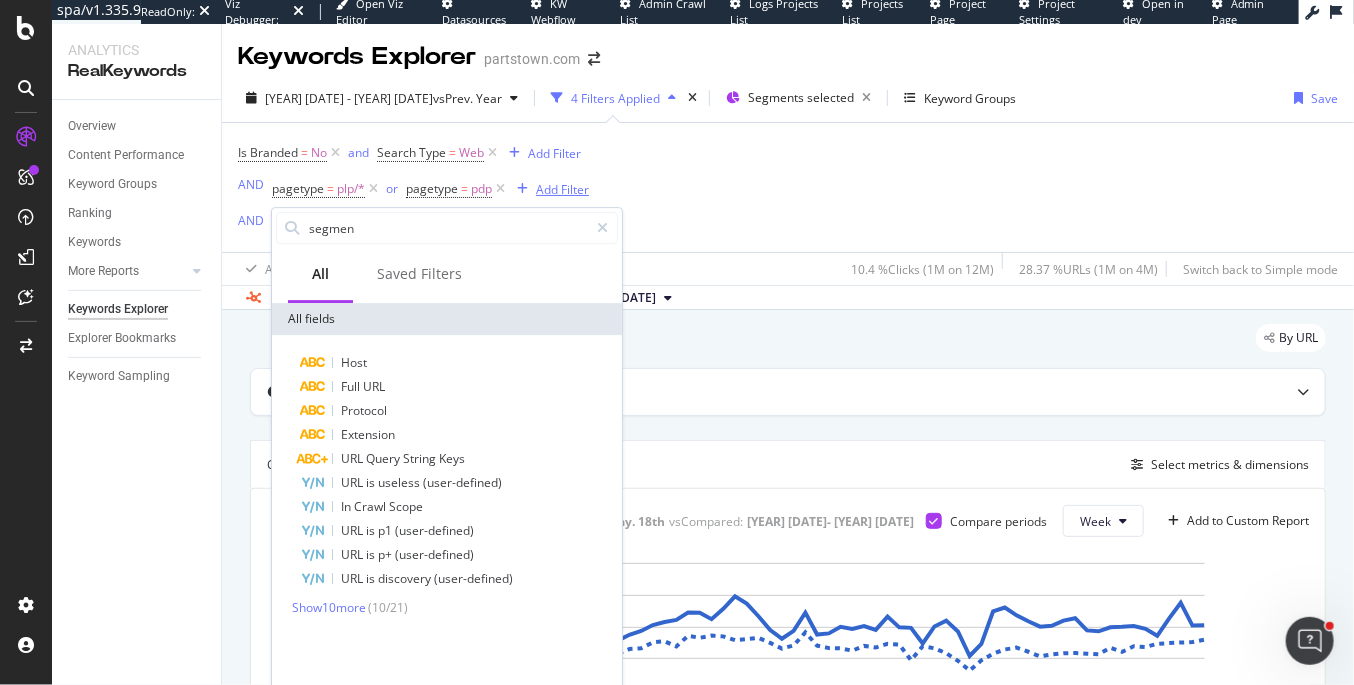 type on "segment" 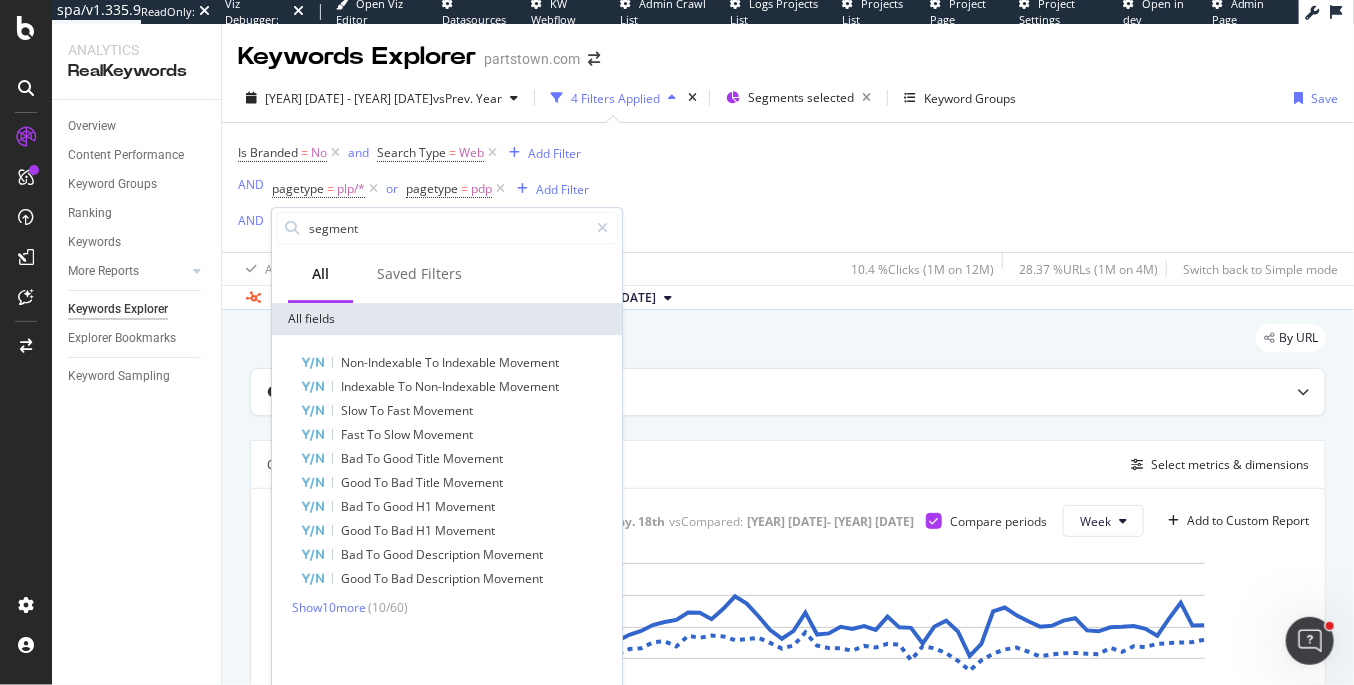 click on "Keywords Explorer partstown.com 2024 Jan. 1st - 2025 May. 18th  vs  Prev. Year 4 Filters Applied Segments selected Keyword Groups Save Is Branded   =     No and Search Type   =     Web Add Filter AND pagetype   =     plp/* or pagetype   =     pdp Add Filter AND Add Filter Apply Clear Save 10.4 %  Clicks ( 1M on 12M ) 28.37 %  URLs ( 1M on 4M ) Switch back to Simple mode Data crossed with the Crawls 2025 May. 17th vs 2024 May. 14th By URL Top Charts Create   Trend Select metrics & dimensions Current: 2024 Jan. 1st  -   2025 May. 18th vs  Compared : 2023 Jan. 2nd  -   2024 May. 19th Compare periods Week Add to Custom Report Week of 26 Feb. 2024 Week of 17 Jun. 2024 Week of 7 Oct. 2024 Week of 27 Jan. 2025 0 6K 12K 18K 24K 30K Clicks Date Clicks Compared Clicks Week of 1 Jan. 2024 11,696 13,567 Week of 8 Jan. 2024 12,949 13,871 Week of 15 Jan. 2024 13,740 13,210 Week of 22 Jan. 2024 14,093 13,072 Week of 29 Jan. 2024 13,311 13,286 Week of 5 Feb. 2024 12,427 13,380 Week of 12 Feb. 2024 12,806 13,136 13,023 13,260" at bounding box center [788, 354] 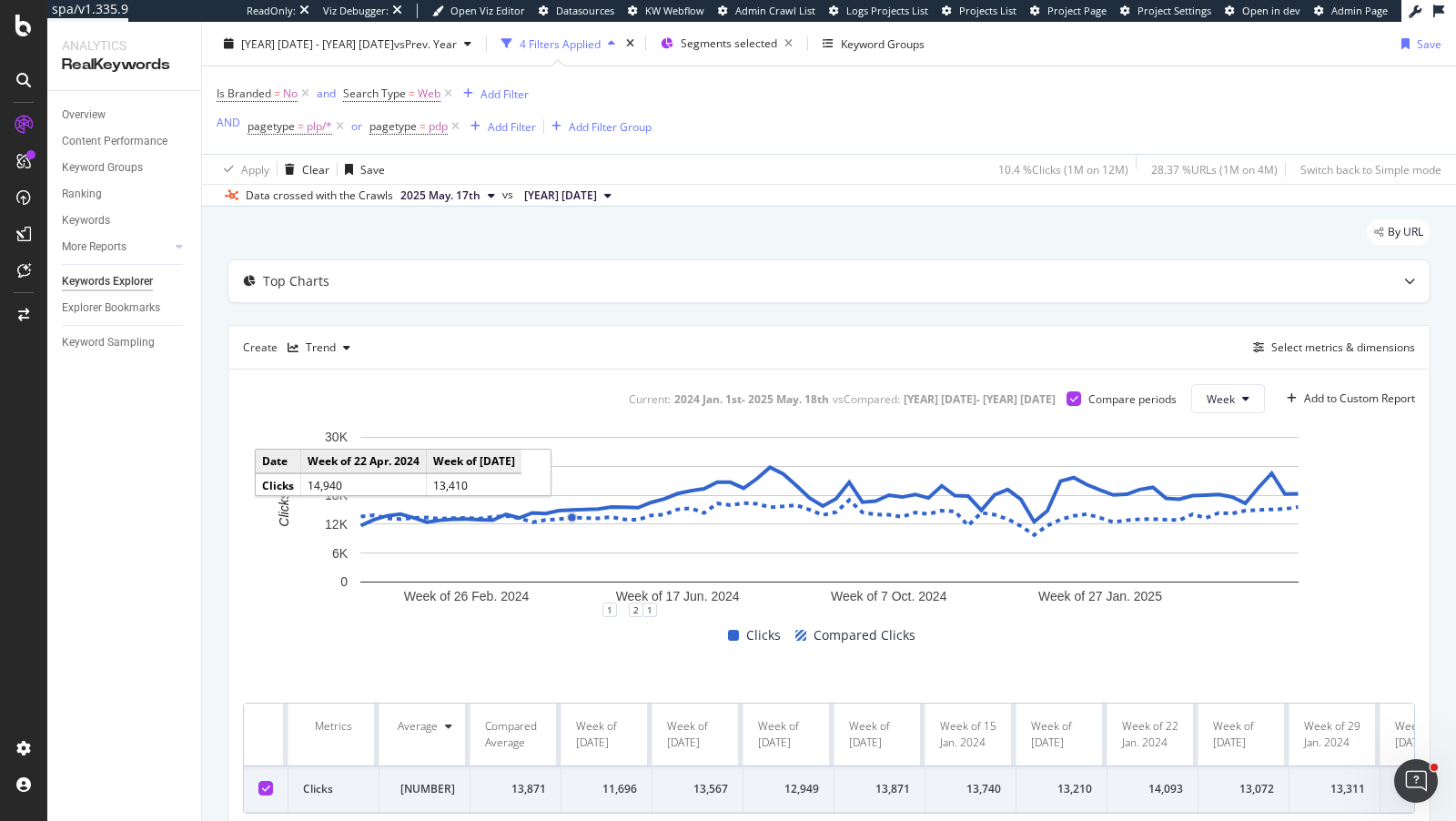 scroll, scrollTop: 51, scrollLeft: 0, axis: vertical 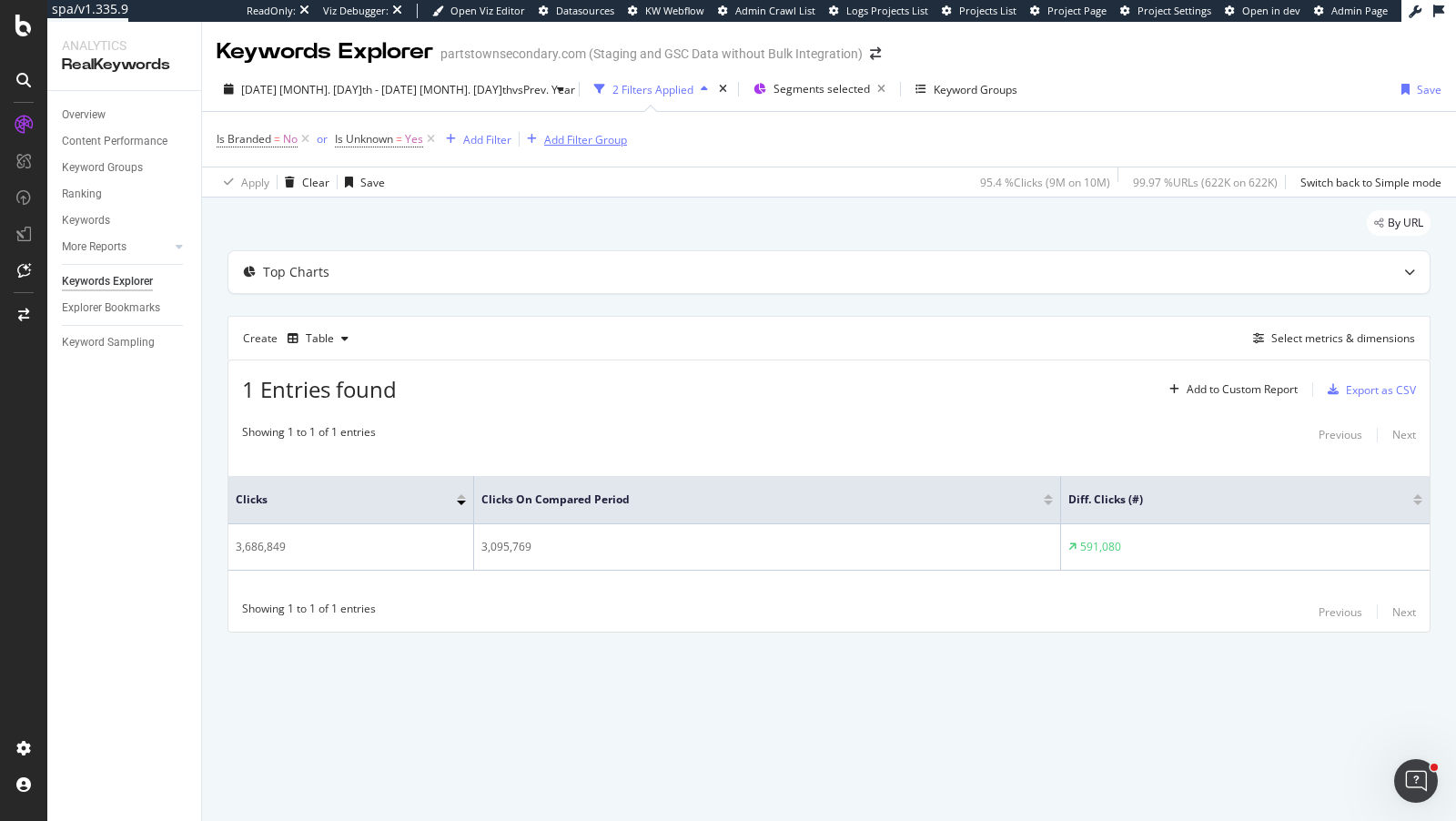 click on "Add Filter Group" at bounding box center [585, 139] 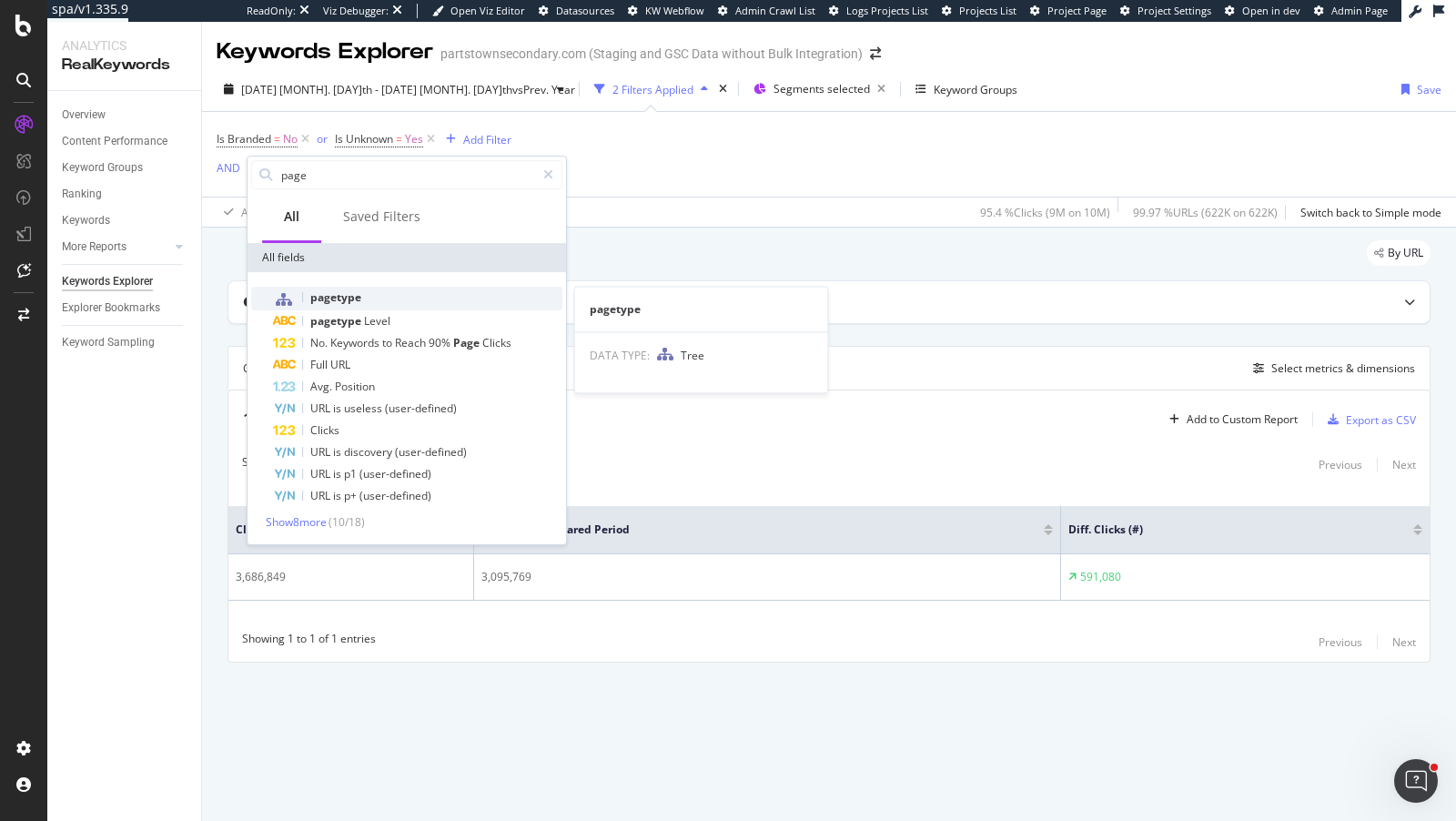 type on "page" 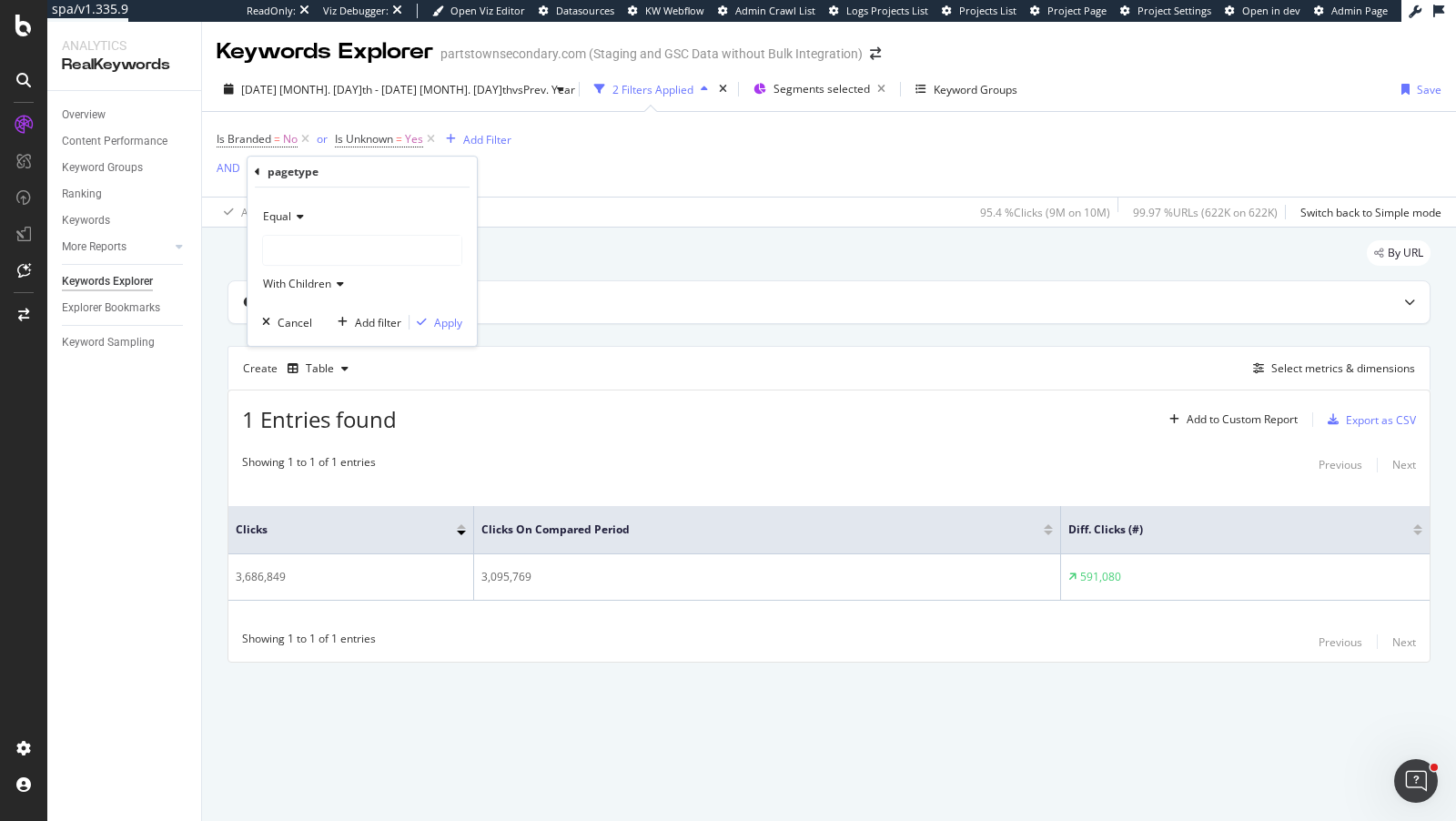 click at bounding box center [362, 250] 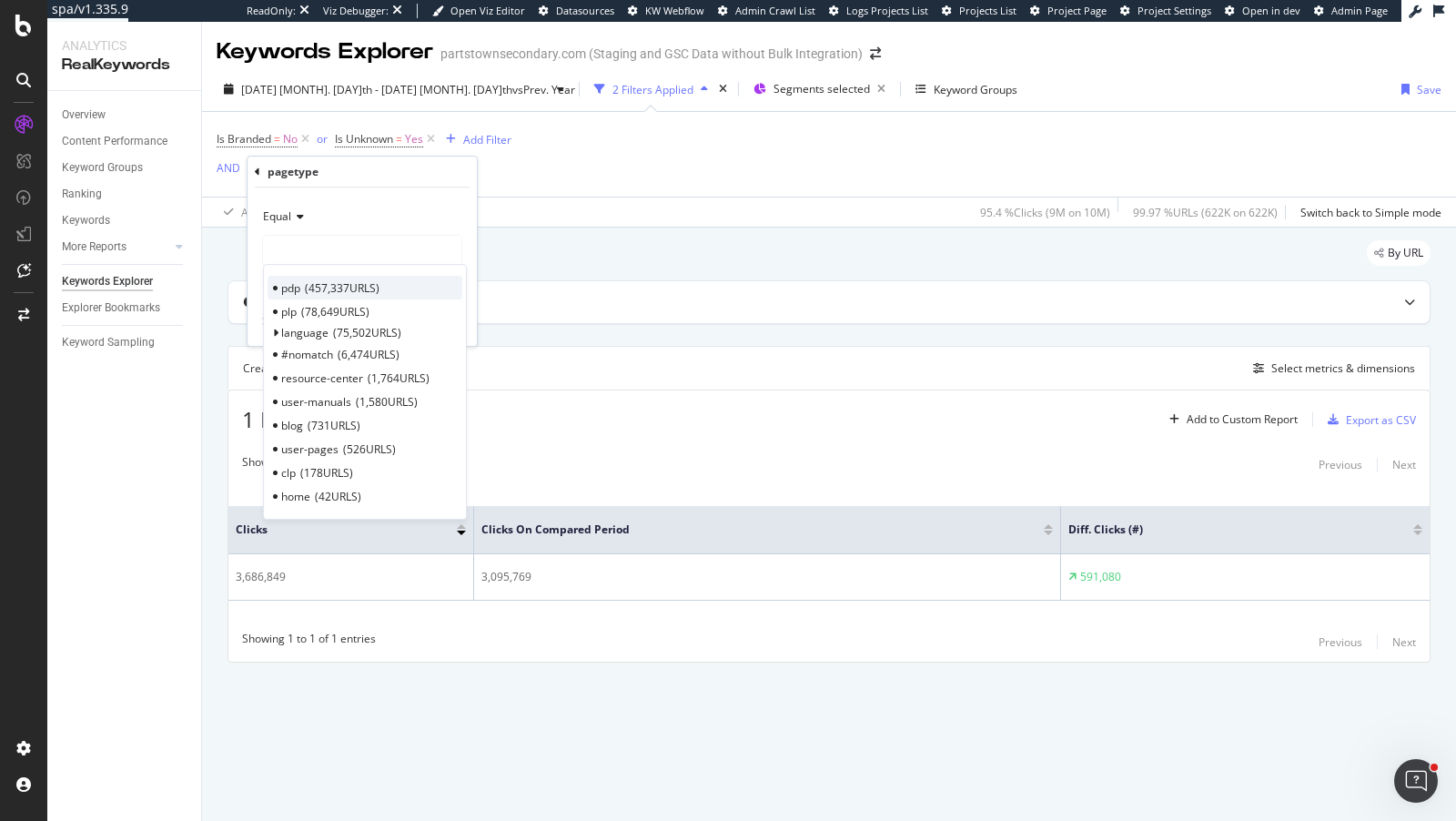 click on "pdp" at bounding box center [290, 288] 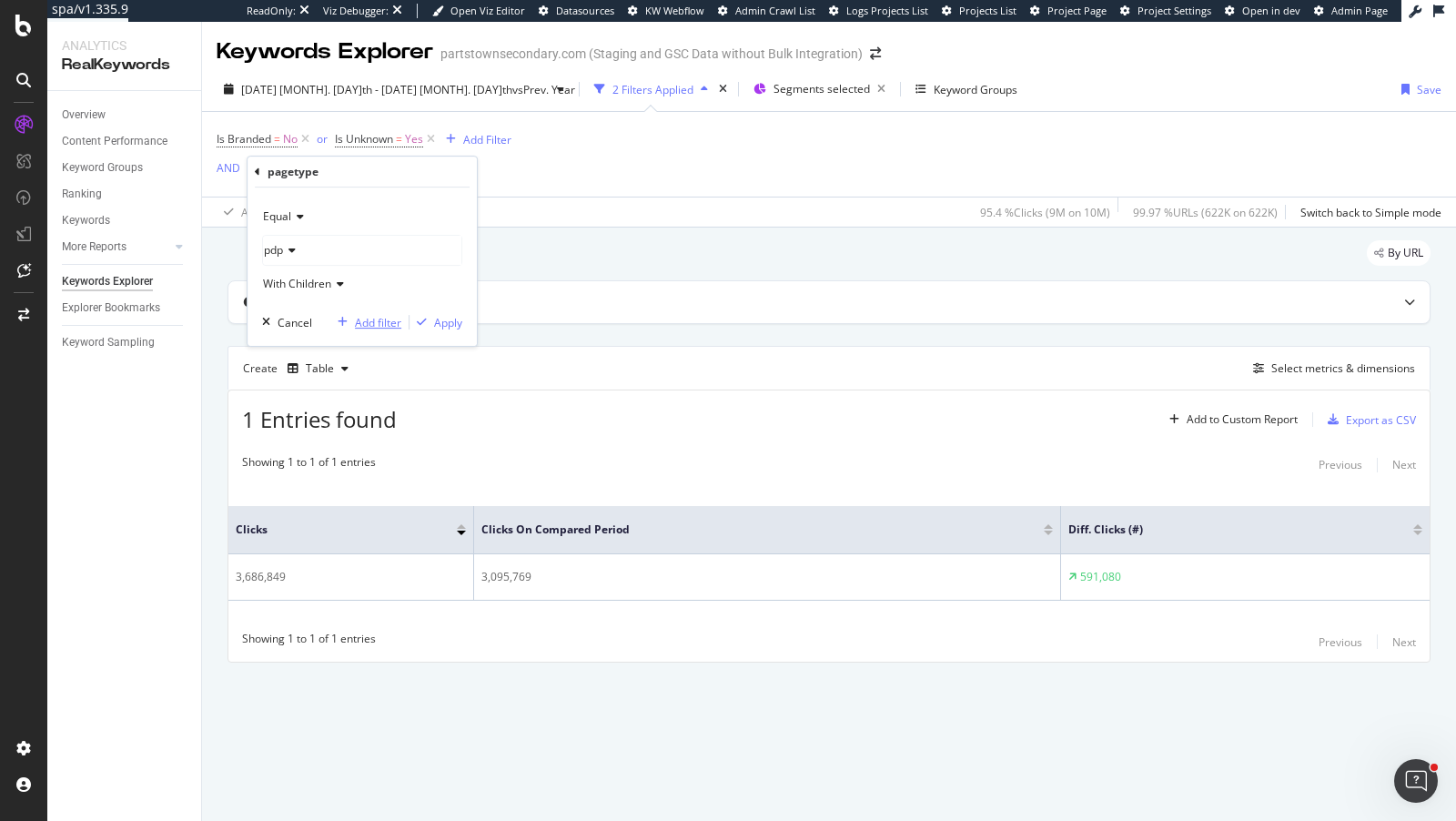 click on "Add filter" at bounding box center [378, 322] 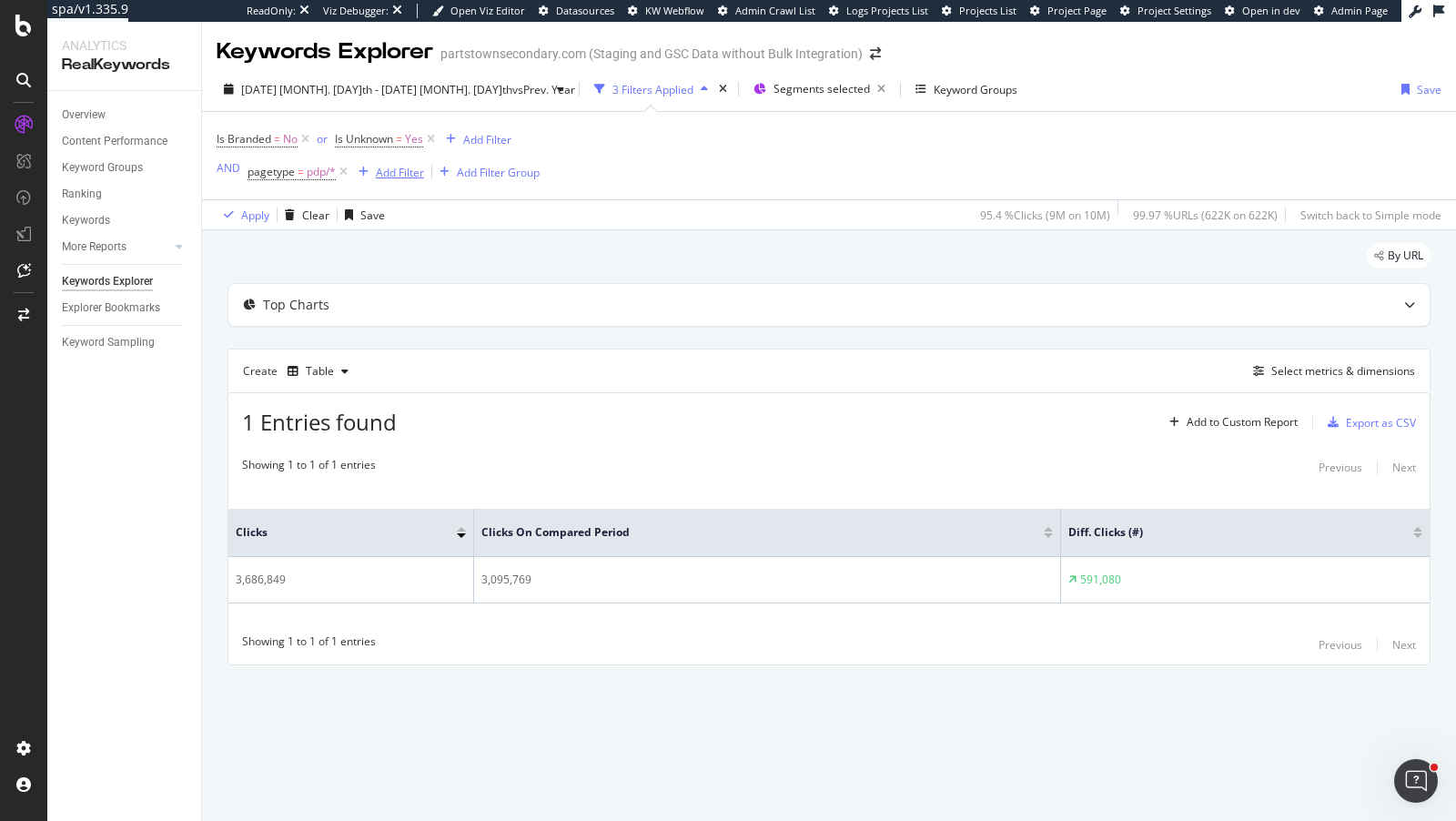 click on "Add Filter" at bounding box center [399, 172] 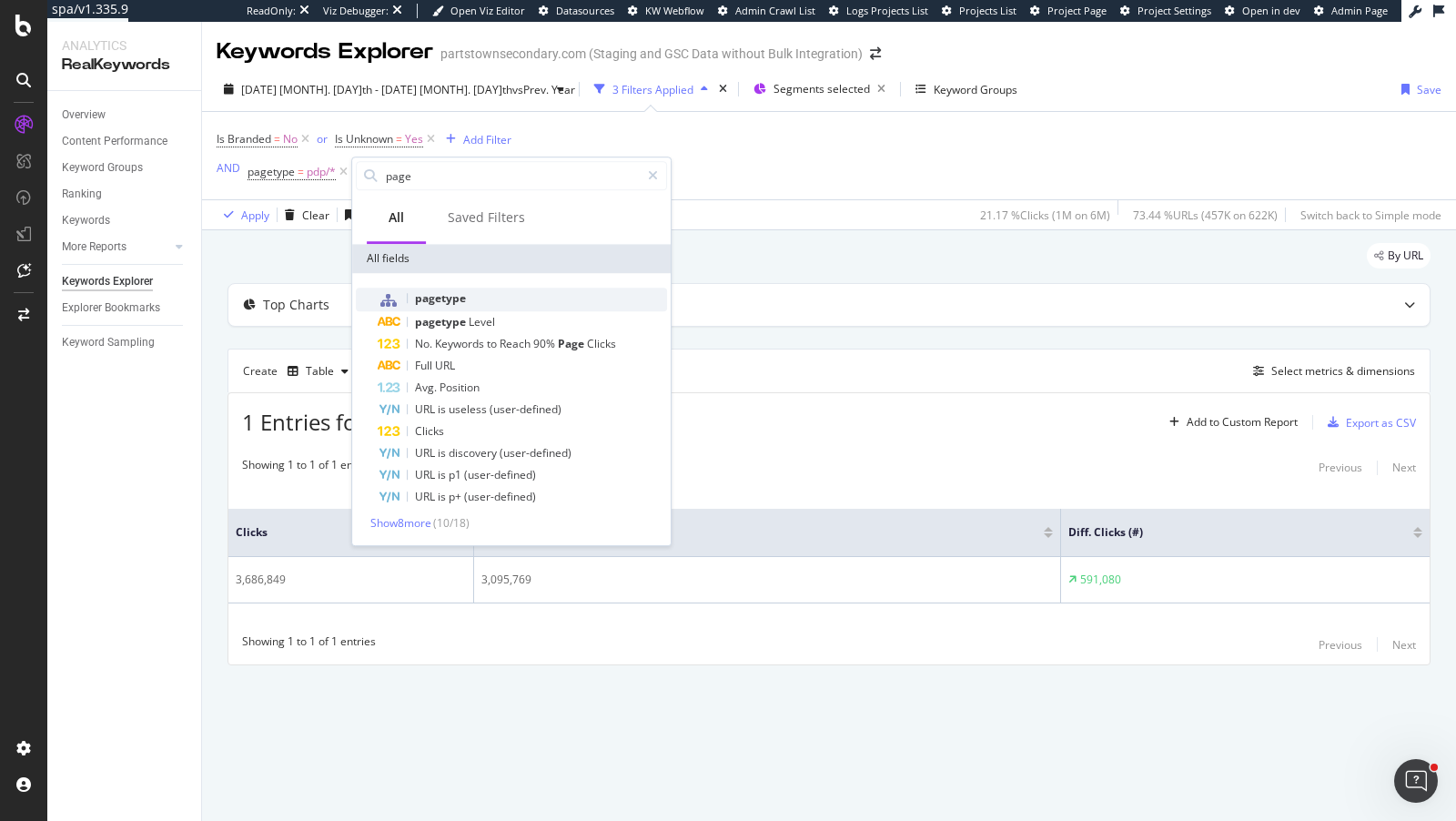 click on "pagetype" at bounding box center (440, 298) 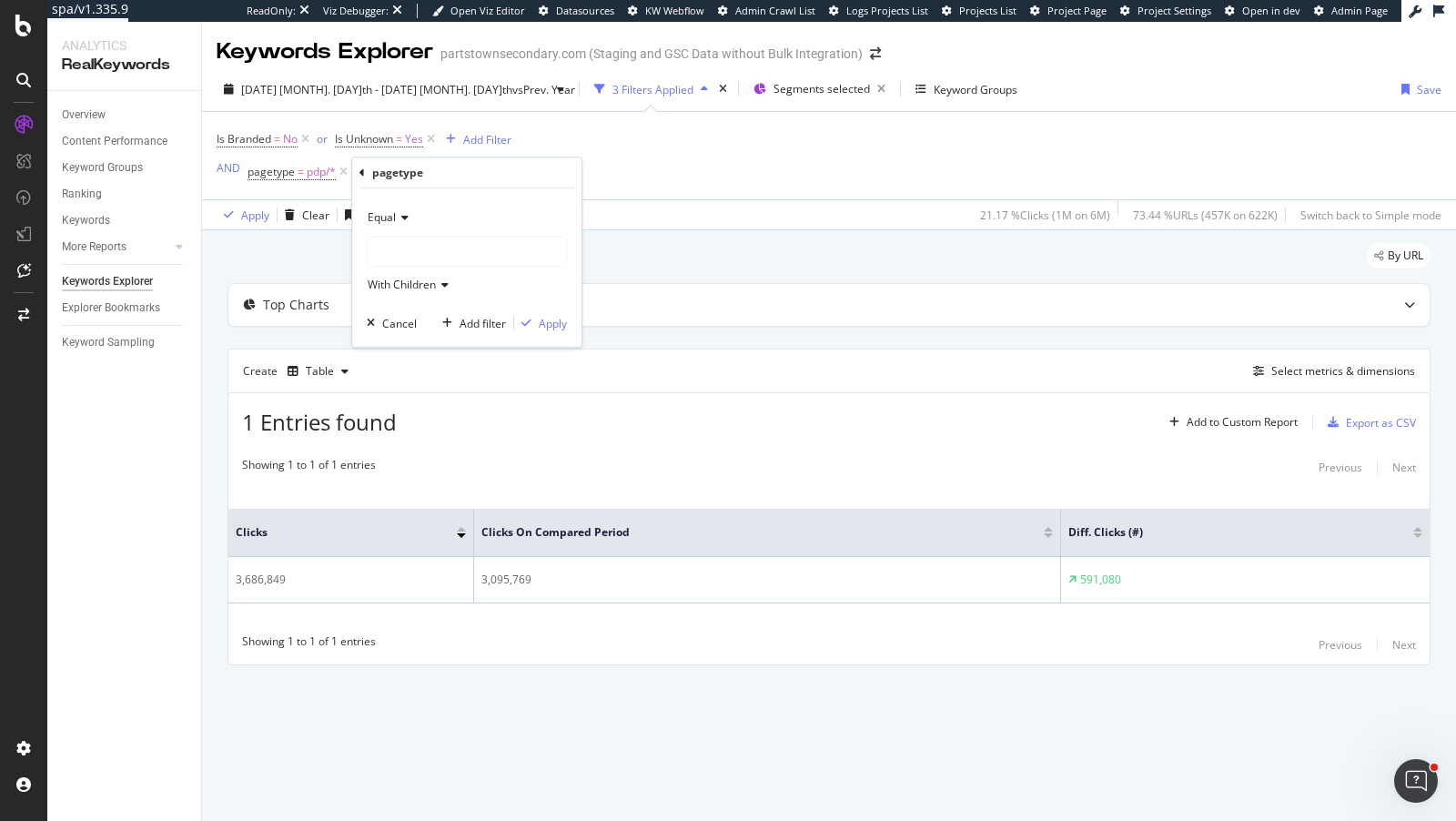 click at bounding box center (467, 251) 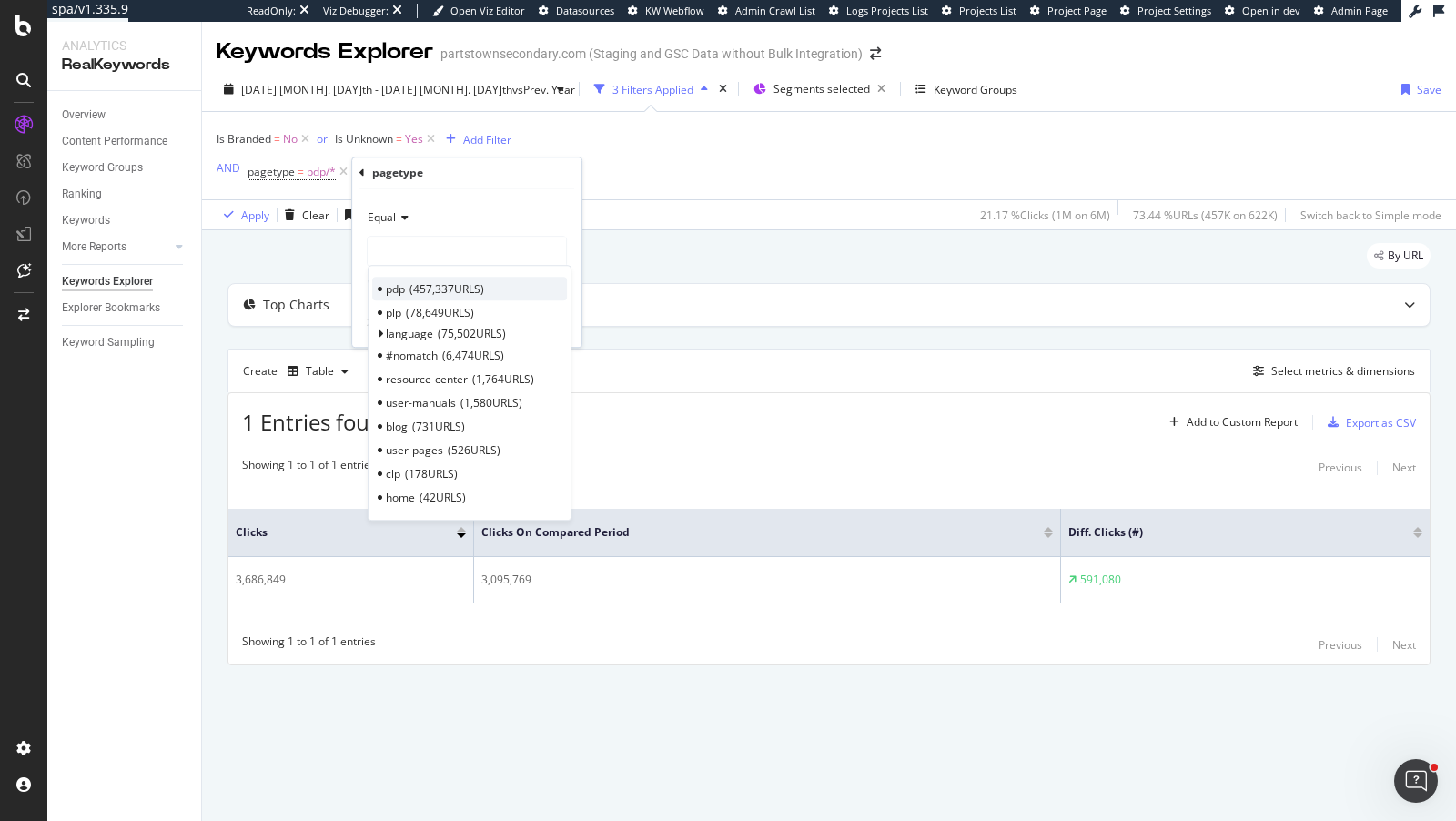 click on "457,337  URLS" at bounding box center [447, 289] 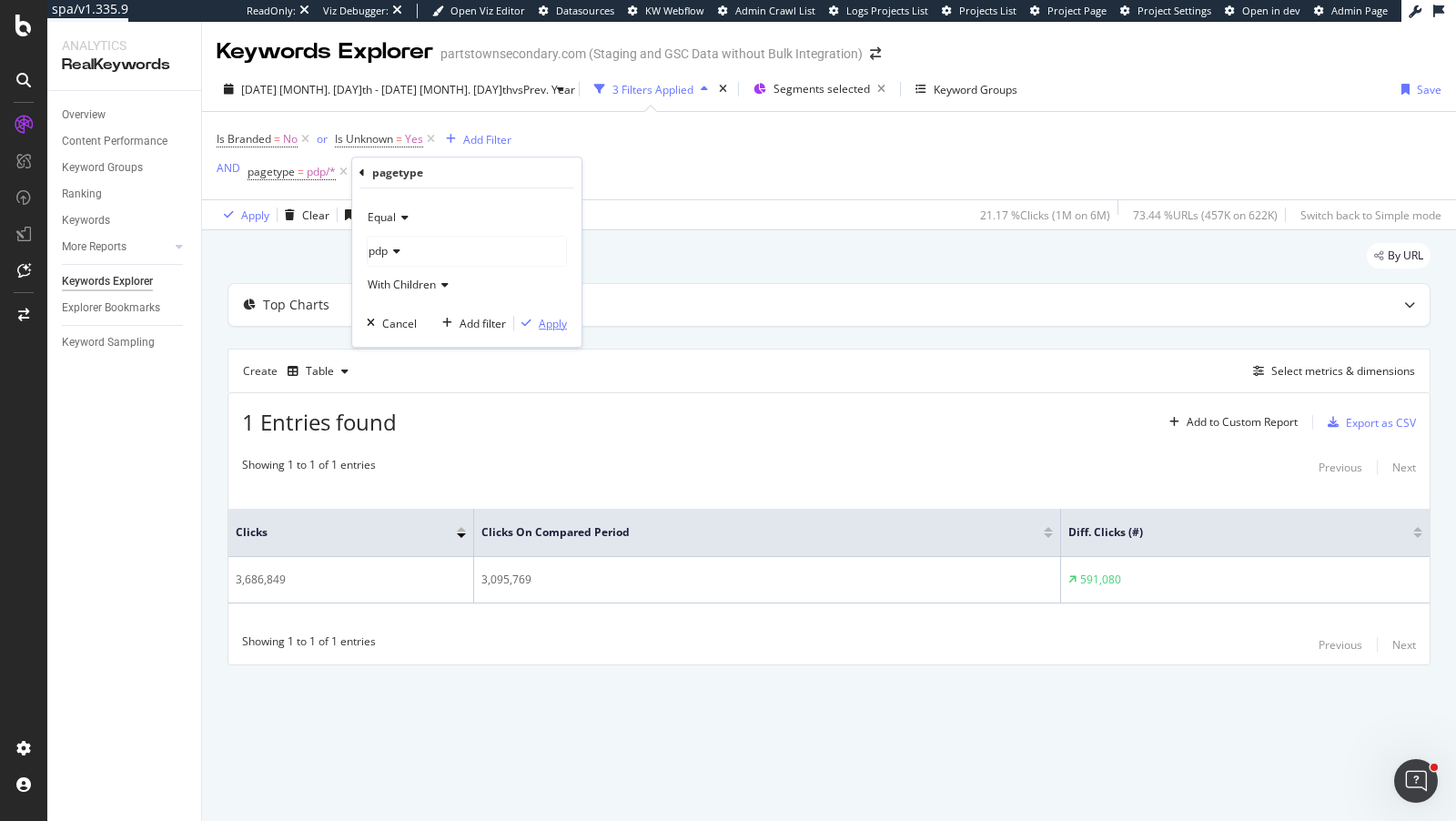 click on "Apply" at bounding box center [552, 323] 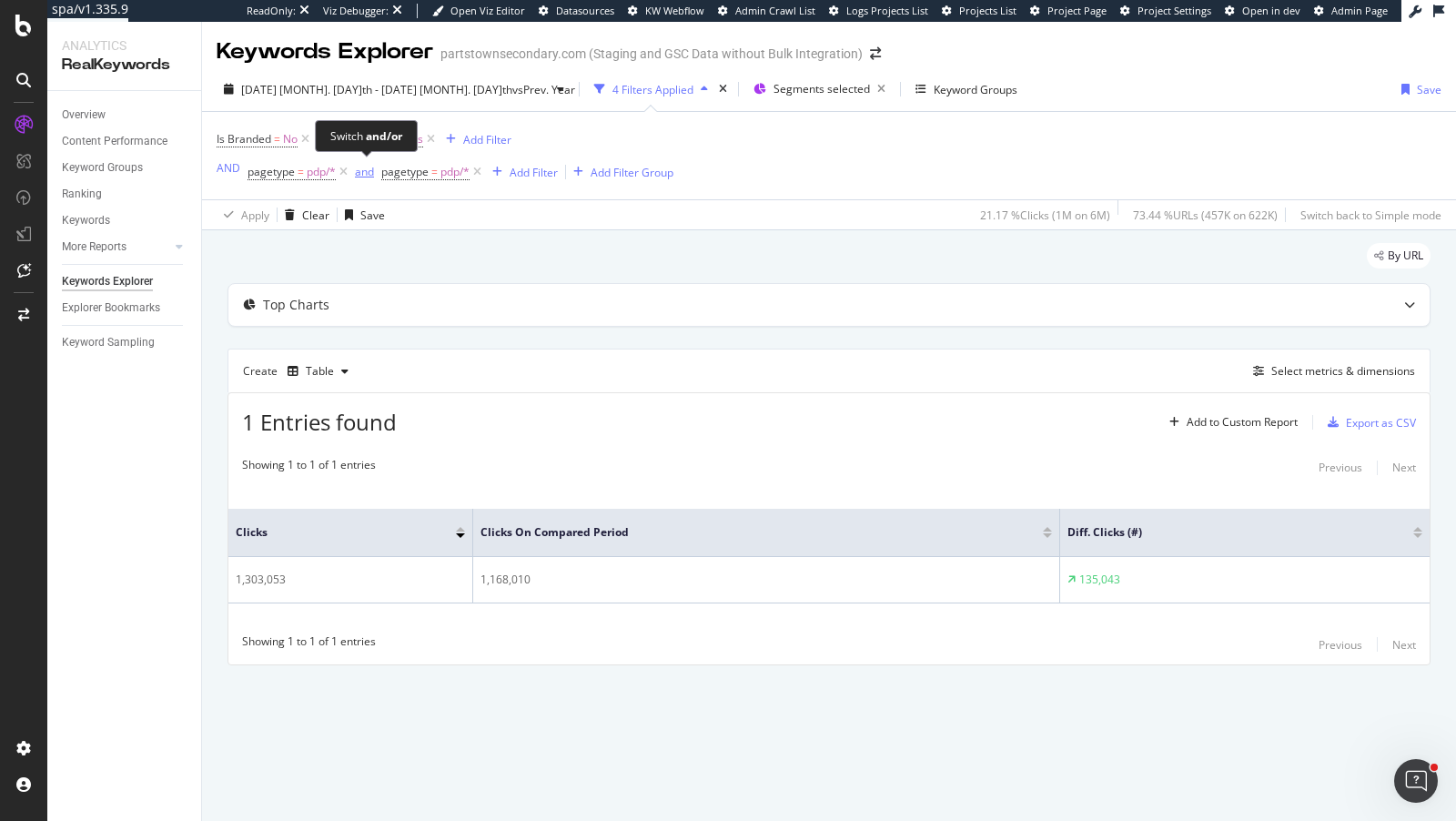 click on "and" at bounding box center (364, 171) 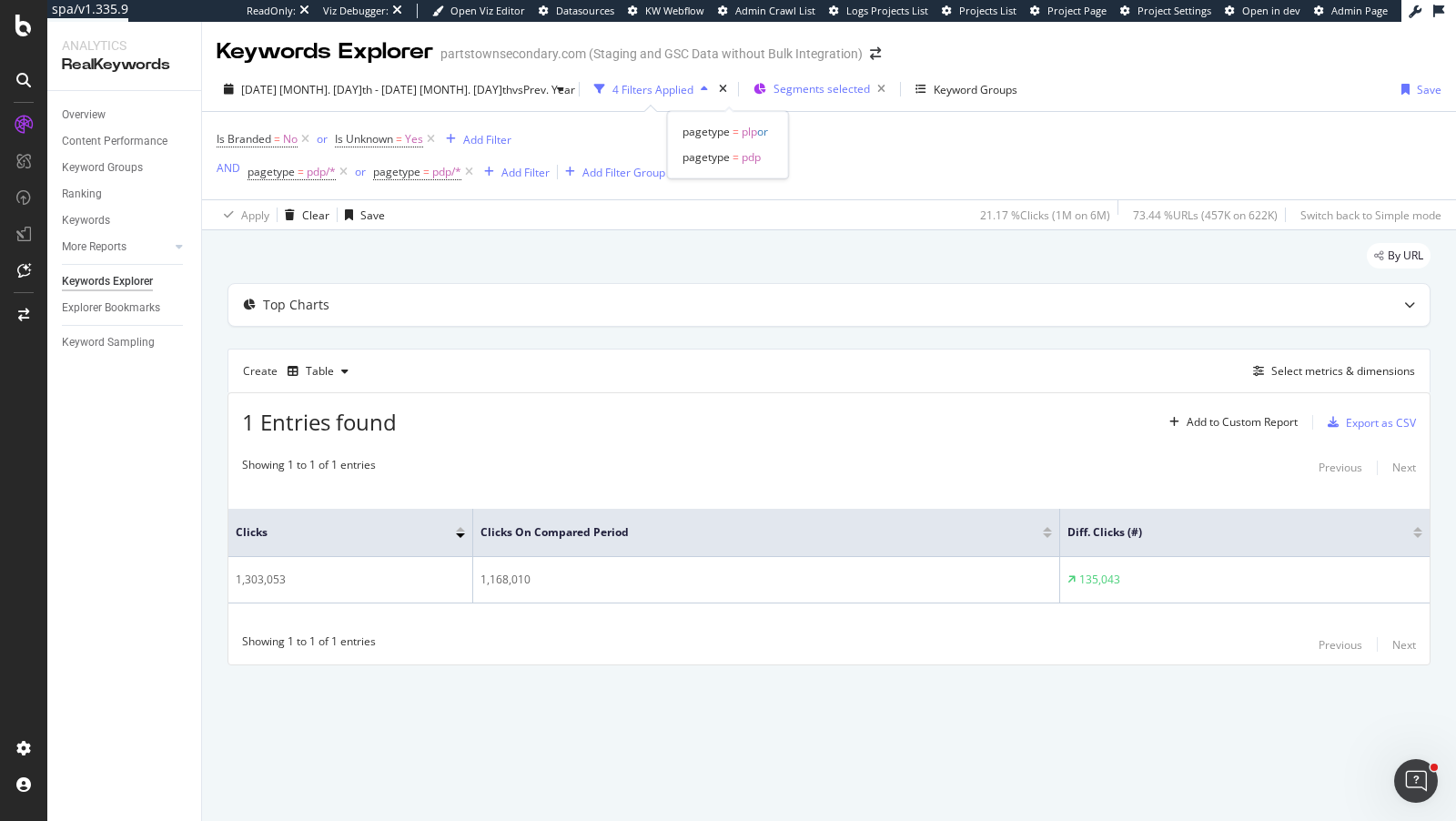 click on "Segments selected" at bounding box center [822, 88] 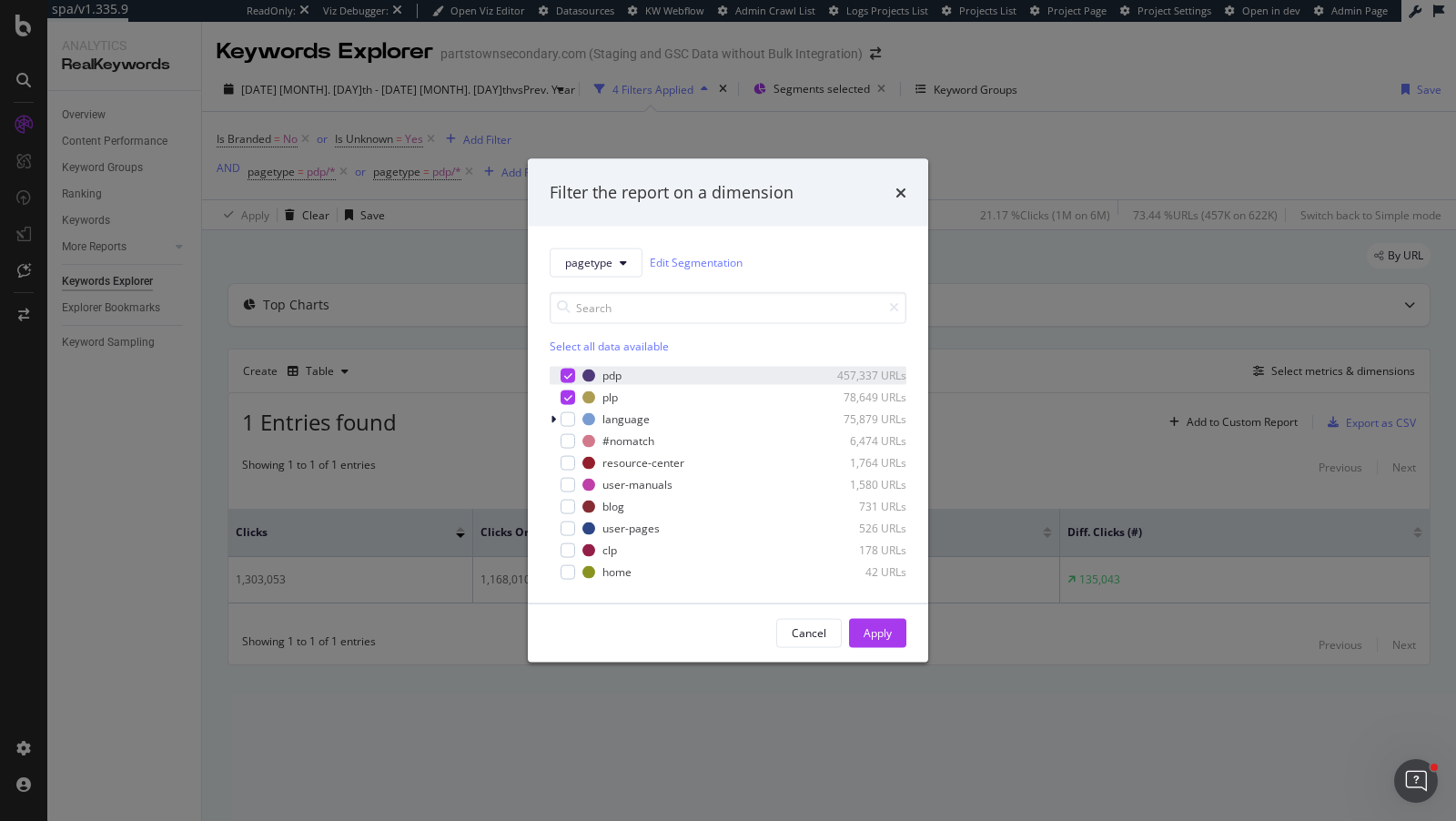 click at bounding box center (568, 375) 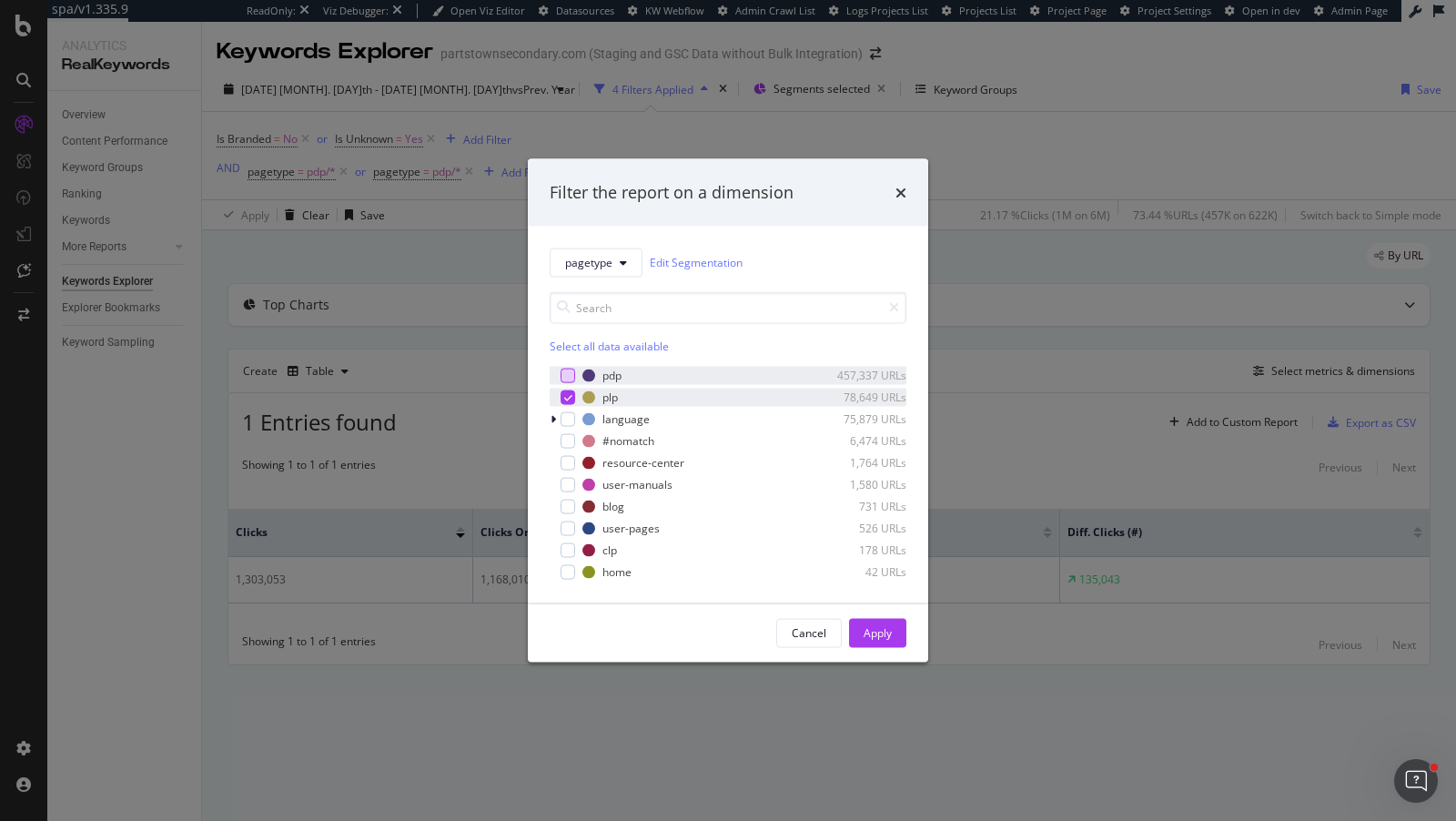 click at bounding box center [568, 397] 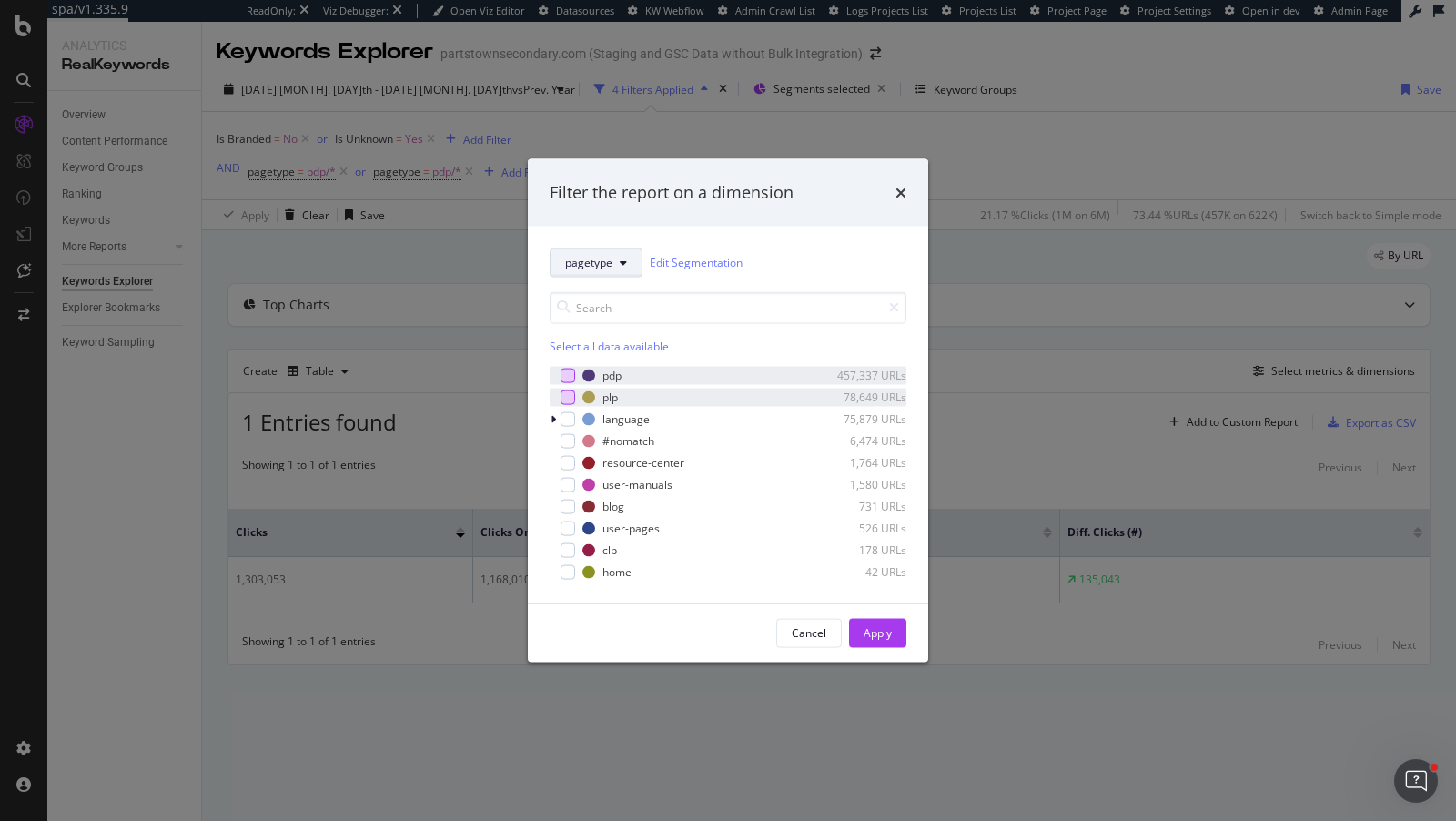 click on "pagetype" at bounding box center (596, 262) 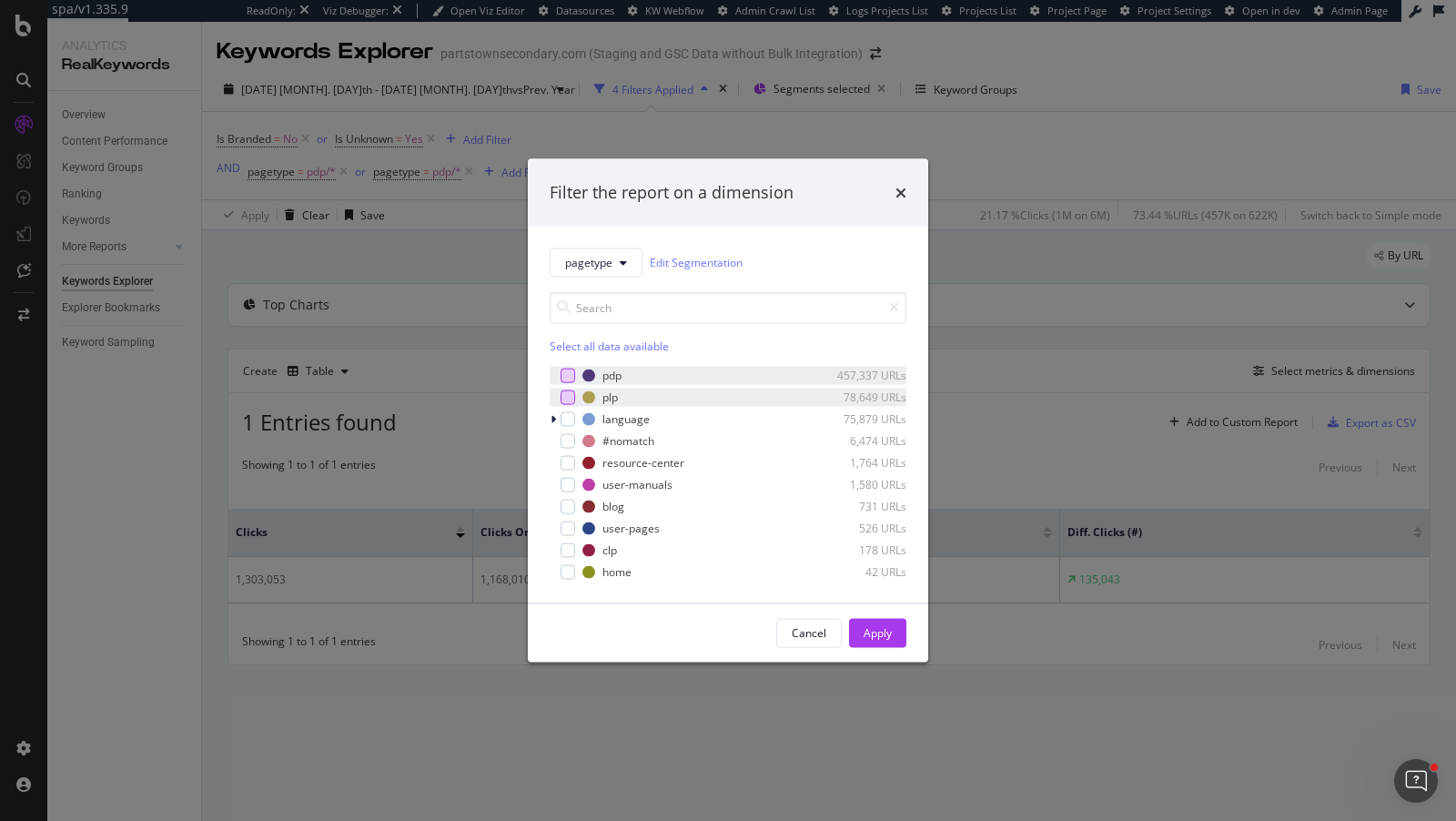 click on "Filter the report on a dimension pagetype Edit Segmentation Select all data available pdp 457,337   URLs plp 78,649   URLs language 75,879   URLs #nomatch 6,474   URLs resource-center 1,764   URLs user-manuals 1,580   URLs blog 731   URLs user-pages 526   URLs clp 178   URLs home 42   URLs Cancel Apply" at bounding box center (728, 410) 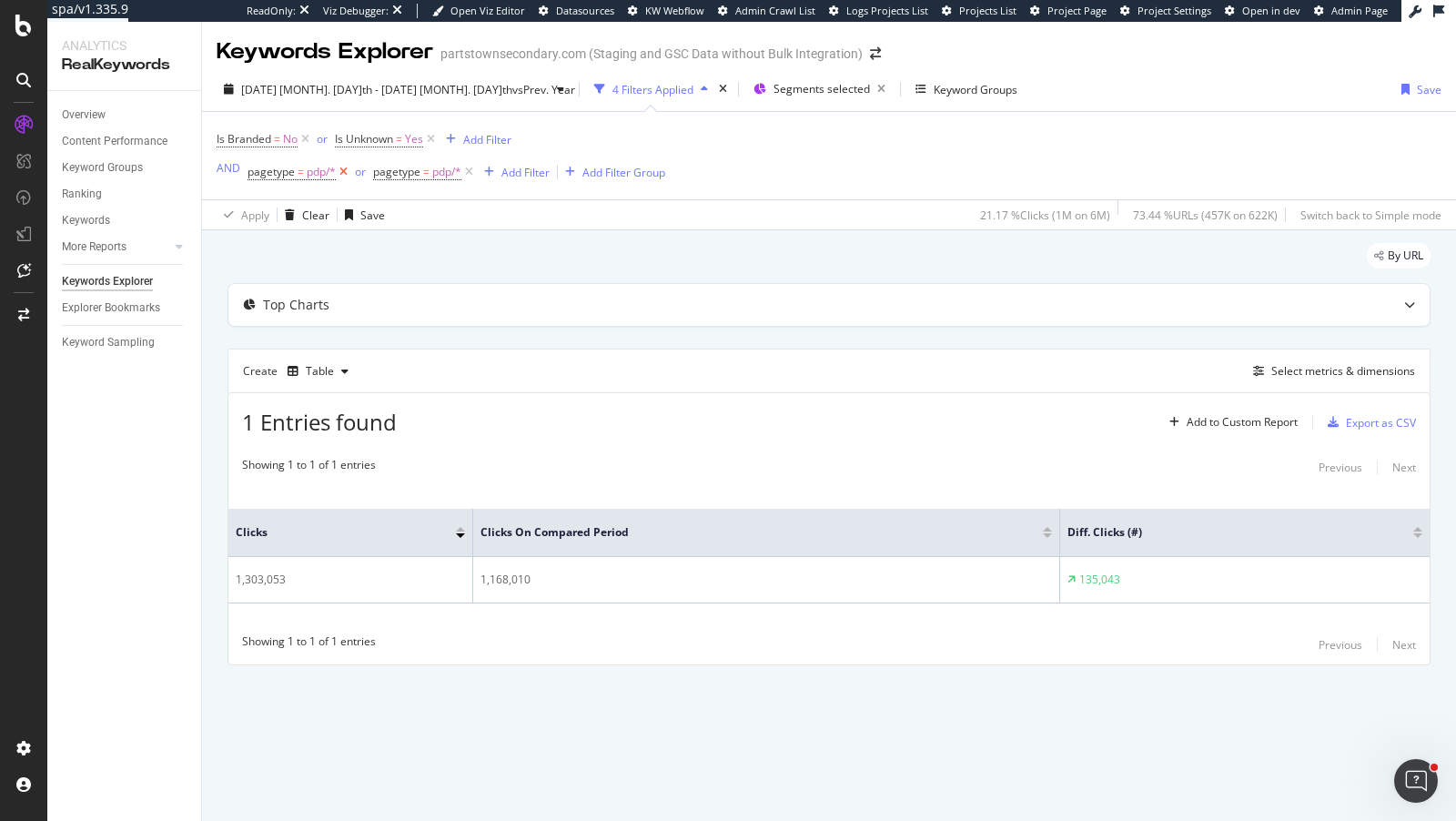 click at bounding box center [343, 172] 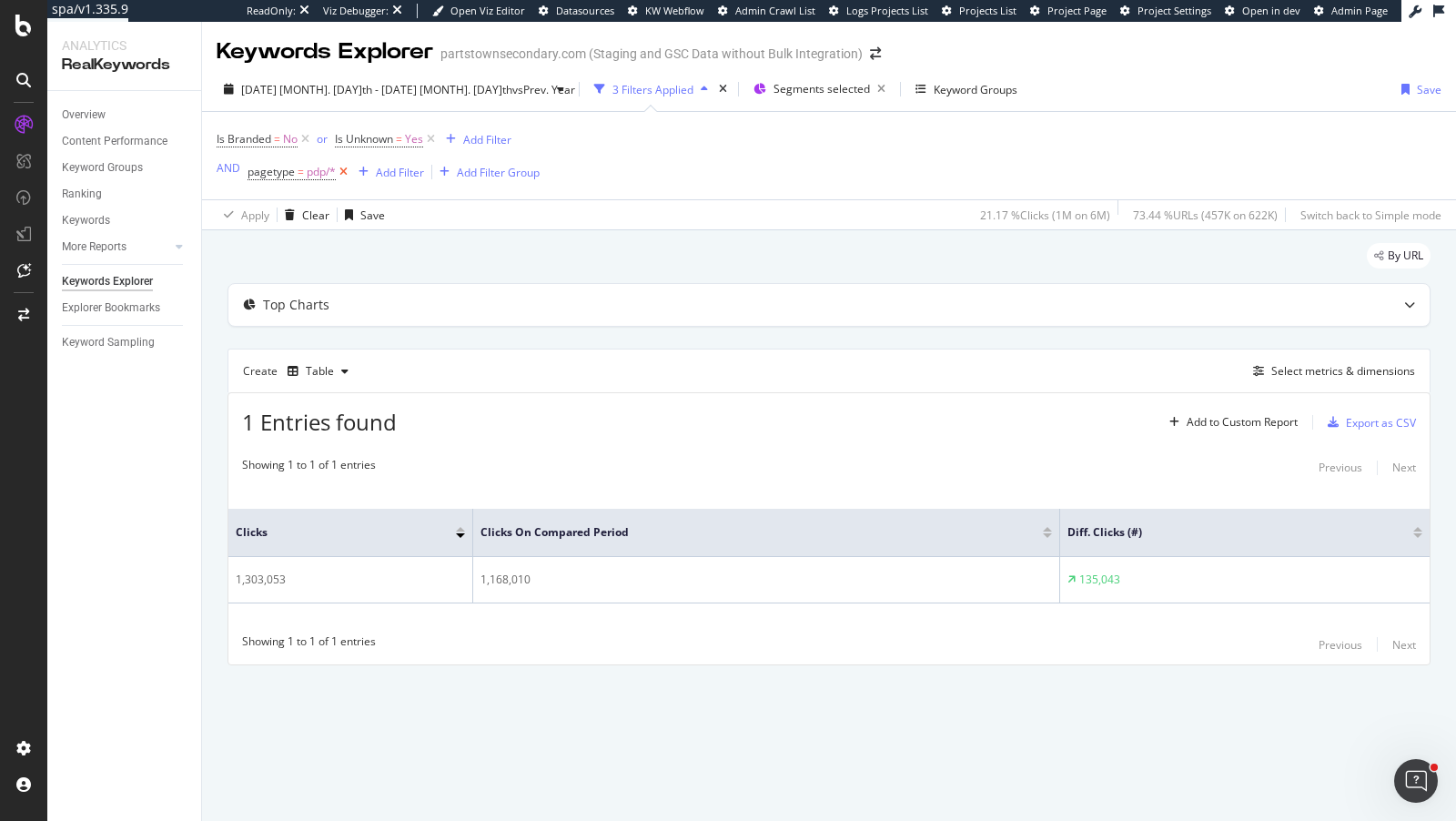 click at bounding box center [343, 172] 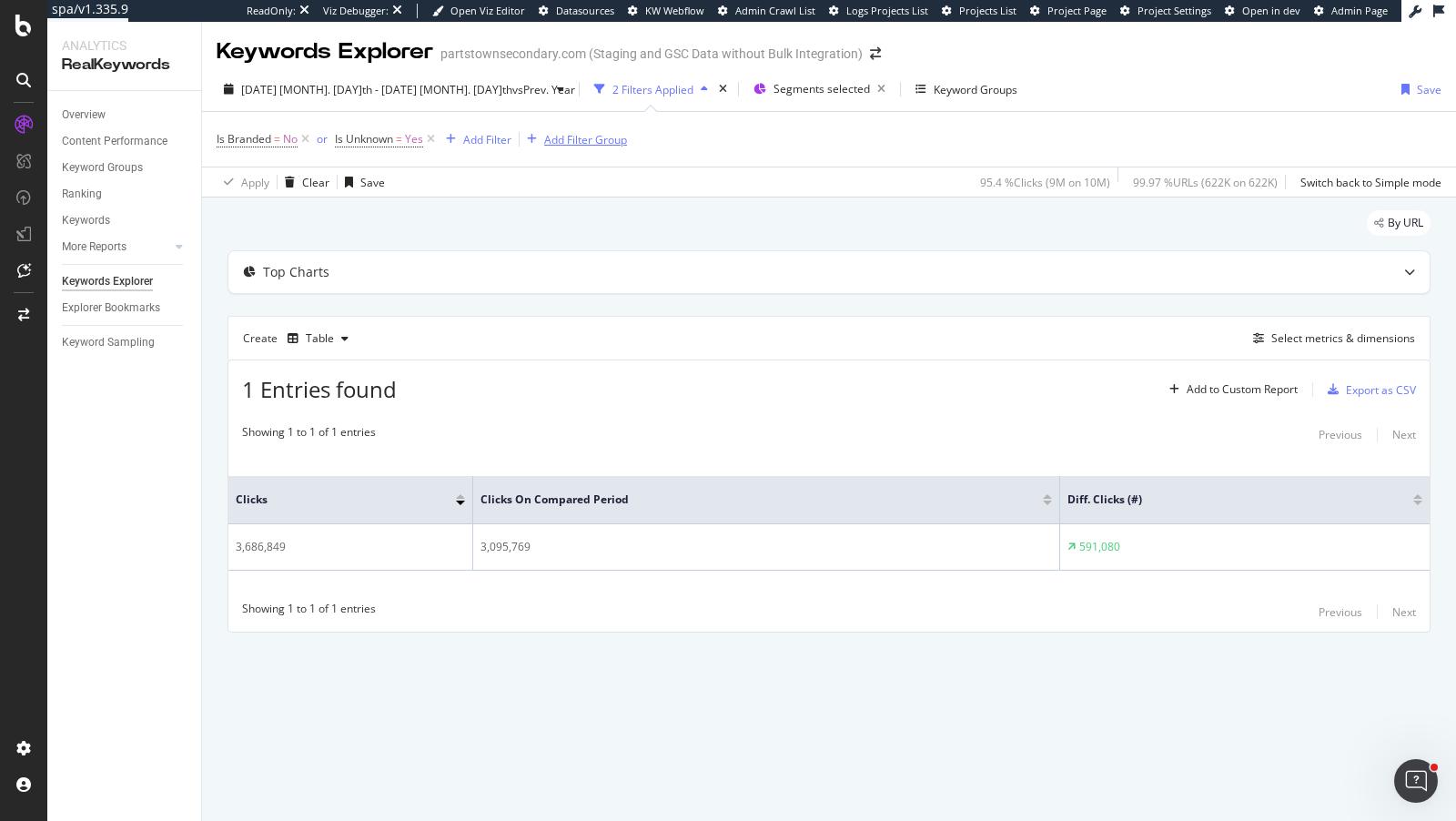 click on "Add Filter Group" at bounding box center [585, 139] 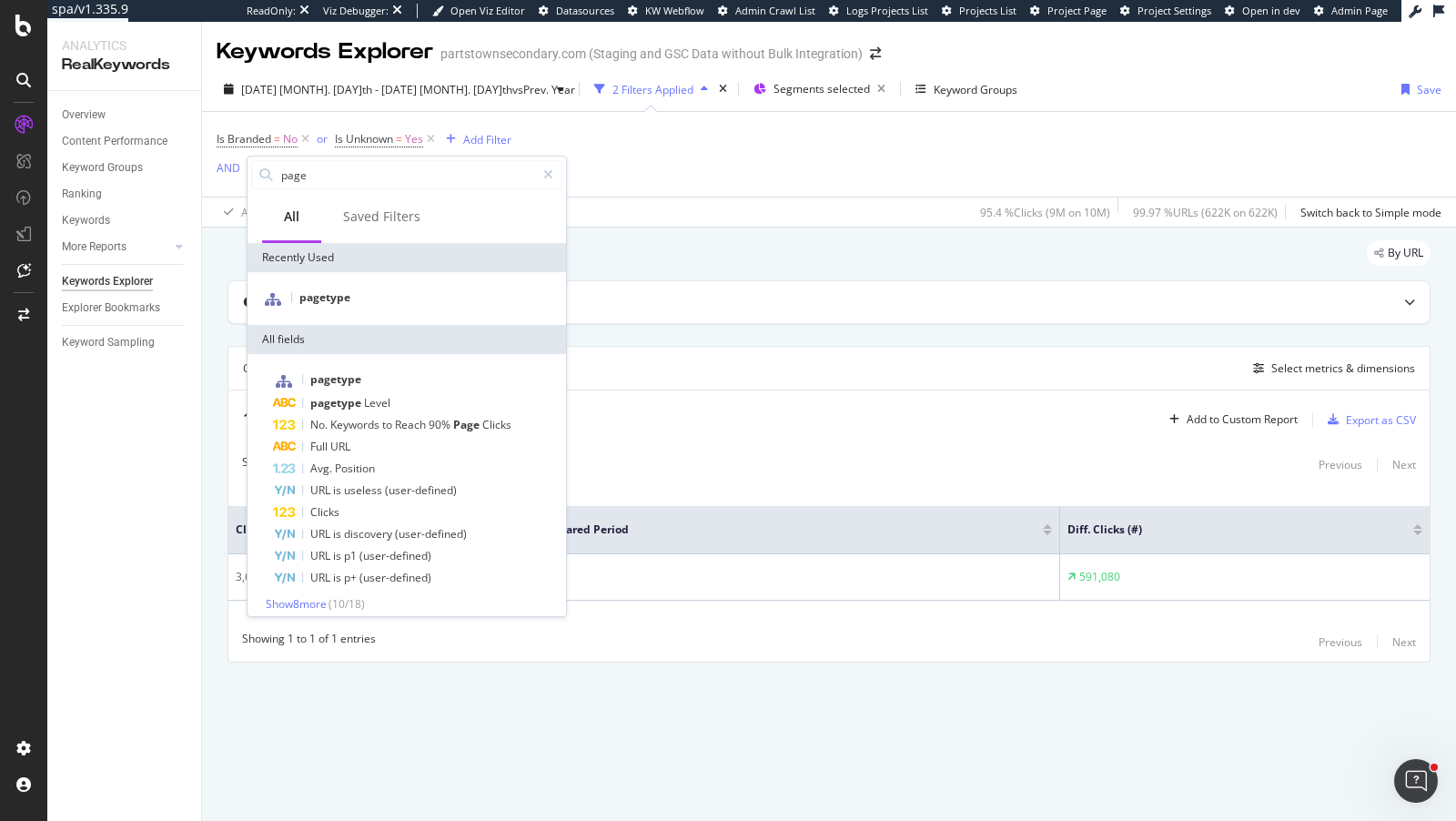 scroll, scrollTop: 8, scrollLeft: 0, axis: vertical 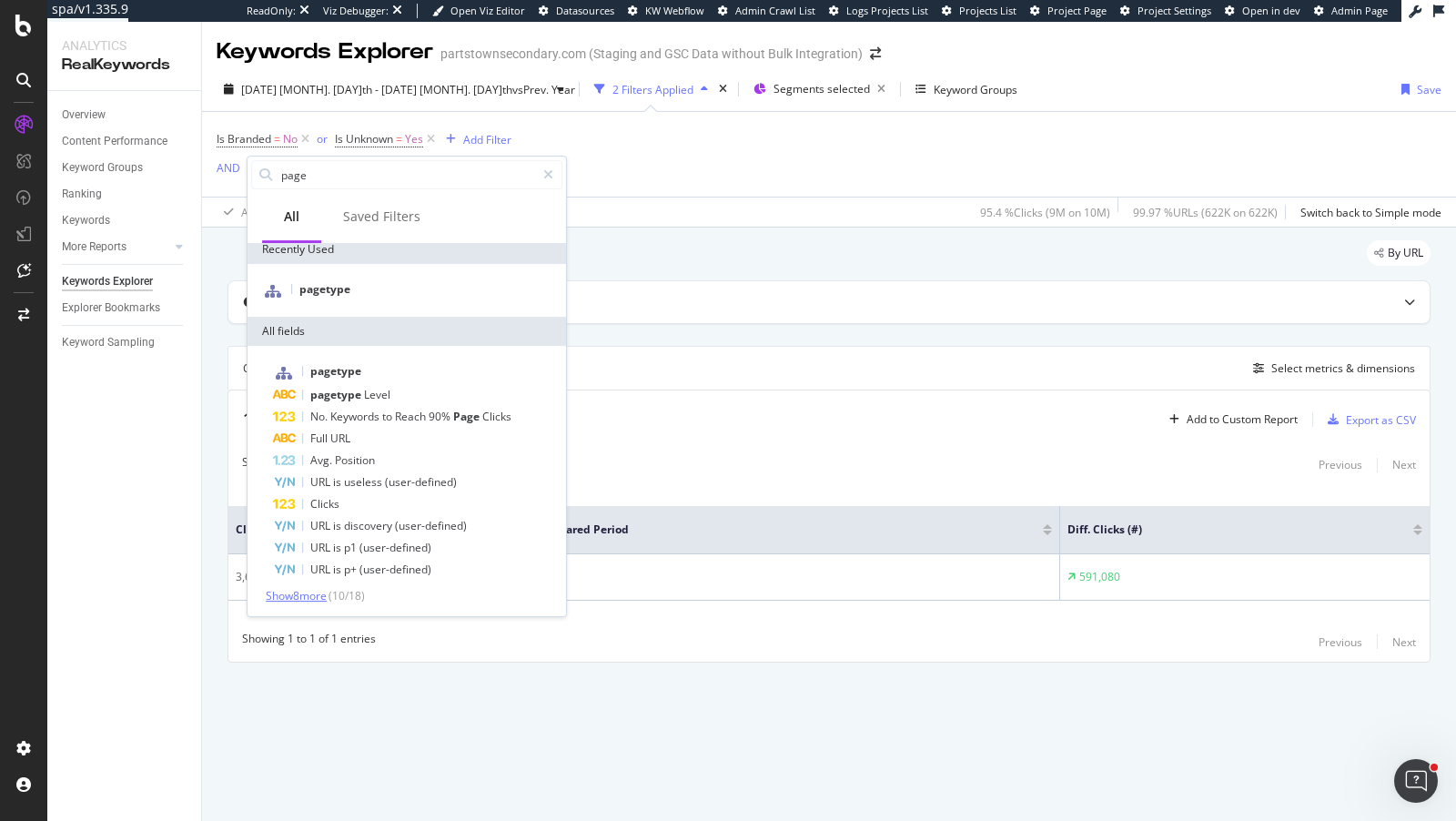 click on "Show  8  more" at bounding box center [296, 595] 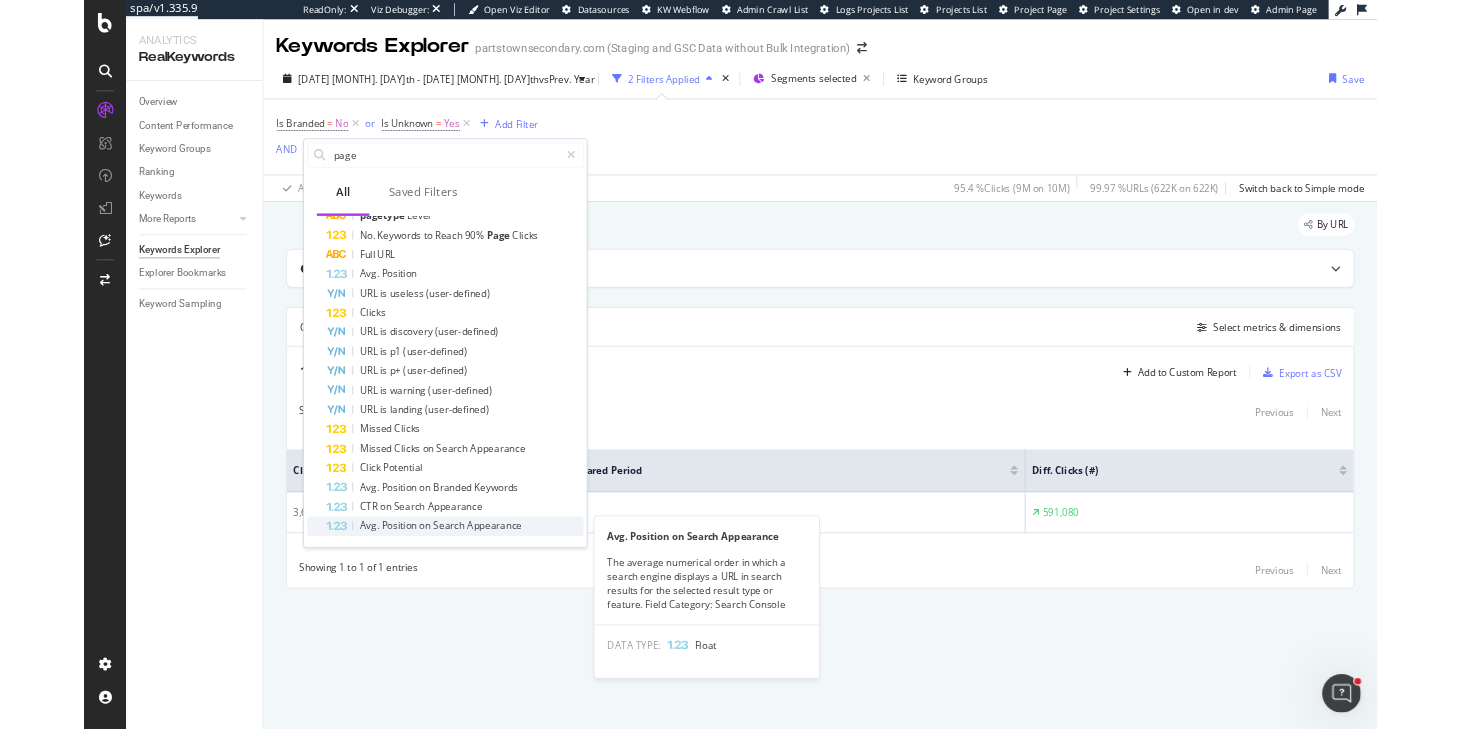 scroll, scrollTop: 0, scrollLeft: 0, axis: both 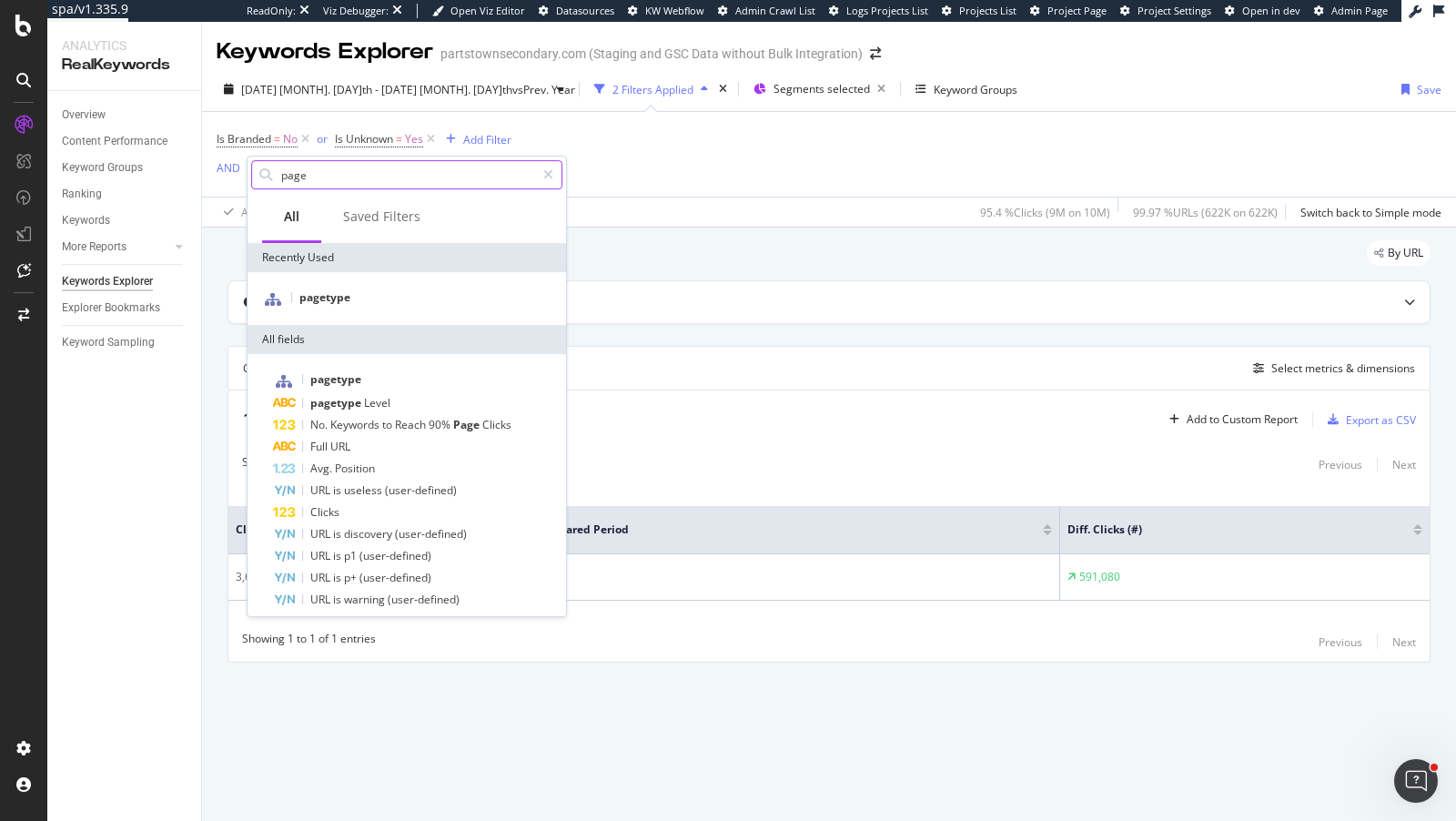 click on "page" at bounding box center [407, 175] 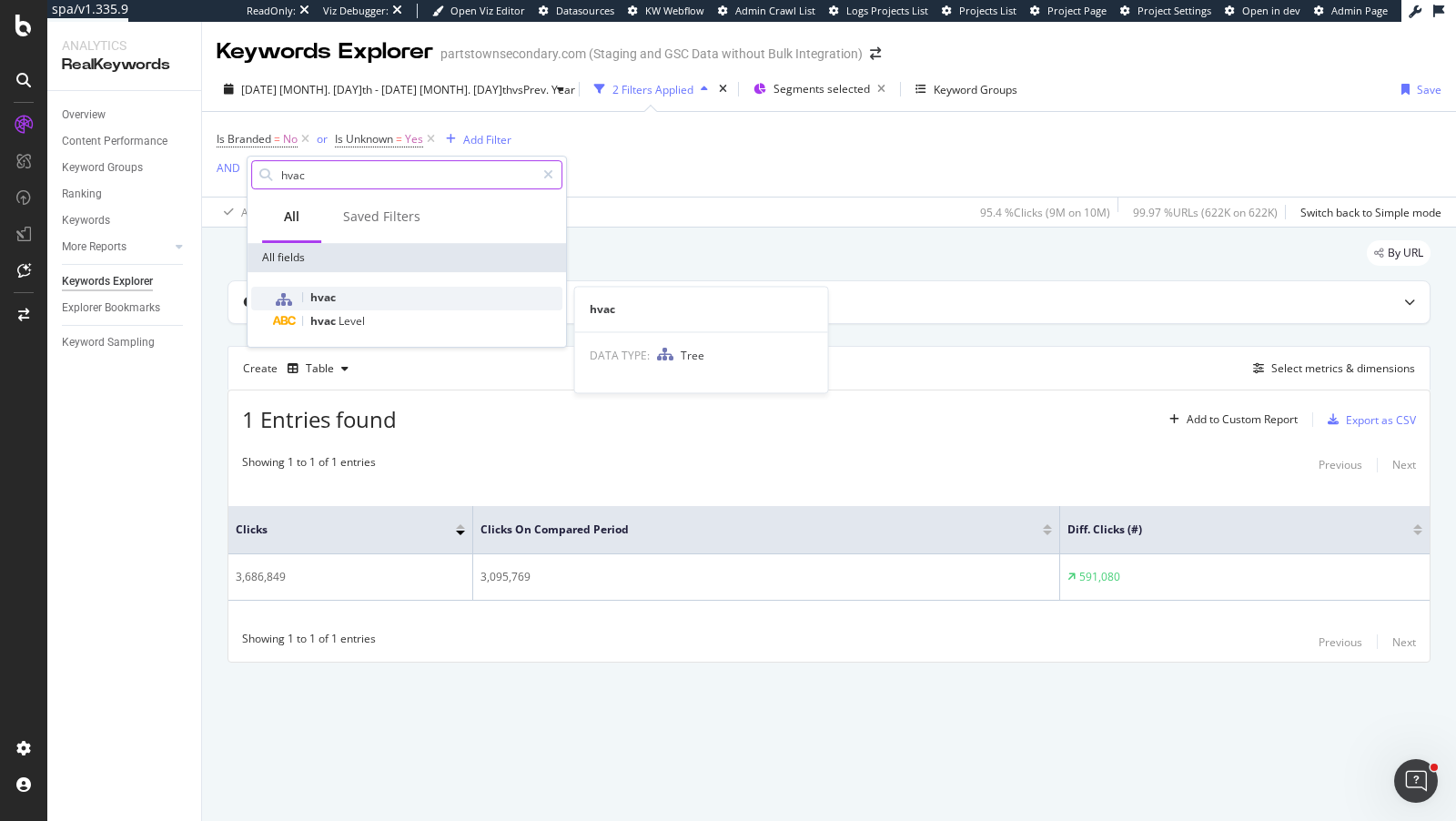 type on "hvac" 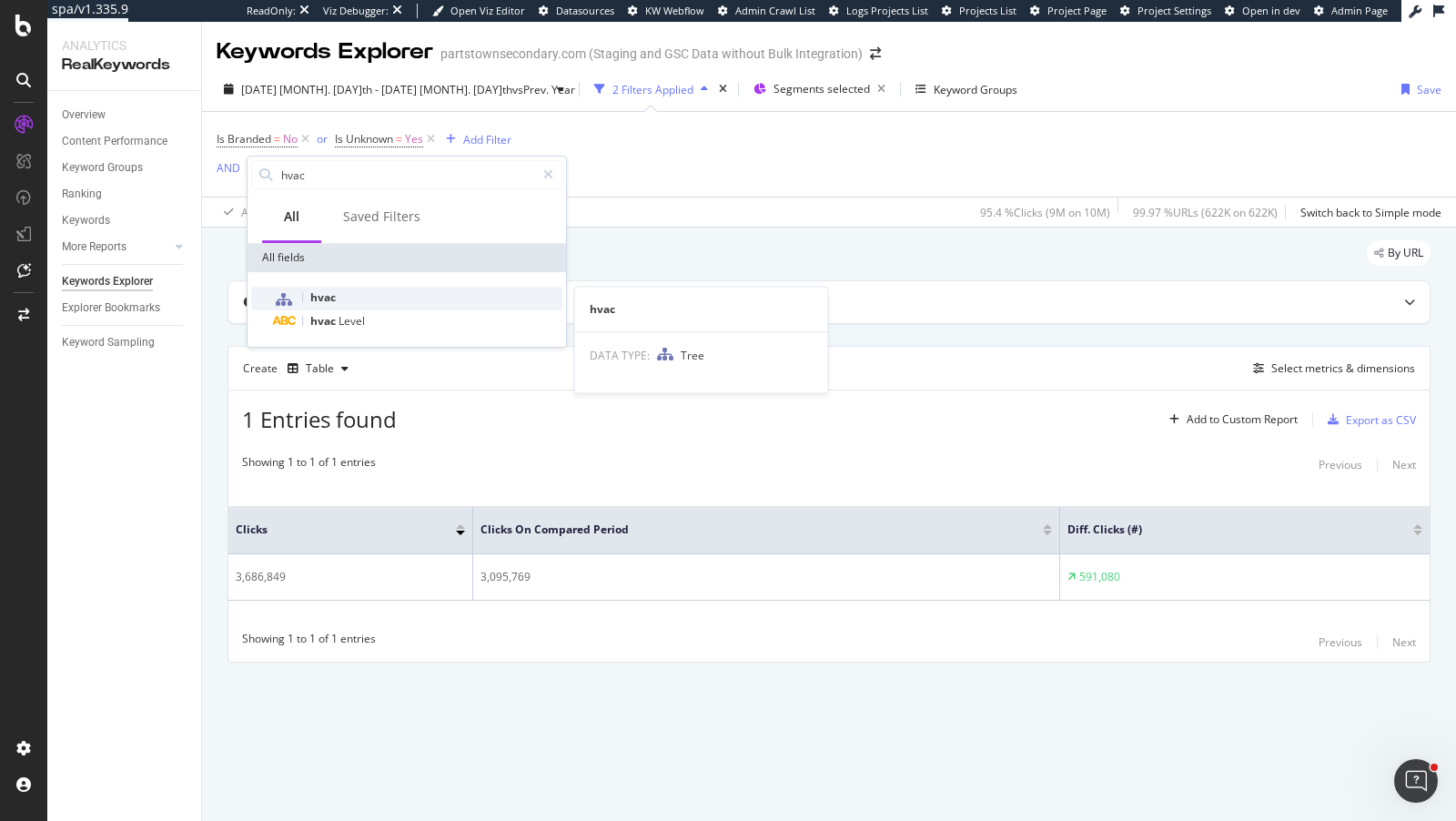 click on "hvac" at bounding box center (323, 297) 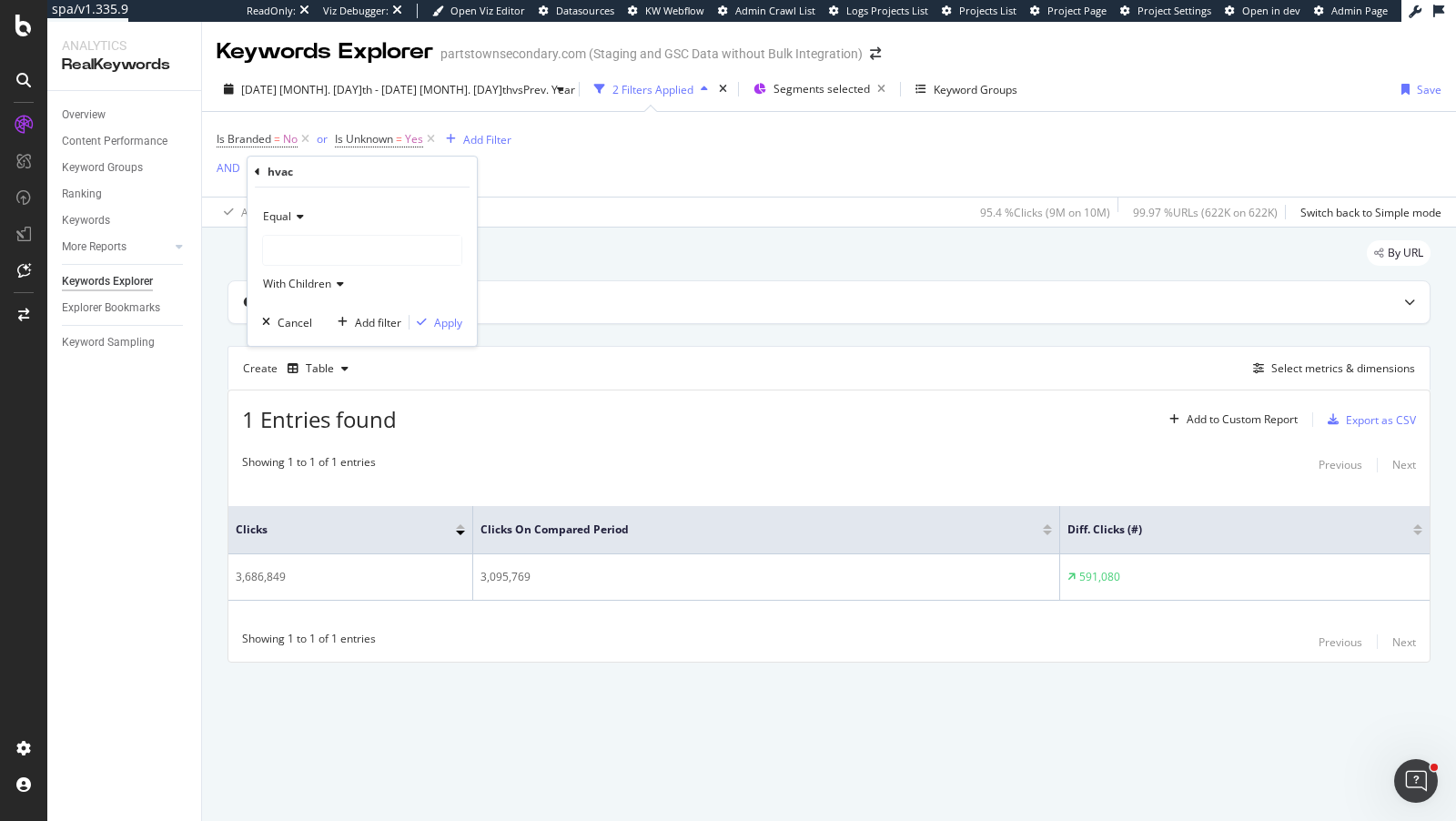 click on "Equal" at bounding box center [277, 216] 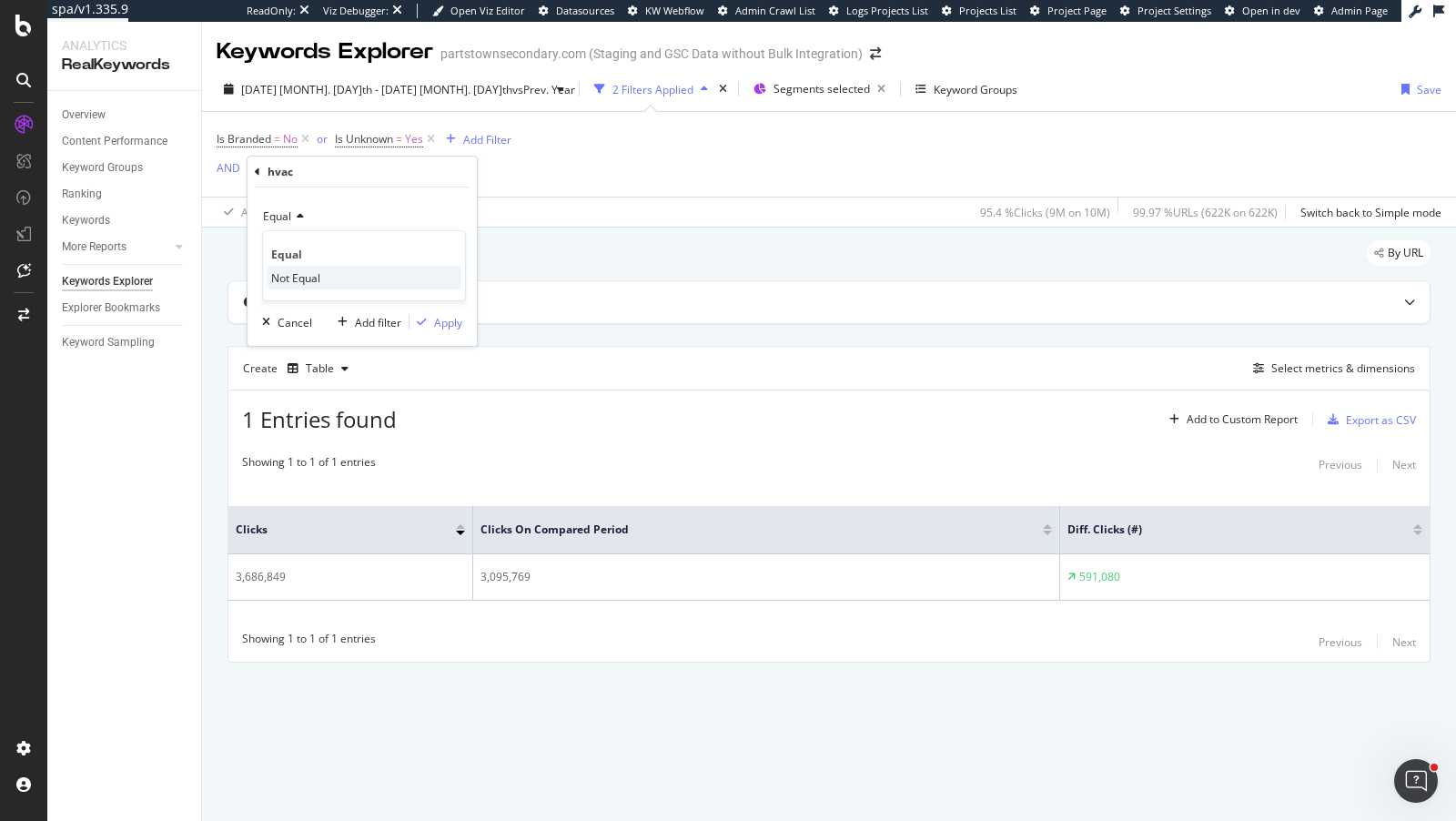 click on "Not Equal" at bounding box center (296, 278) 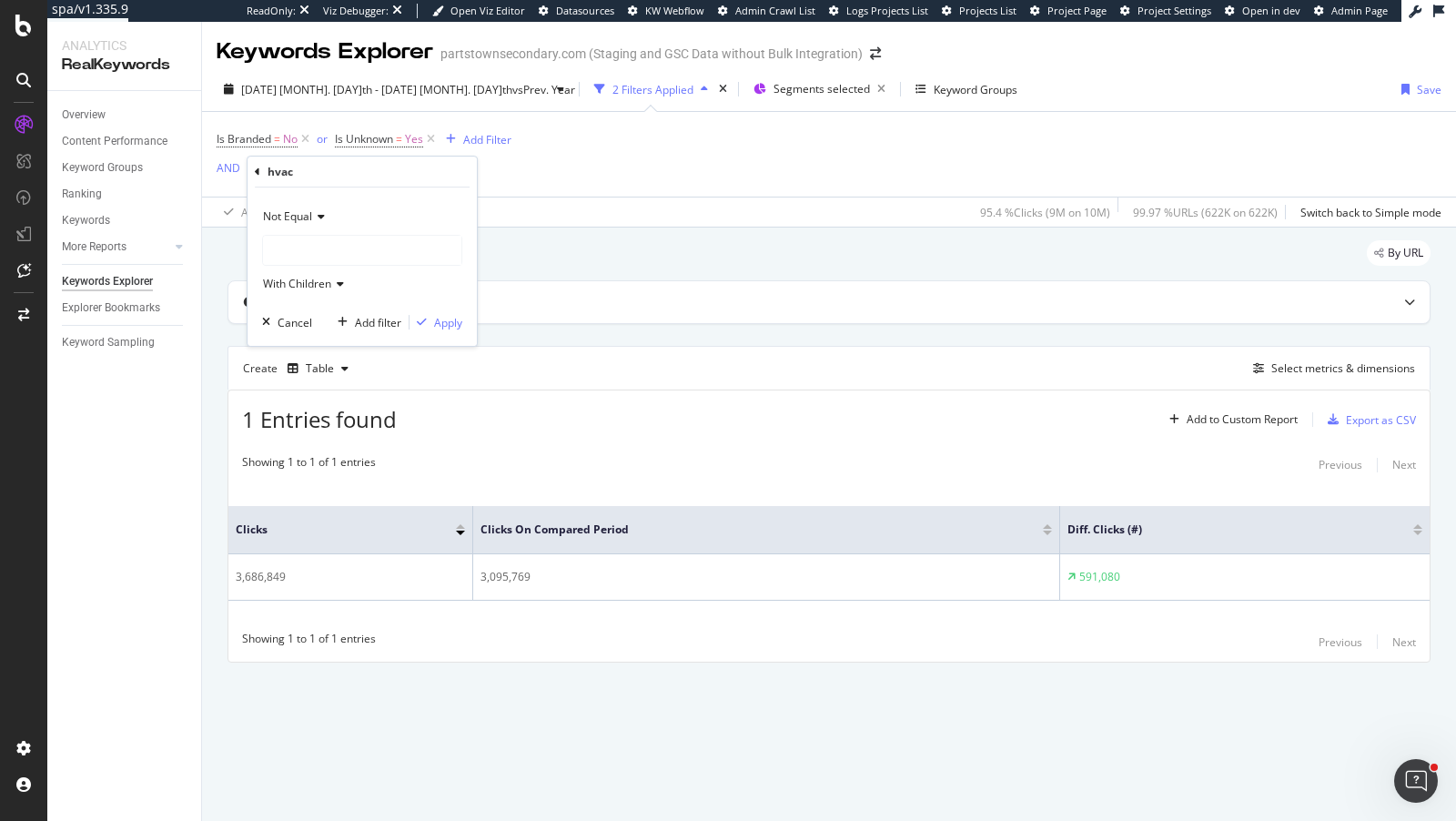 click at bounding box center (362, 250) 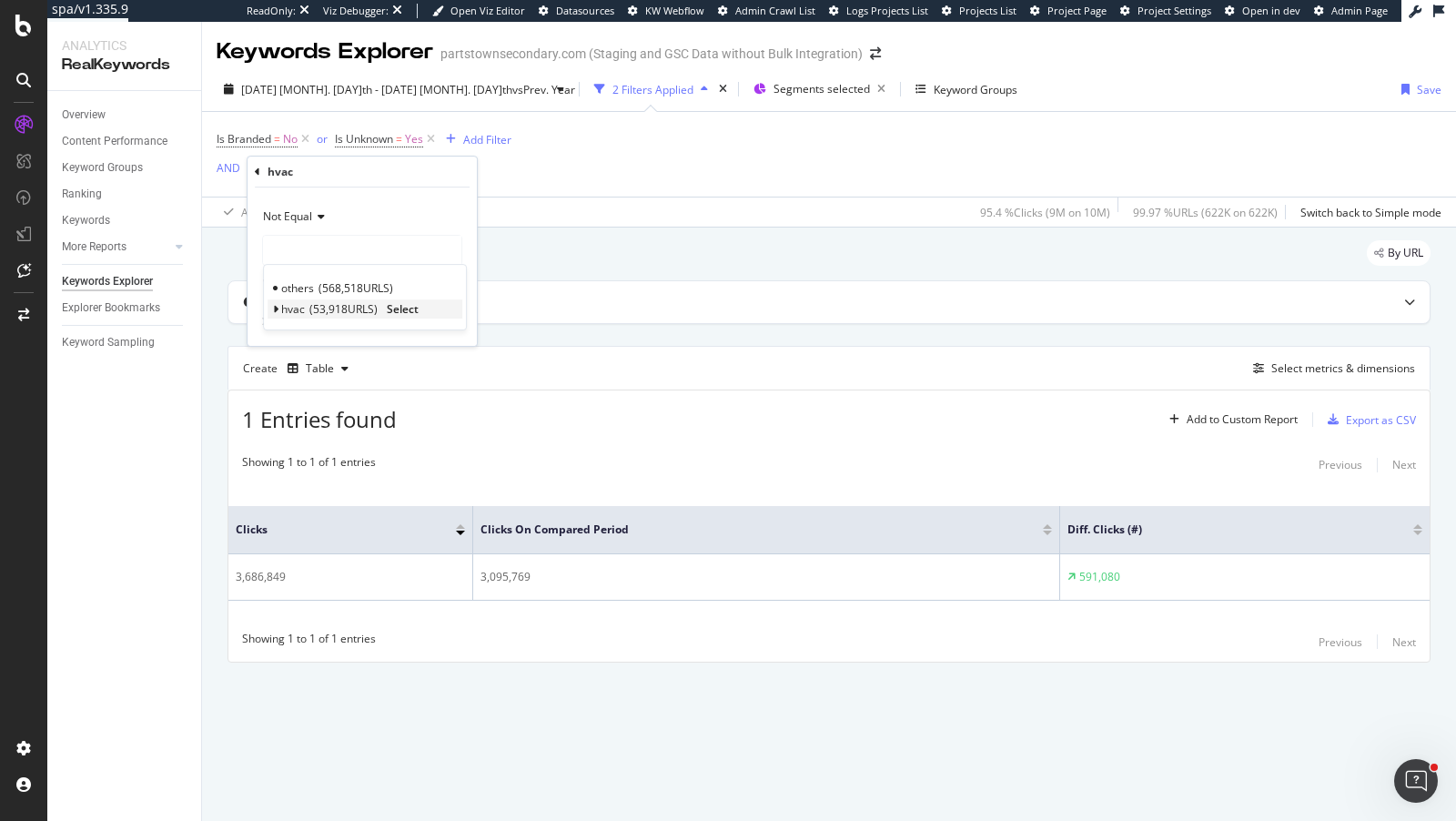 click on "hvac" at bounding box center (293, 309) 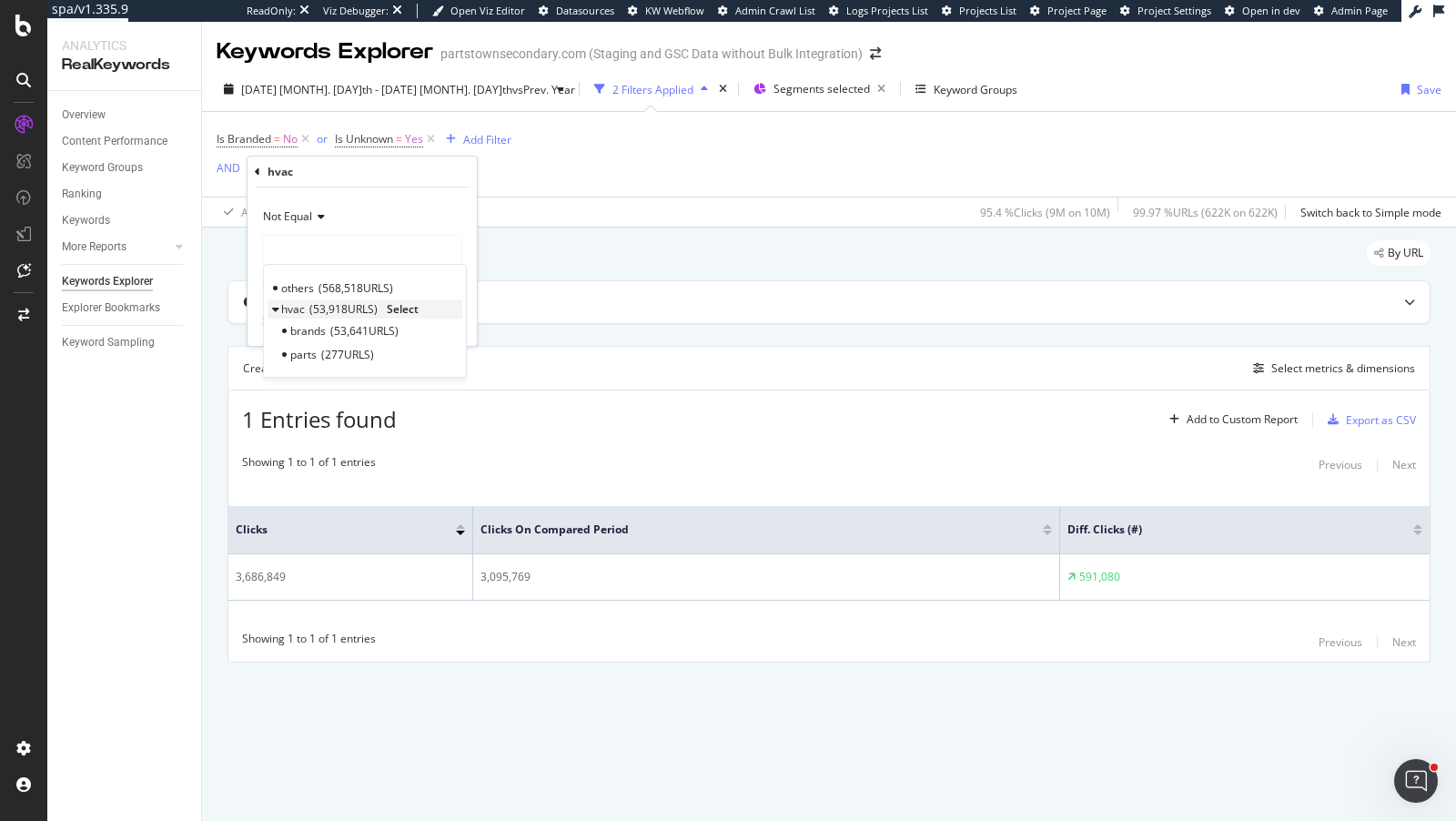 click on "Select" at bounding box center (402, 309) 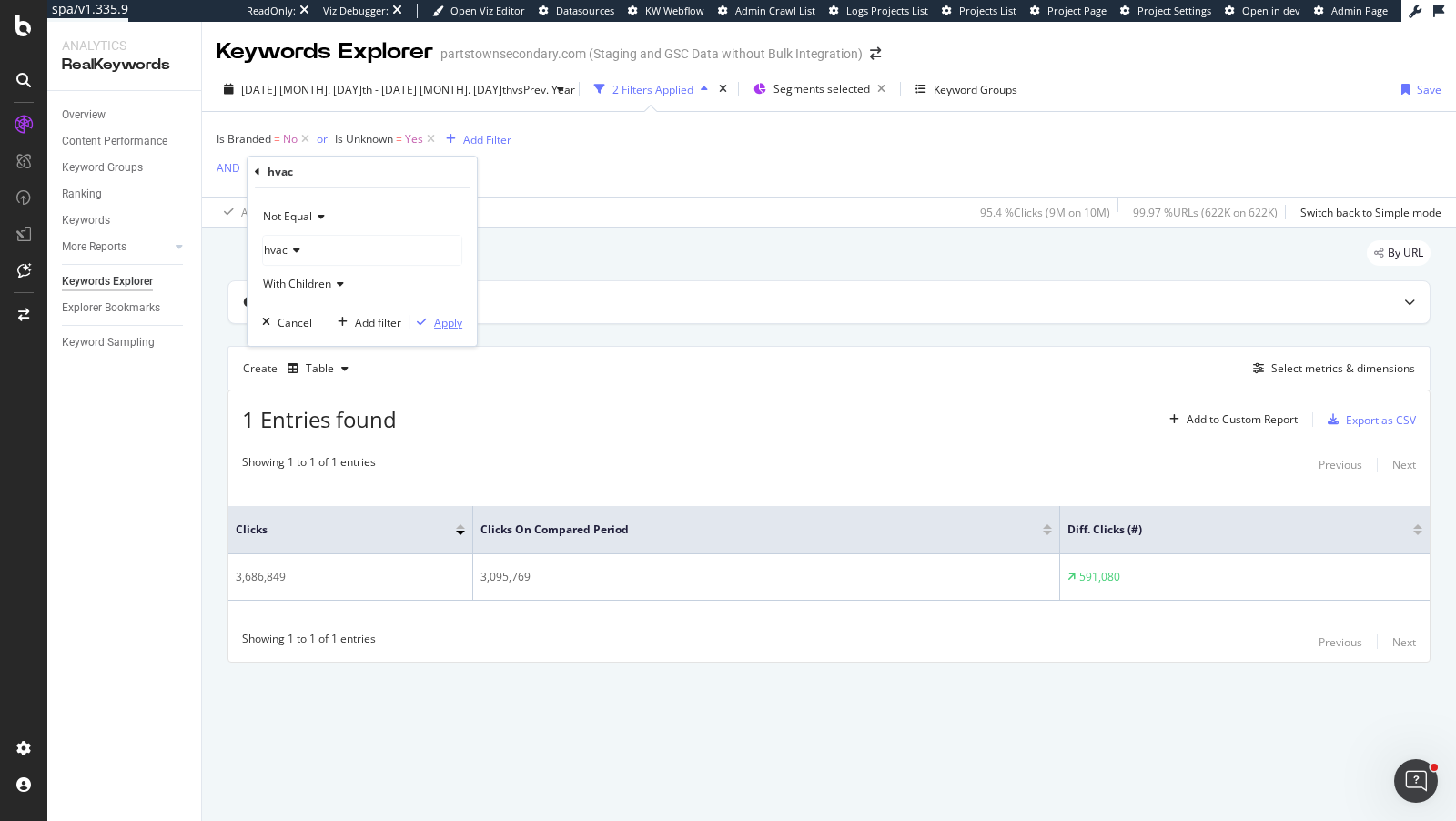 click on "Apply" at bounding box center [448, 322] 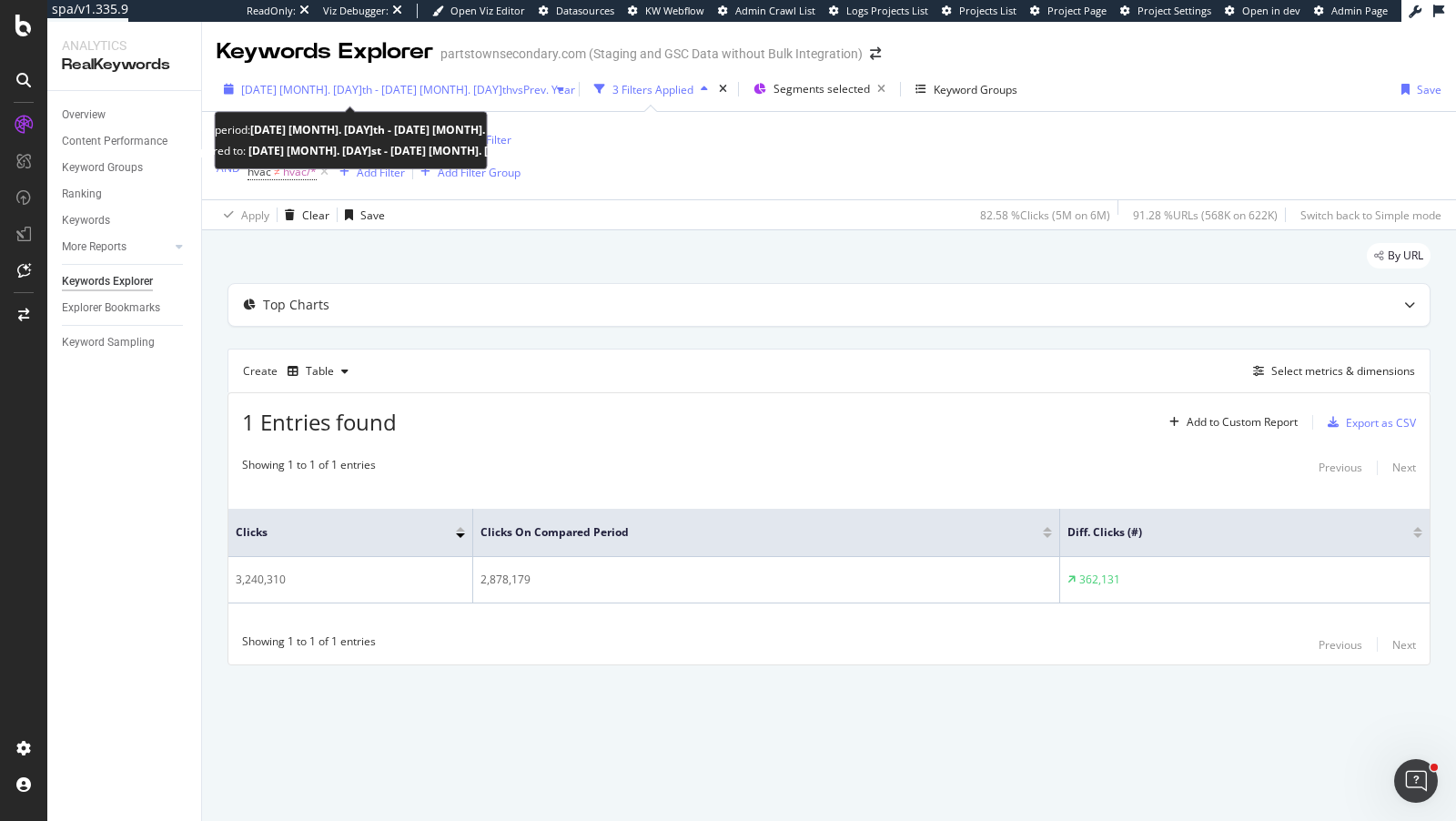 click on "2024 May. 30th - 2025 Jun. 5th" at bounding box center [377, 89] 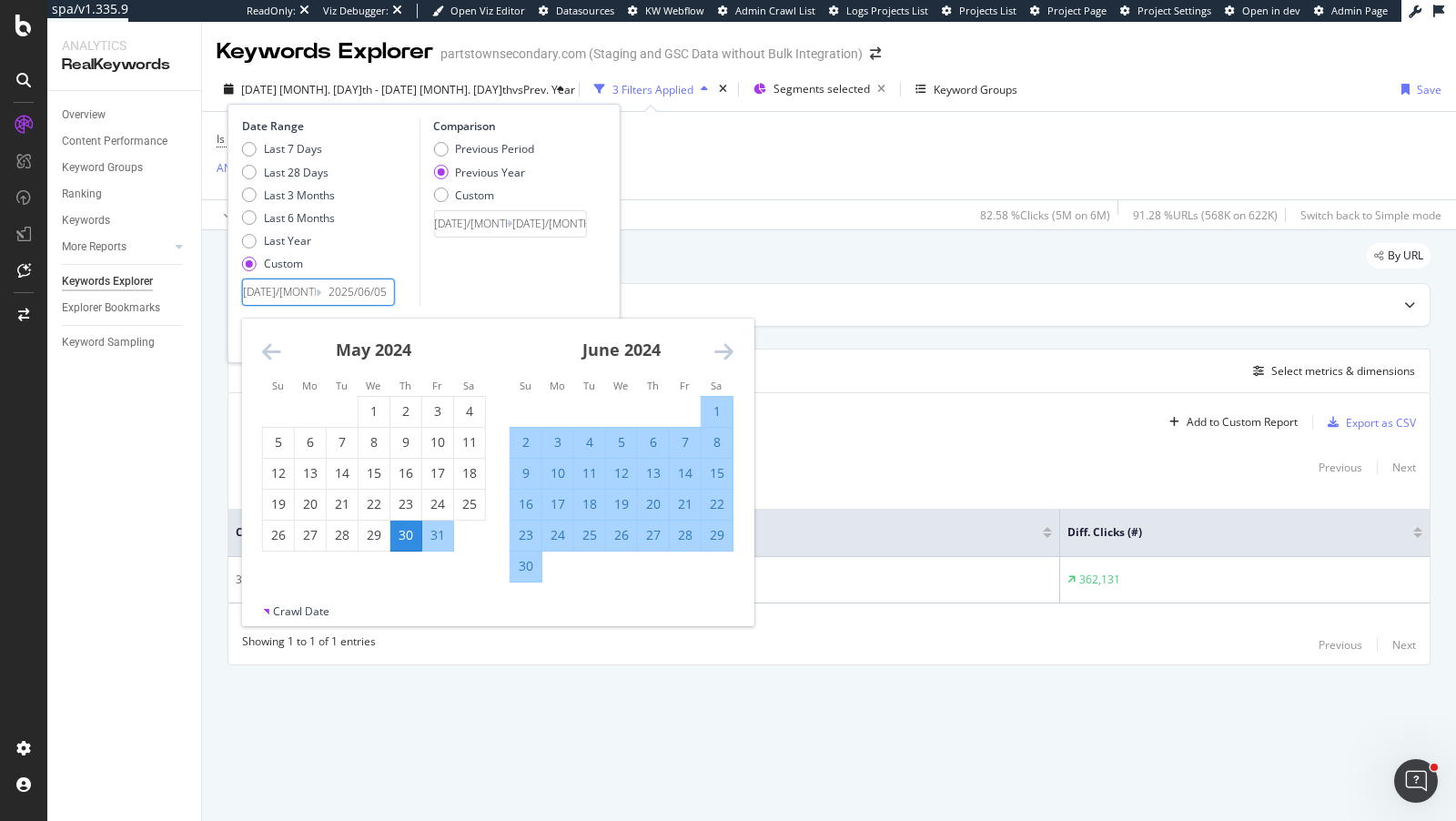 click on "2025/06/05" at bounding box center (358, 292) 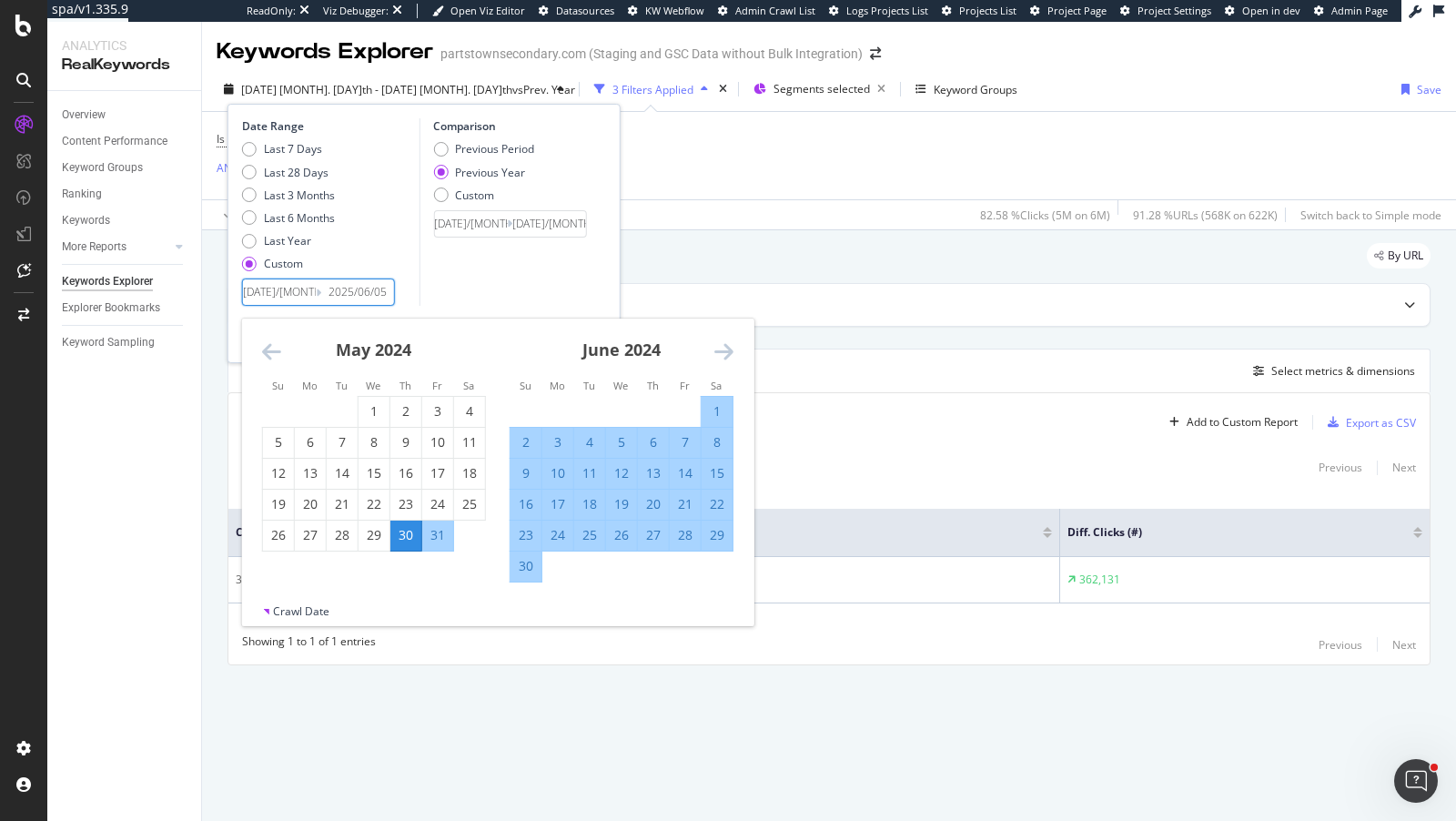 click at bounding box center [723, 351] 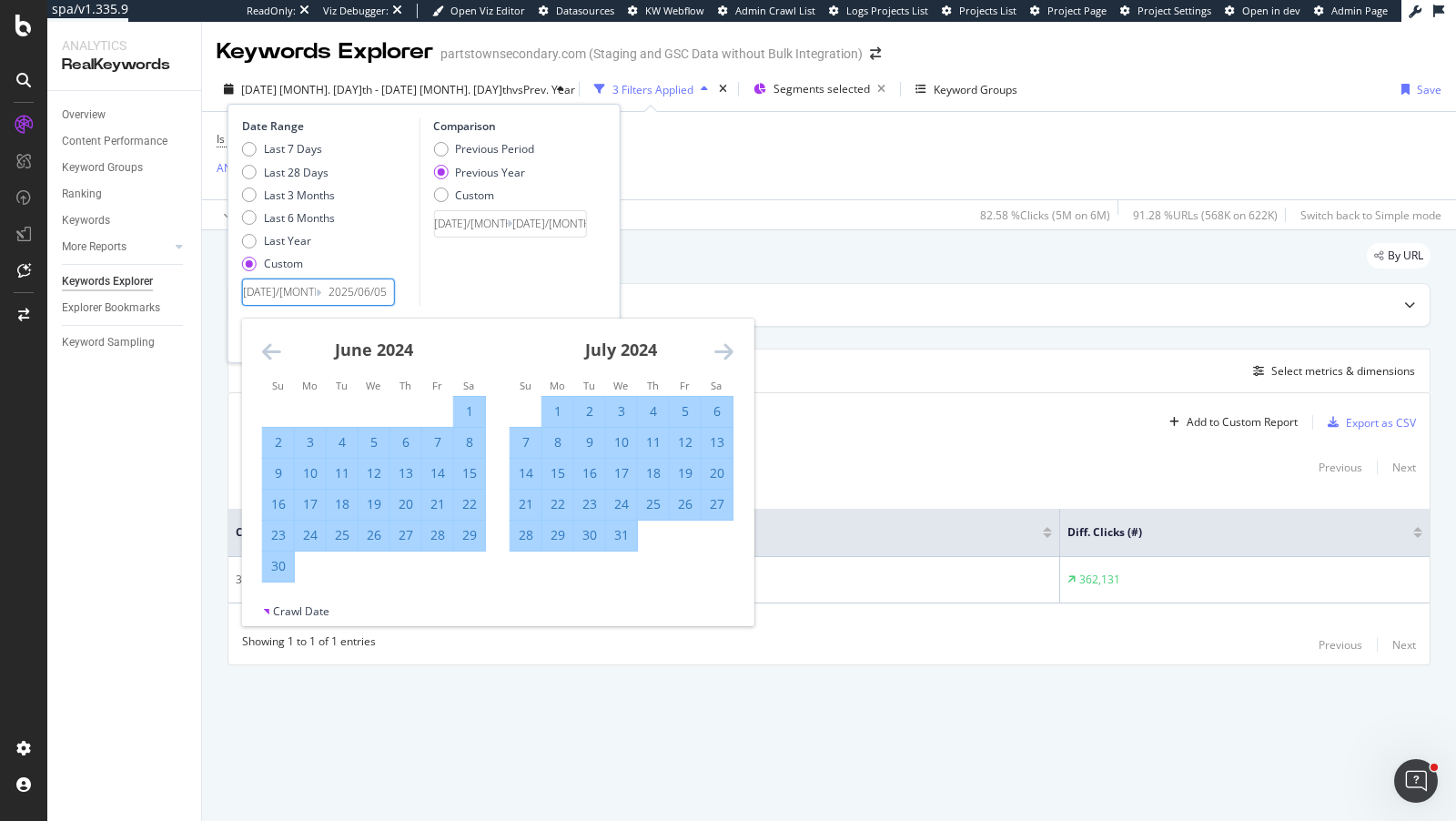 click at bounding box center (723, 351) 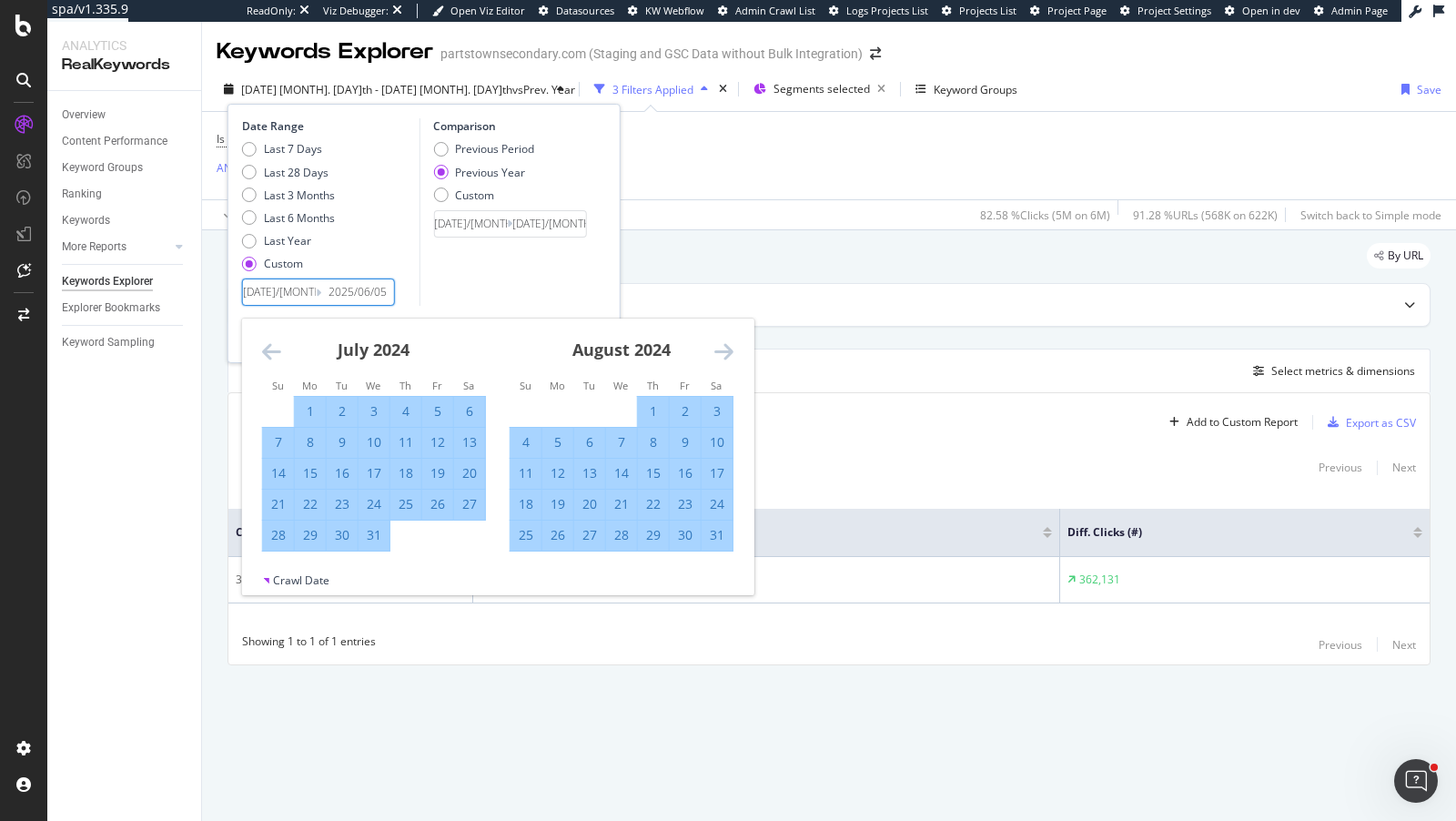 click at bounding box center (723, 351) 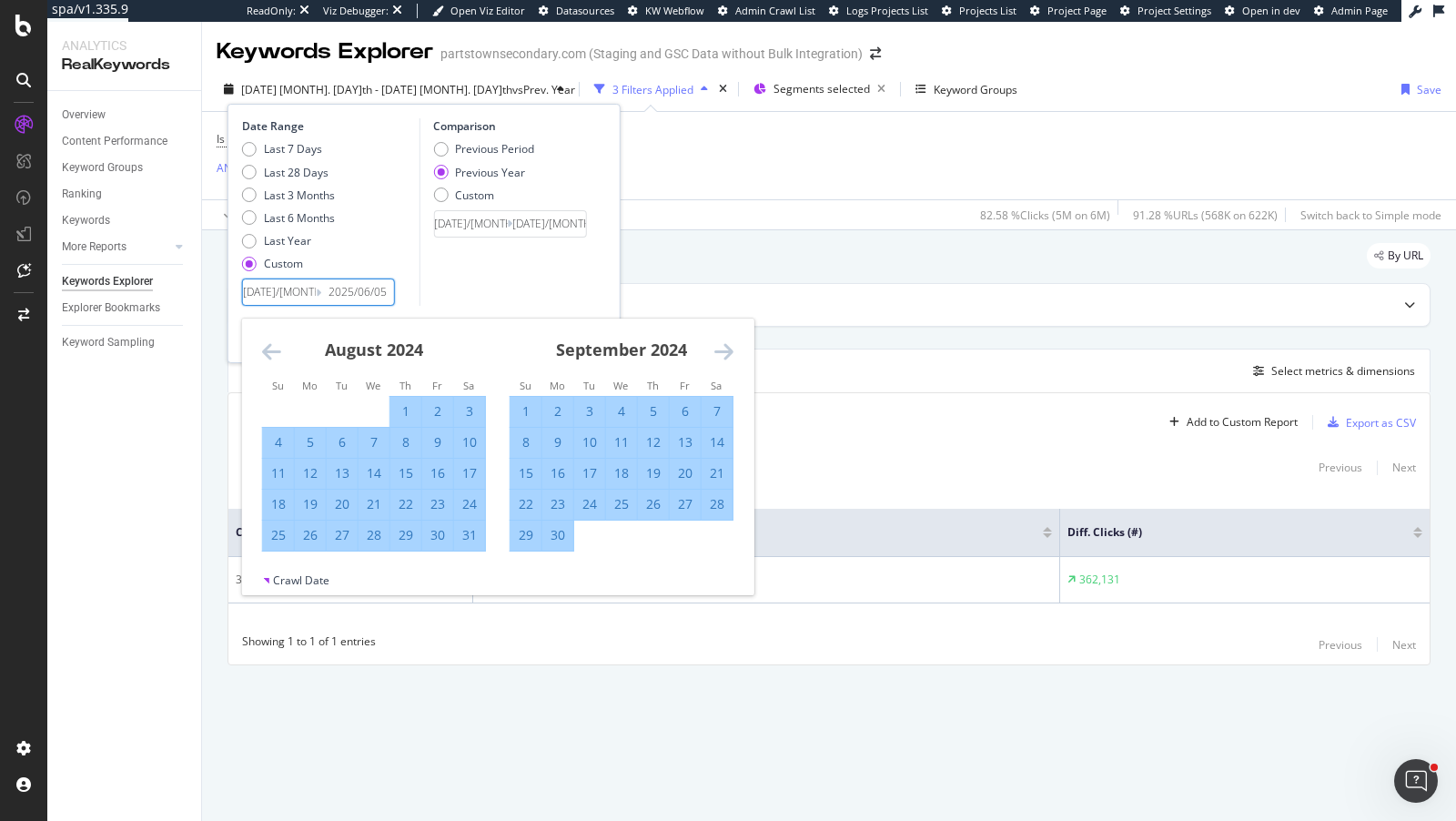 click at bounding box center (723, 351) 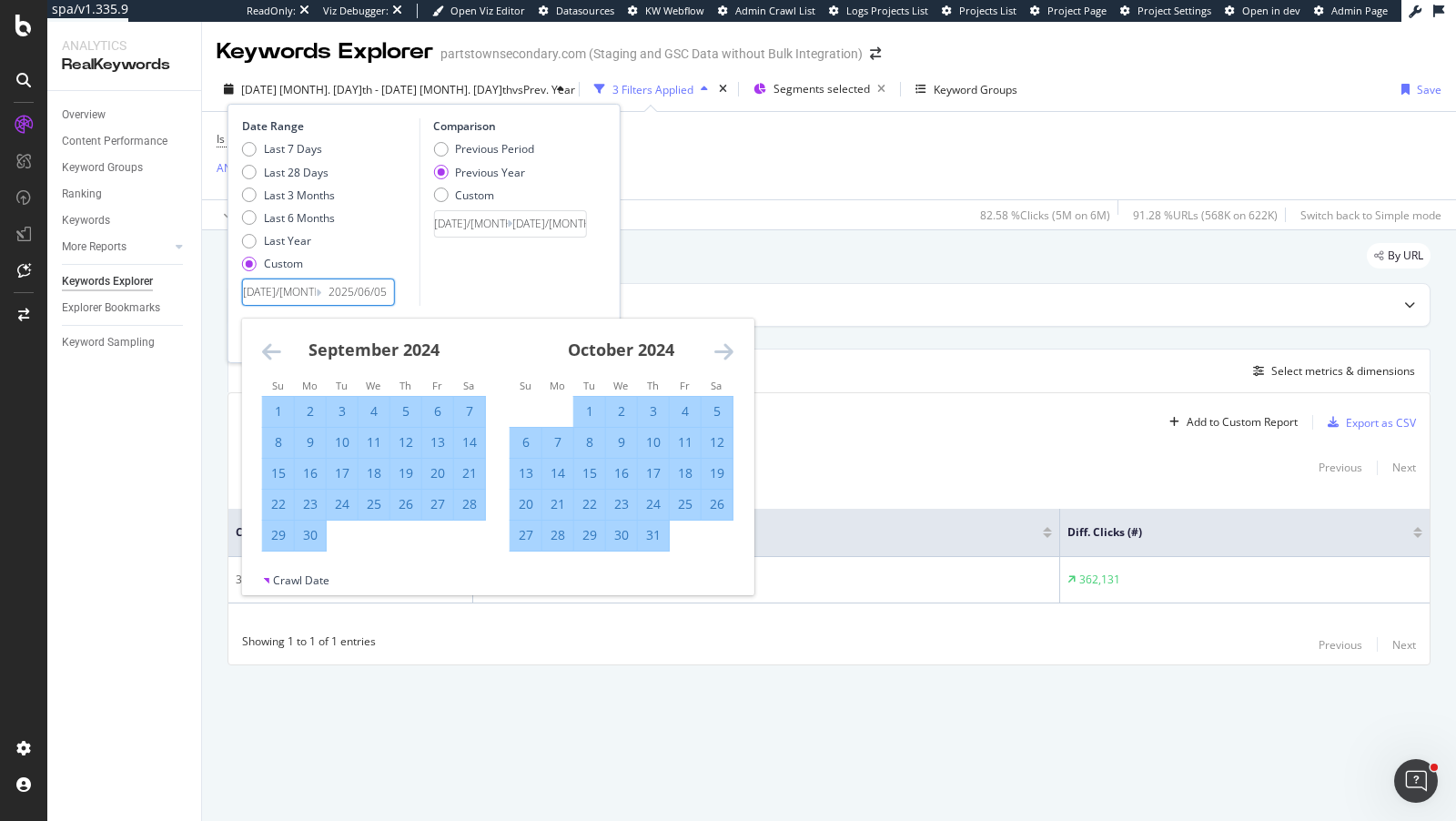 click at bounding box center [723, 351] 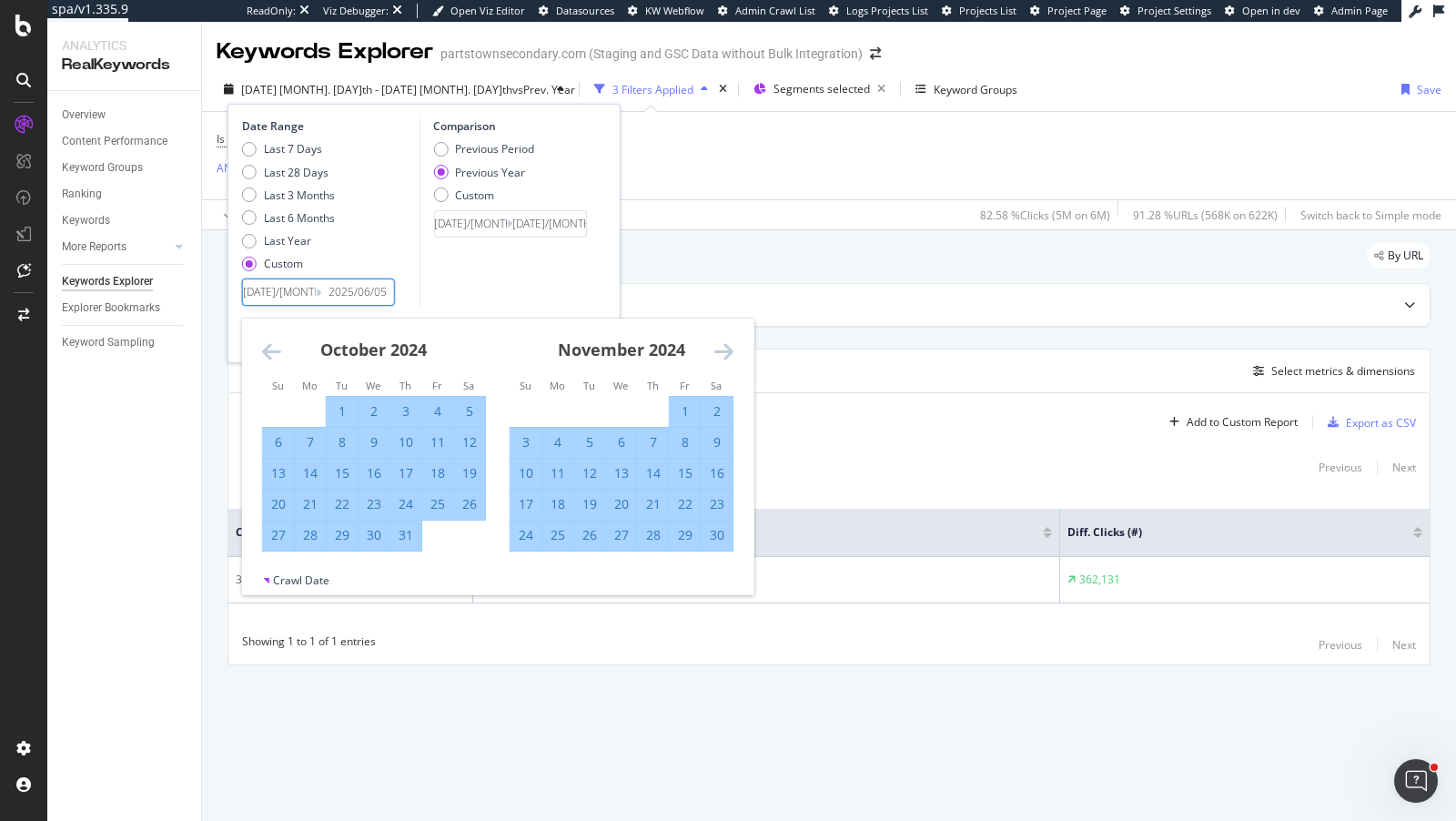 click at bounding box center (723, 351) 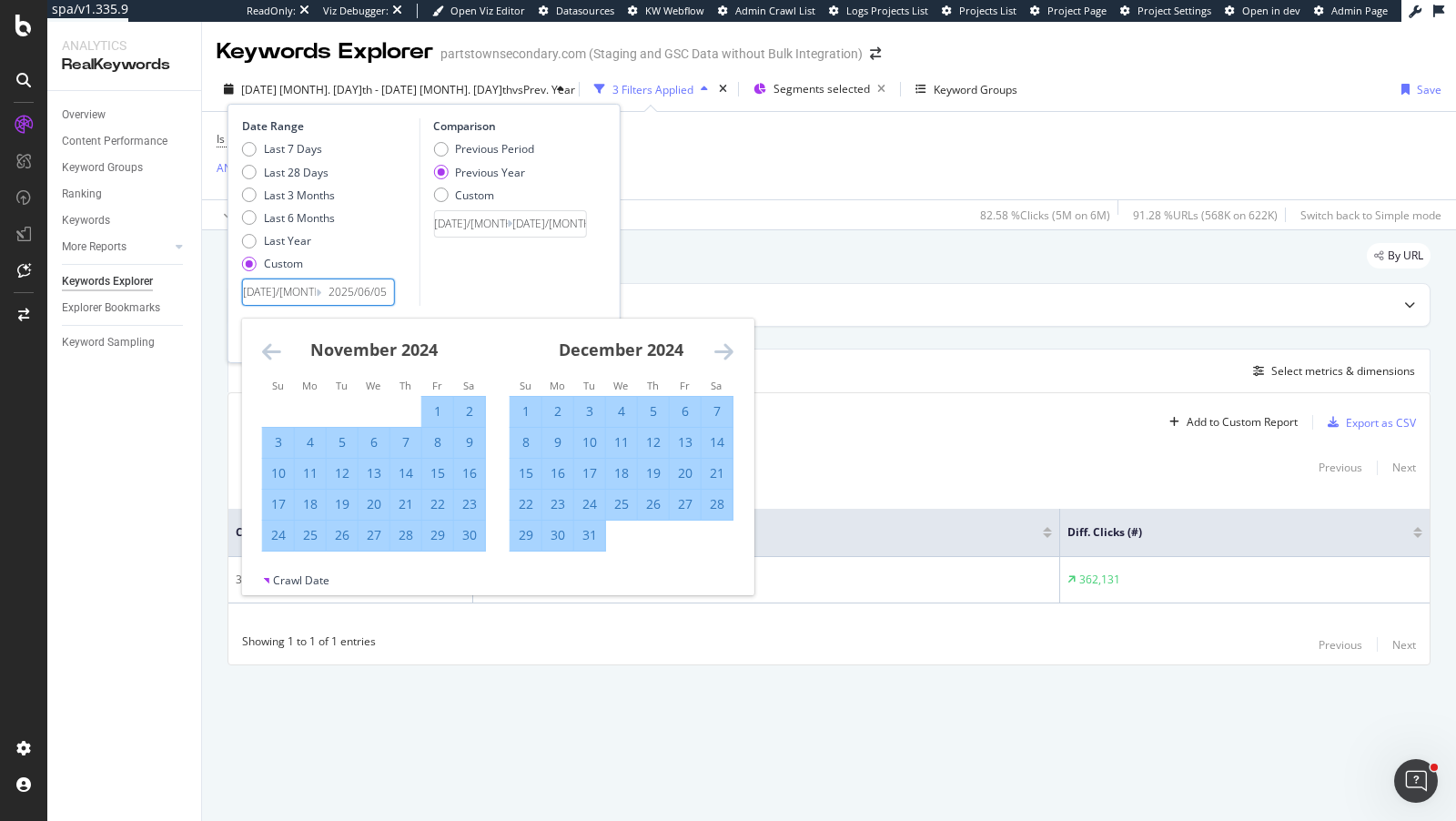 click at bounding box center (723, 351) 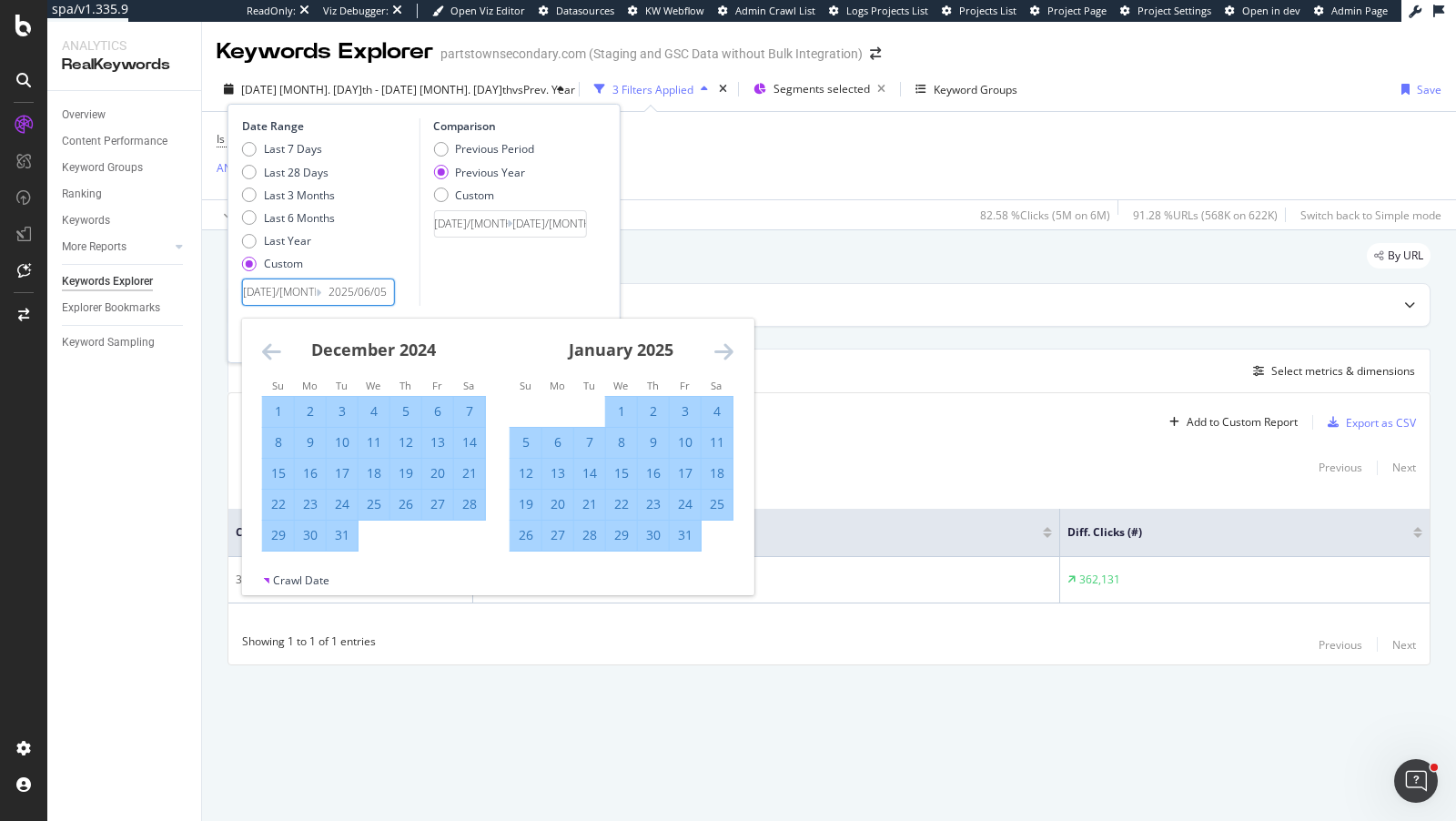 click at bounding box center (723, 351) 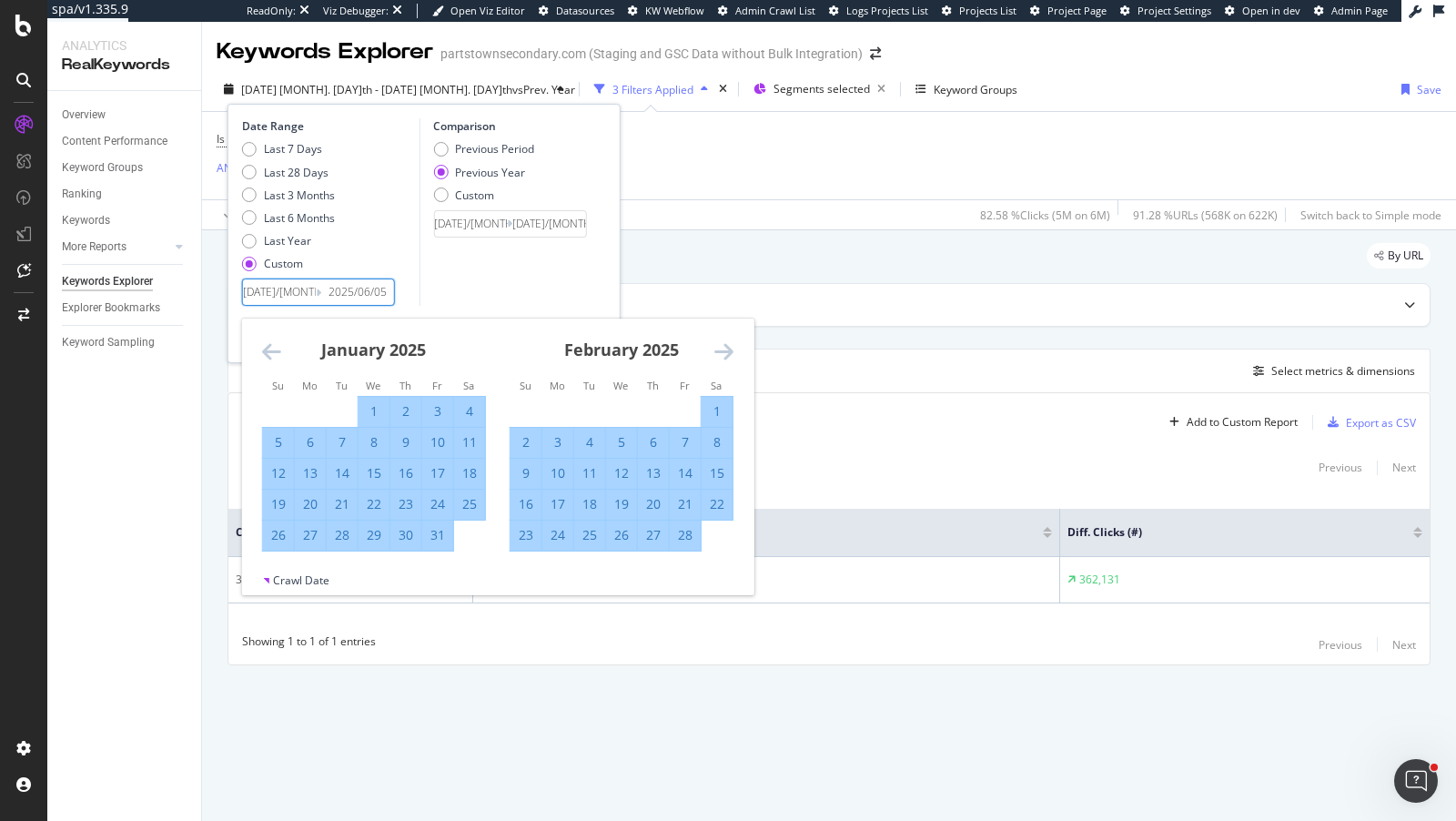 click at bounding box center (723, 351) 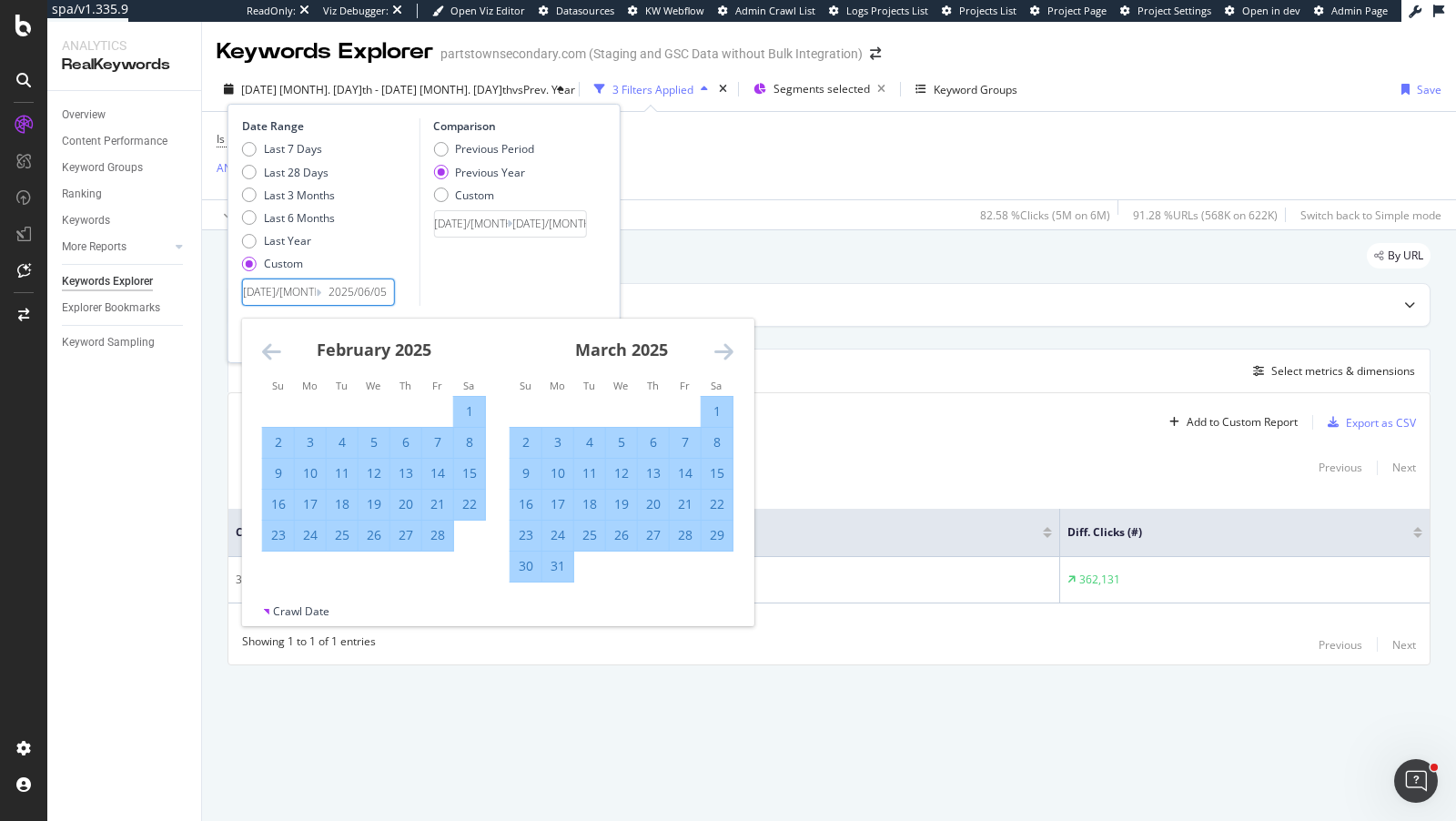 click at bounding box center [723, 351] 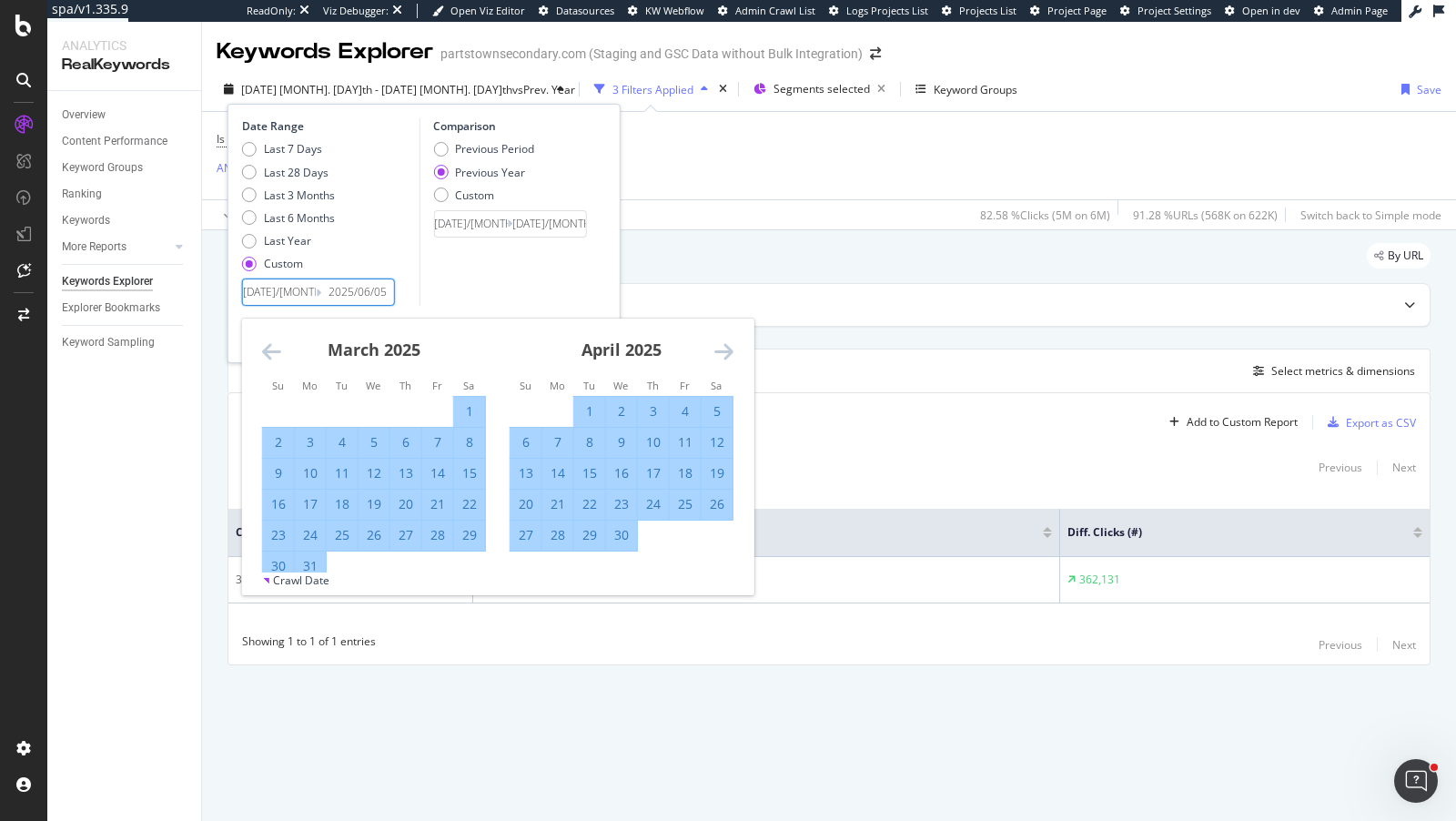 click at bounding box center [723, 351] 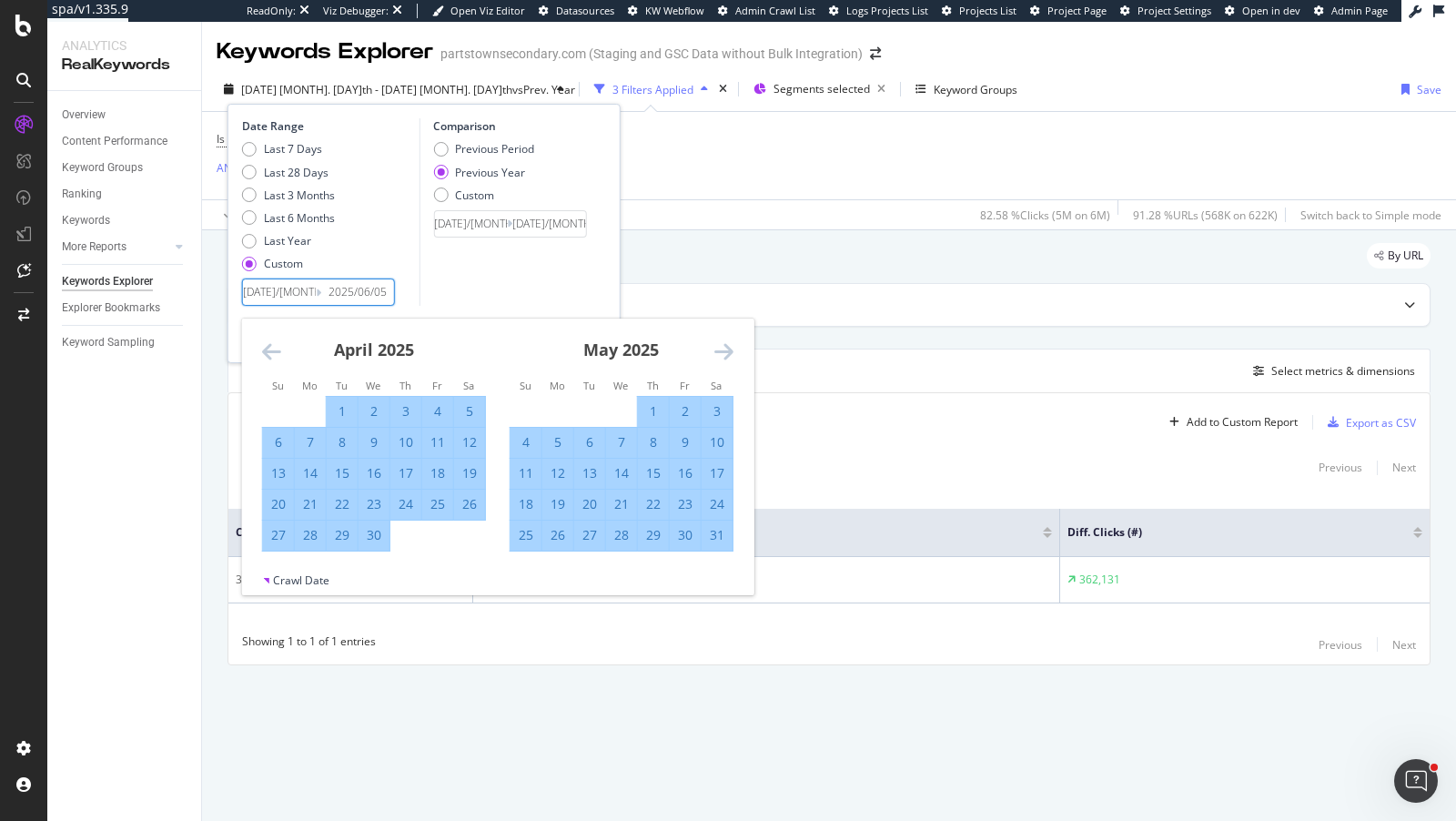 click at bounding box center [723, 351] 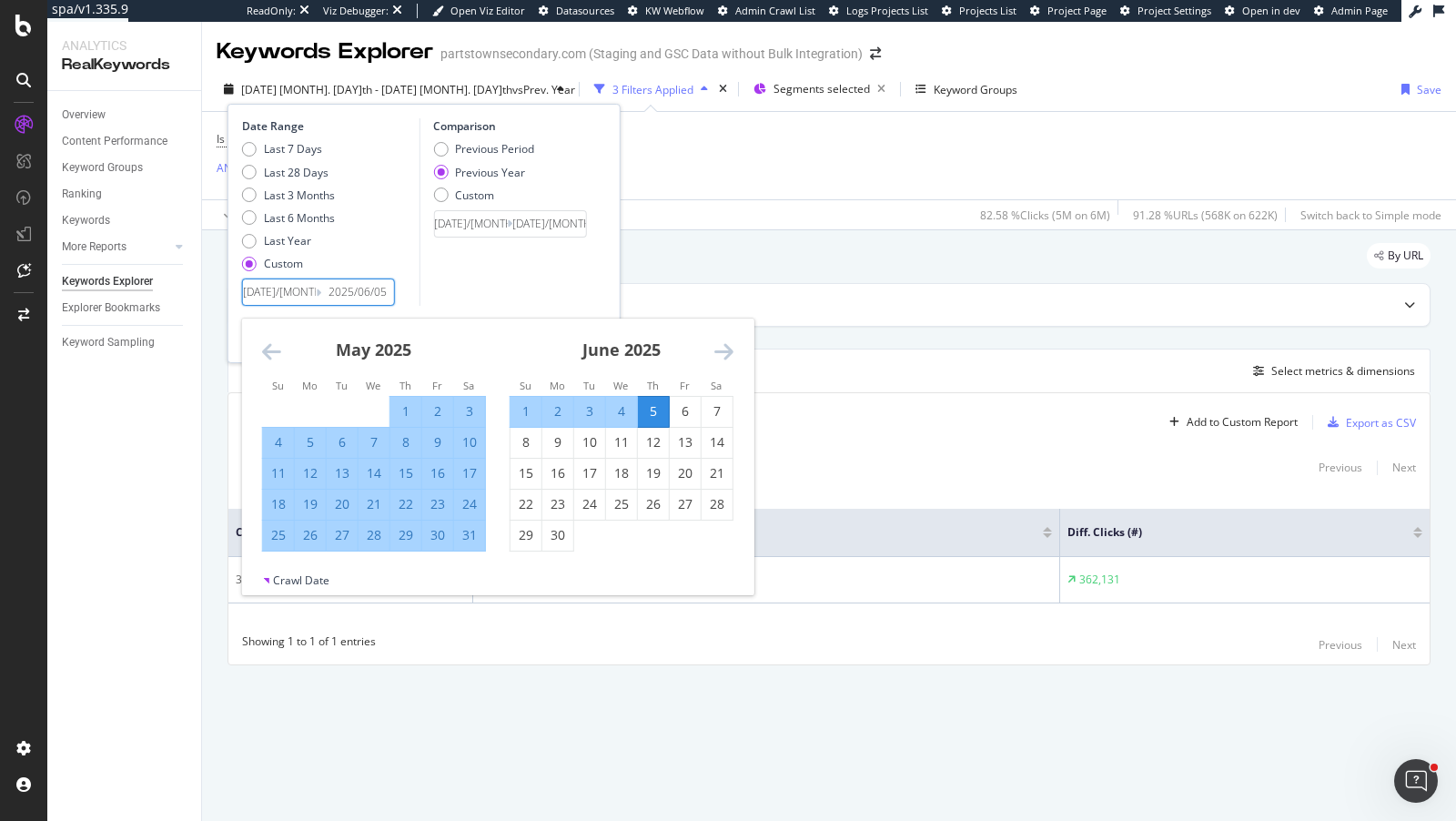 click at bounding box center [723, 351] 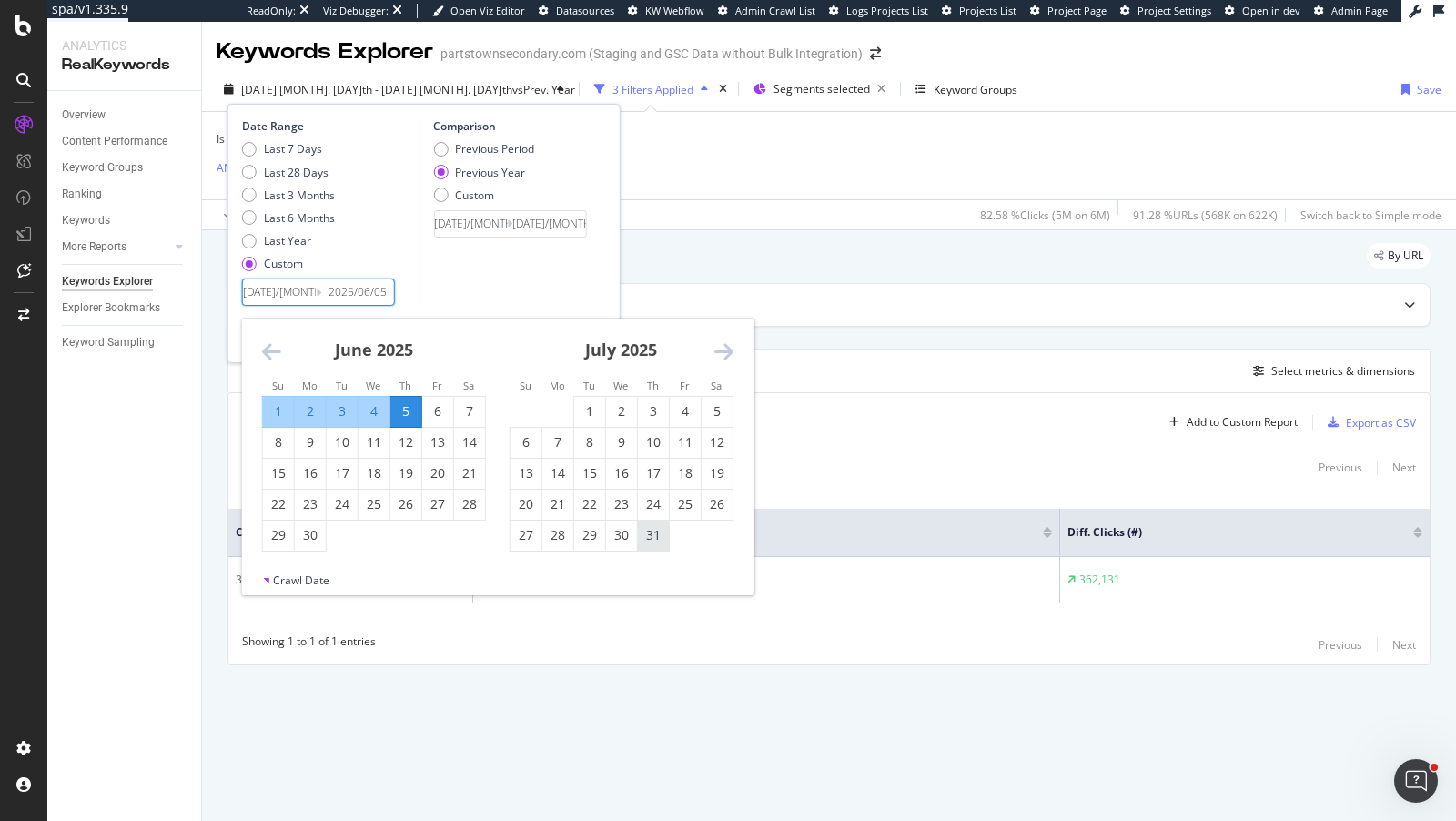click on "31" at bounding box center [653, 535] 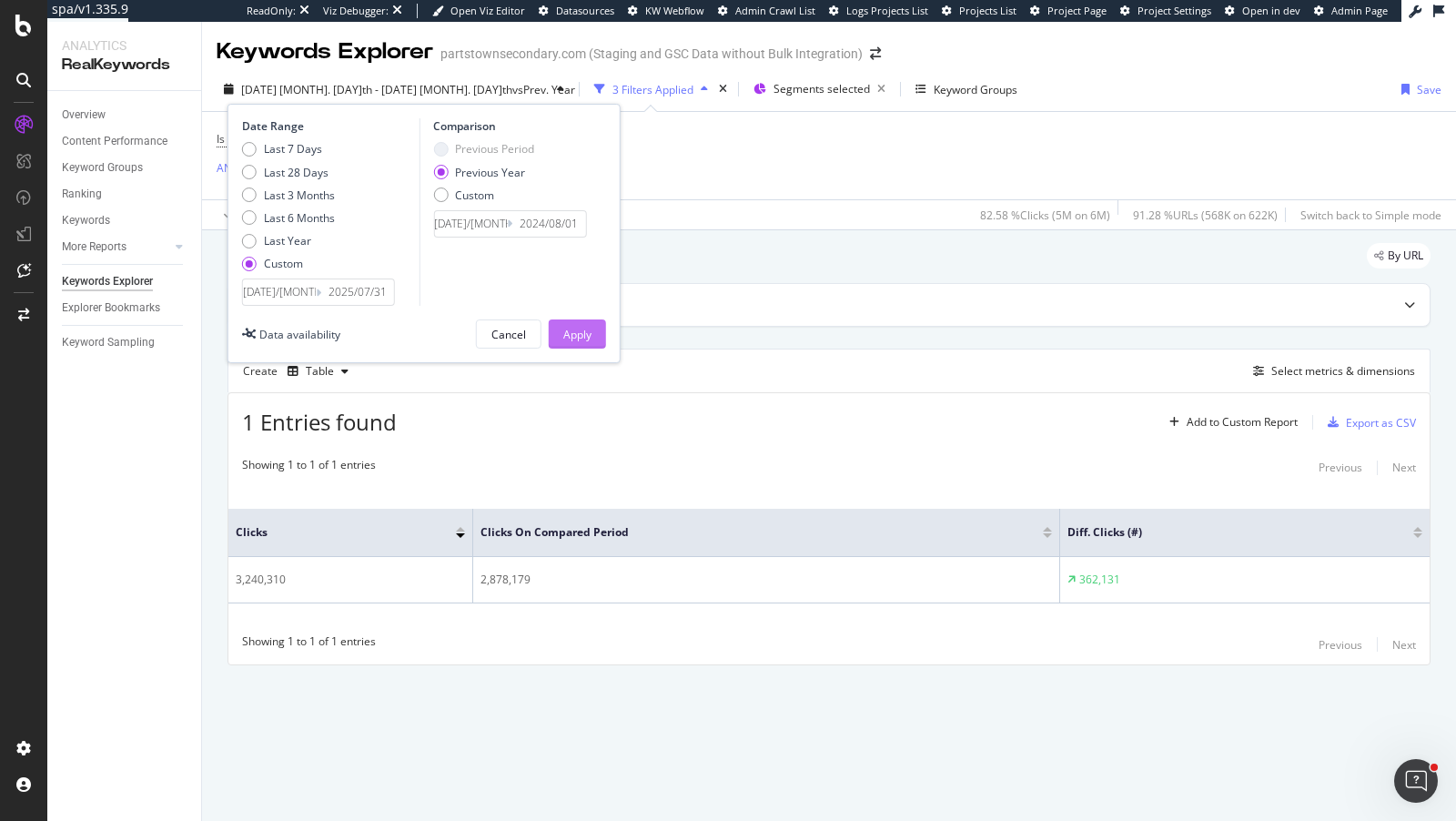 click on "Apply" at bounding box center [577, 334] 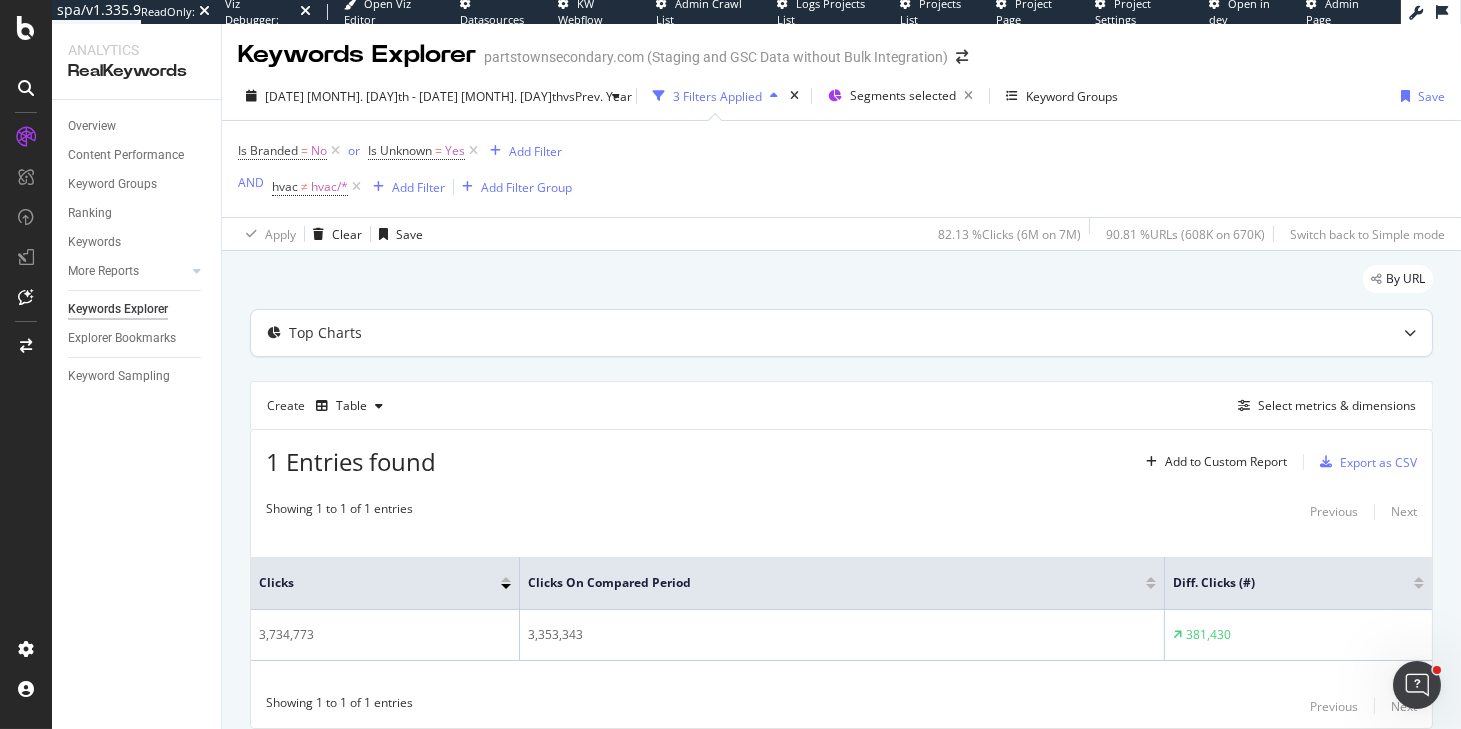 scroll, scrollTop: 0, scrollLeft: 0, axis: both 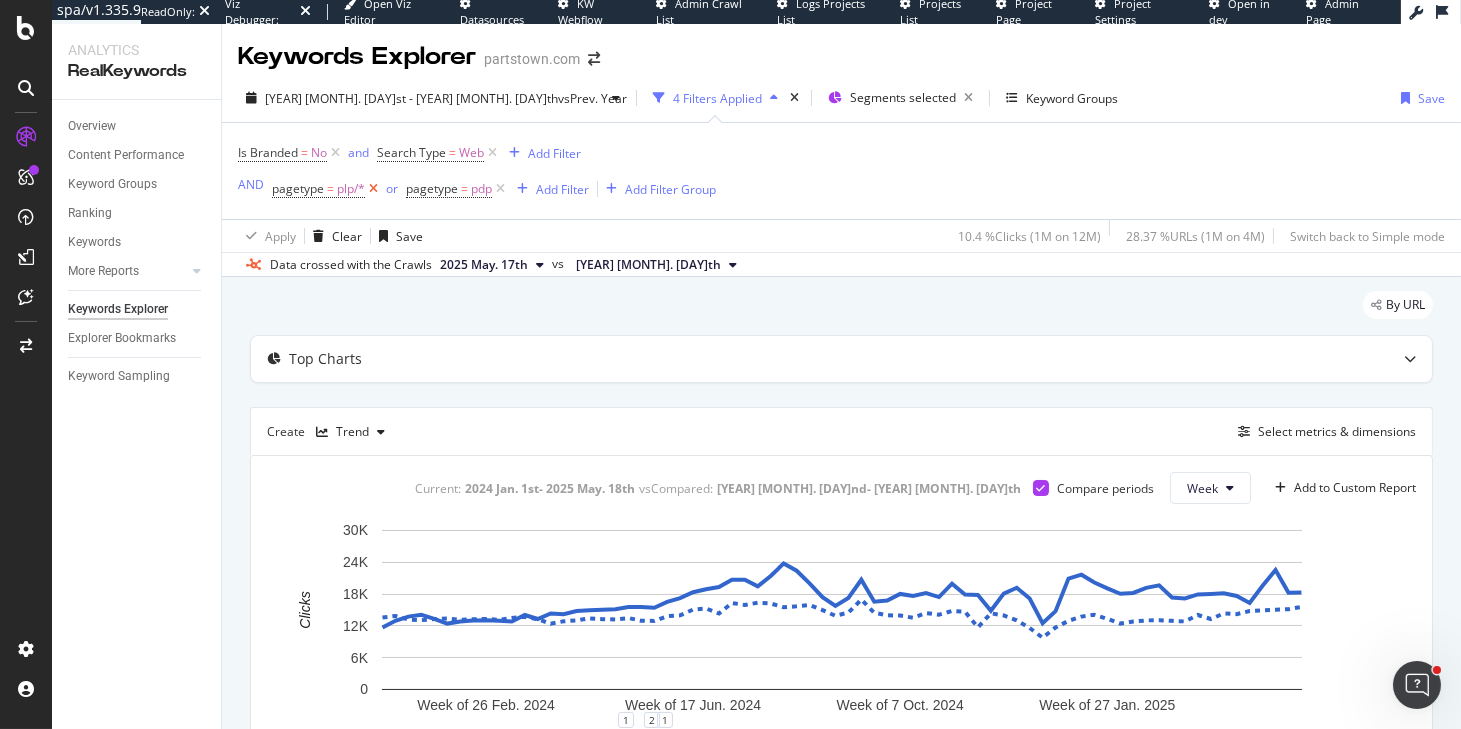 click at bounding box center (373, 189) 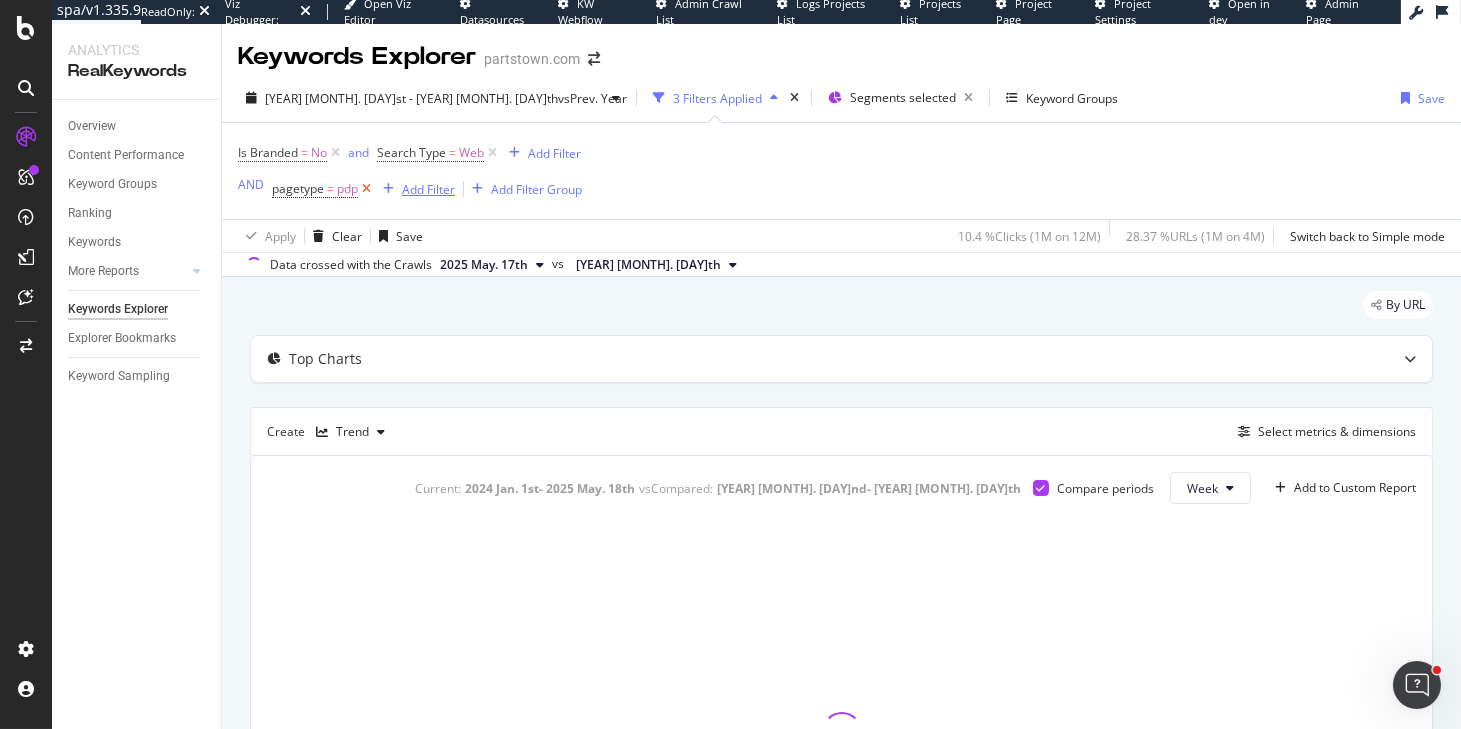 click at bounding box center [388, 189] 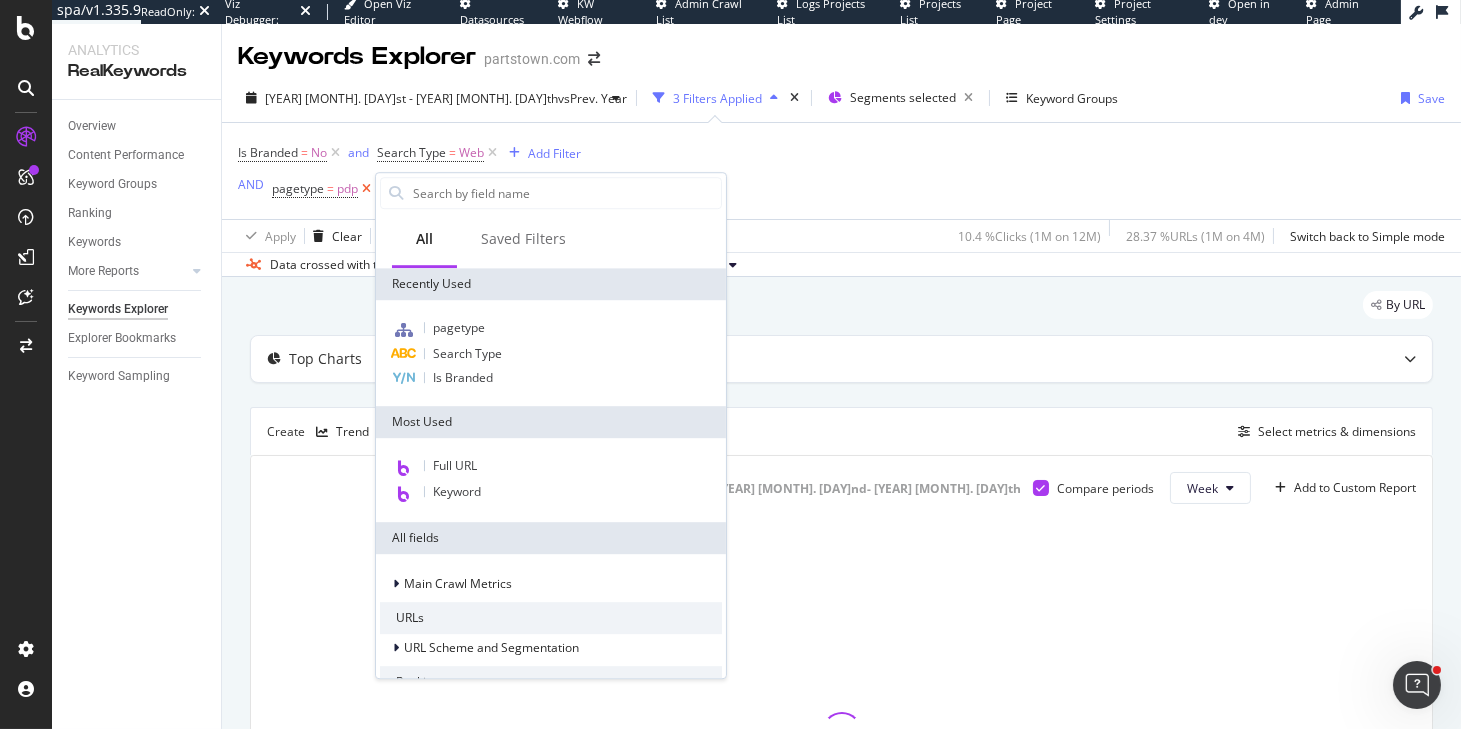 click at bounding box center [366, 189] 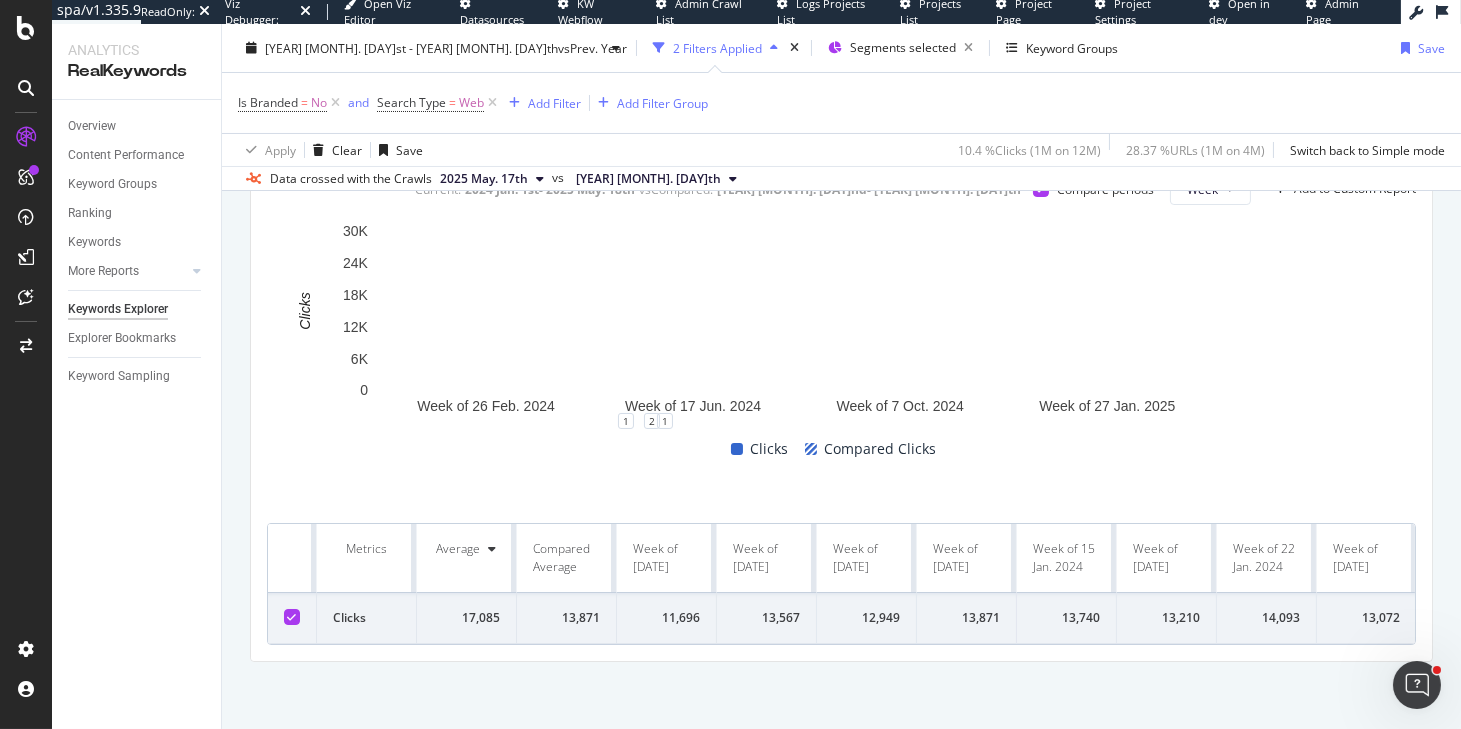 scroll, scrollTop: 0, scrollLeft: 0, axis: both 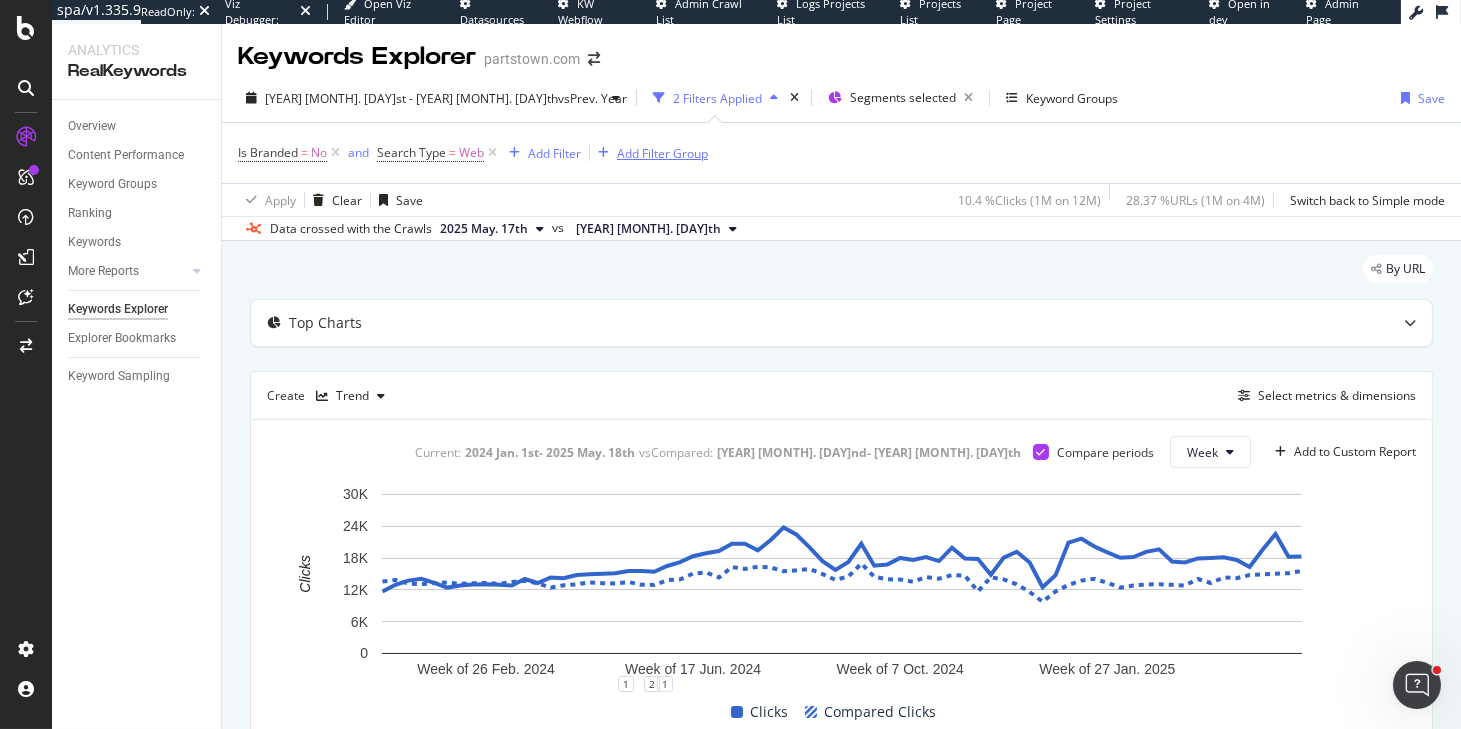 click at bounding box center [603, 153] 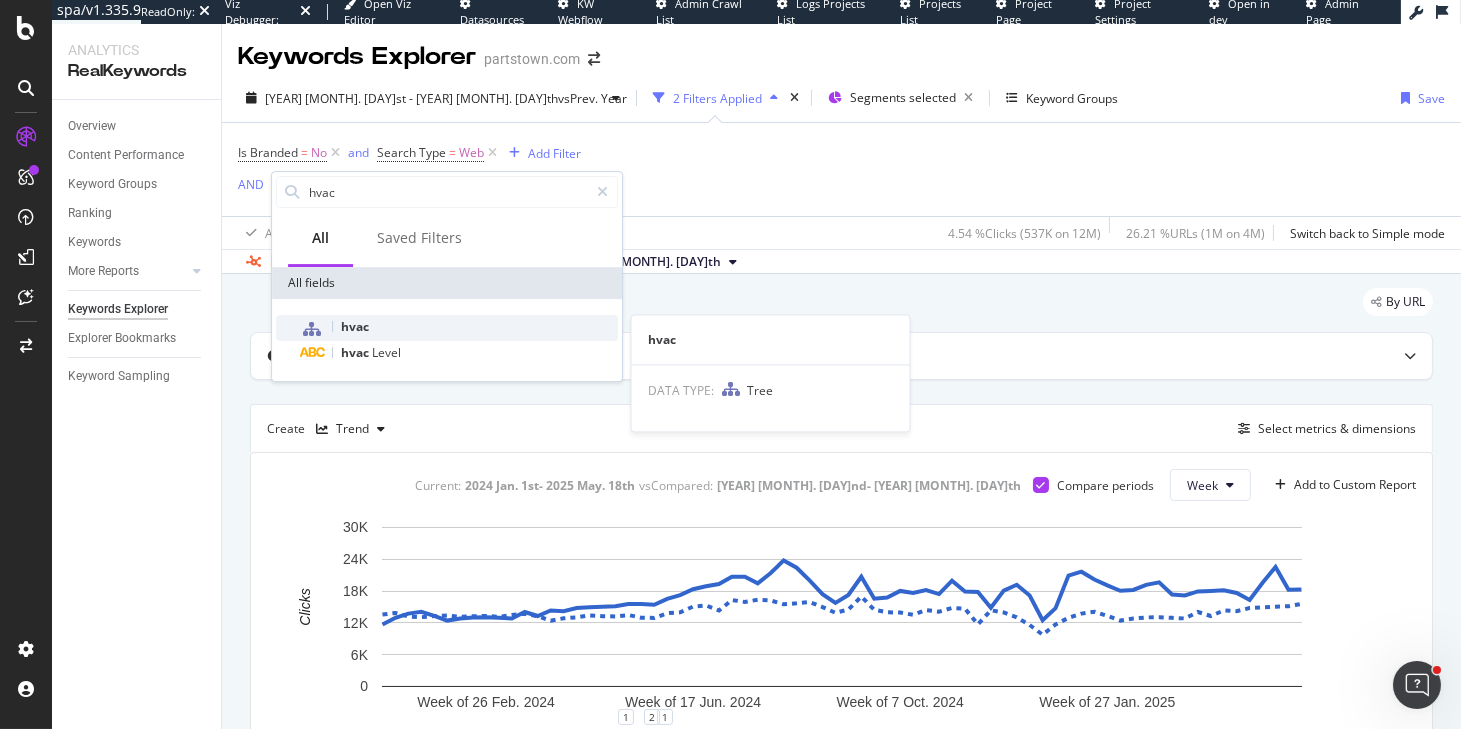 type on "hvac" 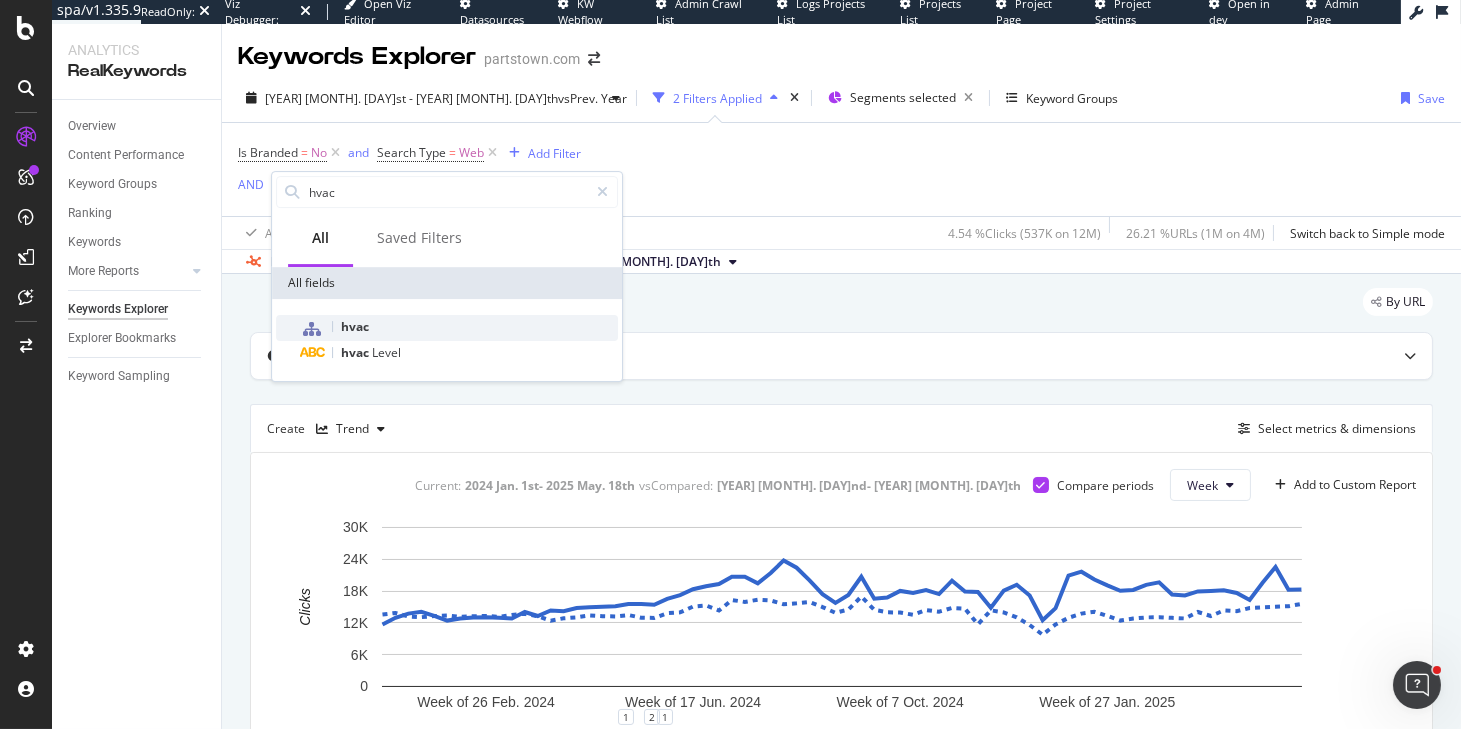 click on "hvac" at bounding box center (459, 328) 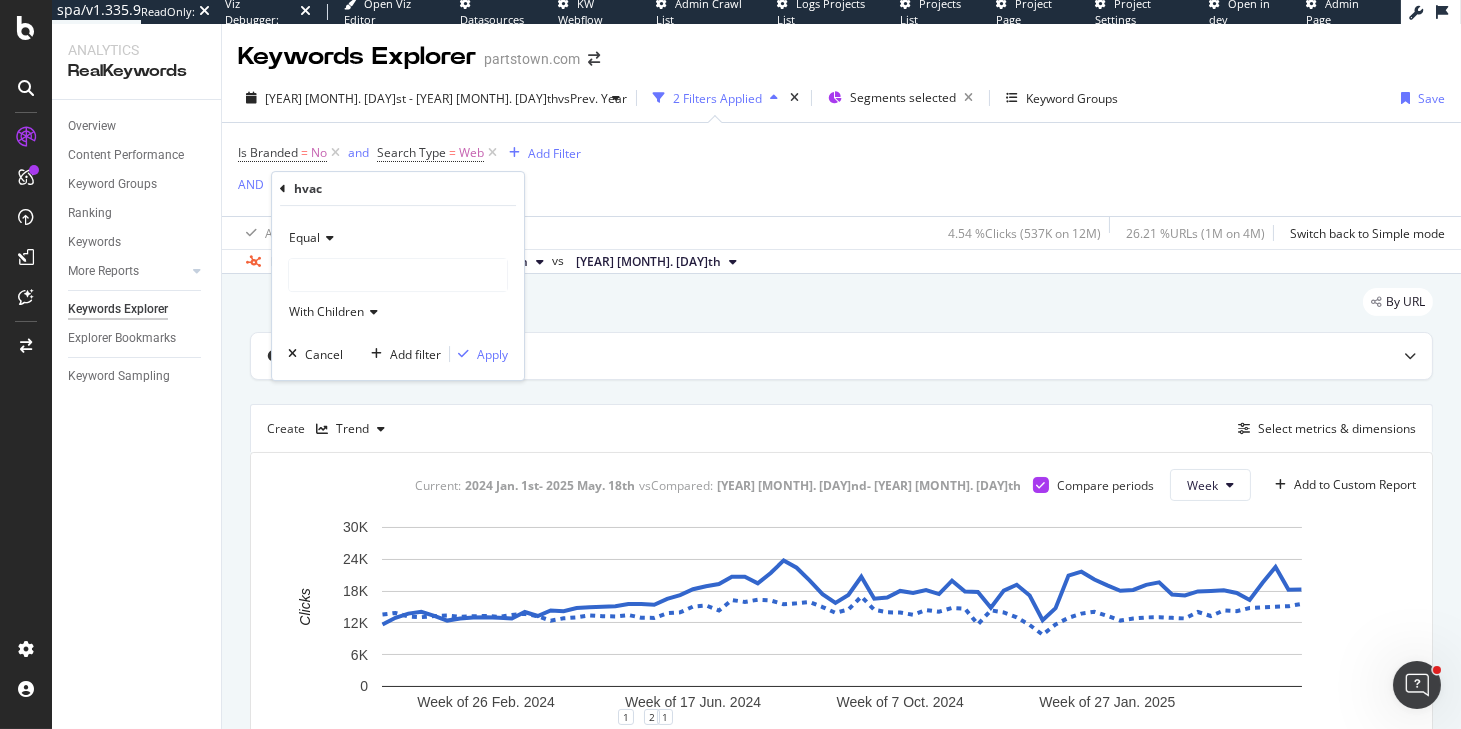 click at bounding box center [398, 275] 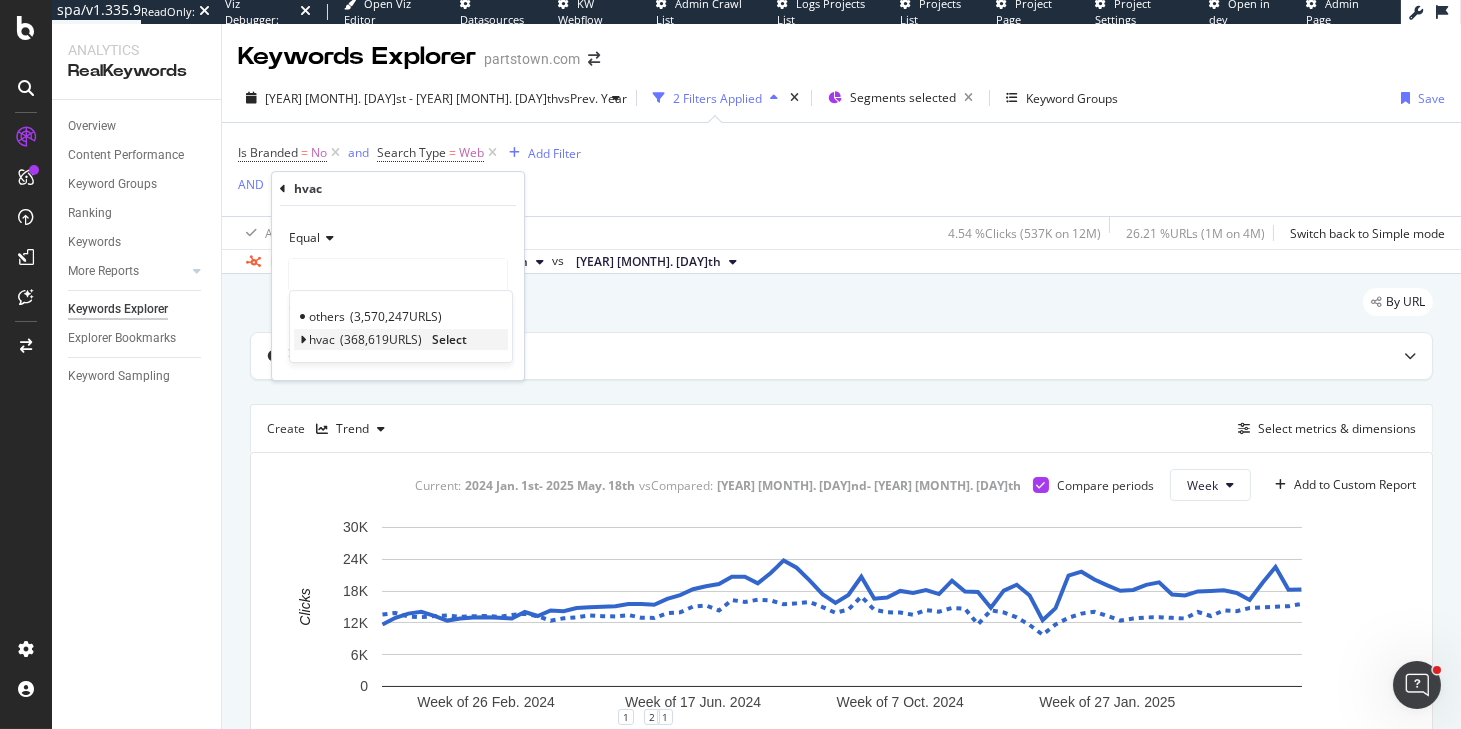 click on "Select" at bounding box center [449, 339] 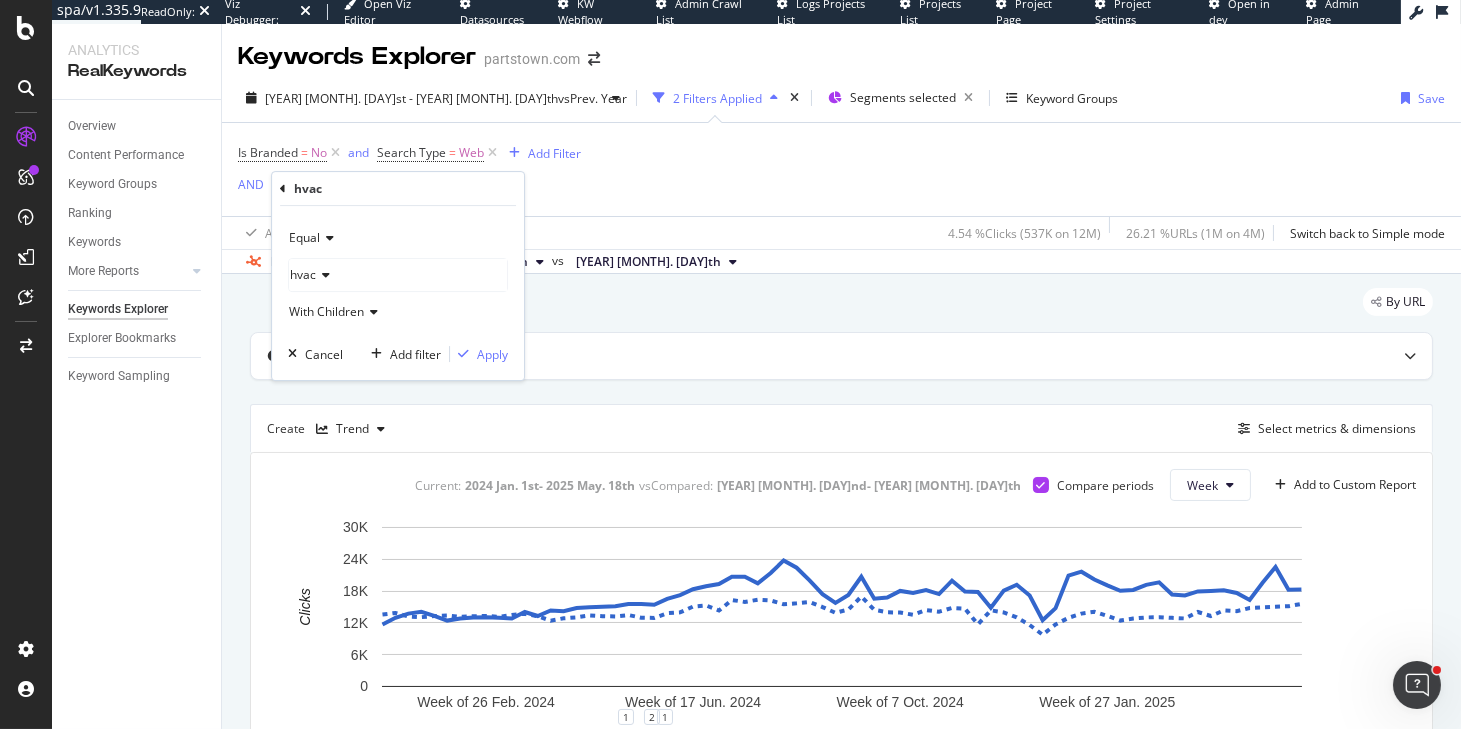 click on "Equal" at bounding box center (398, 238) 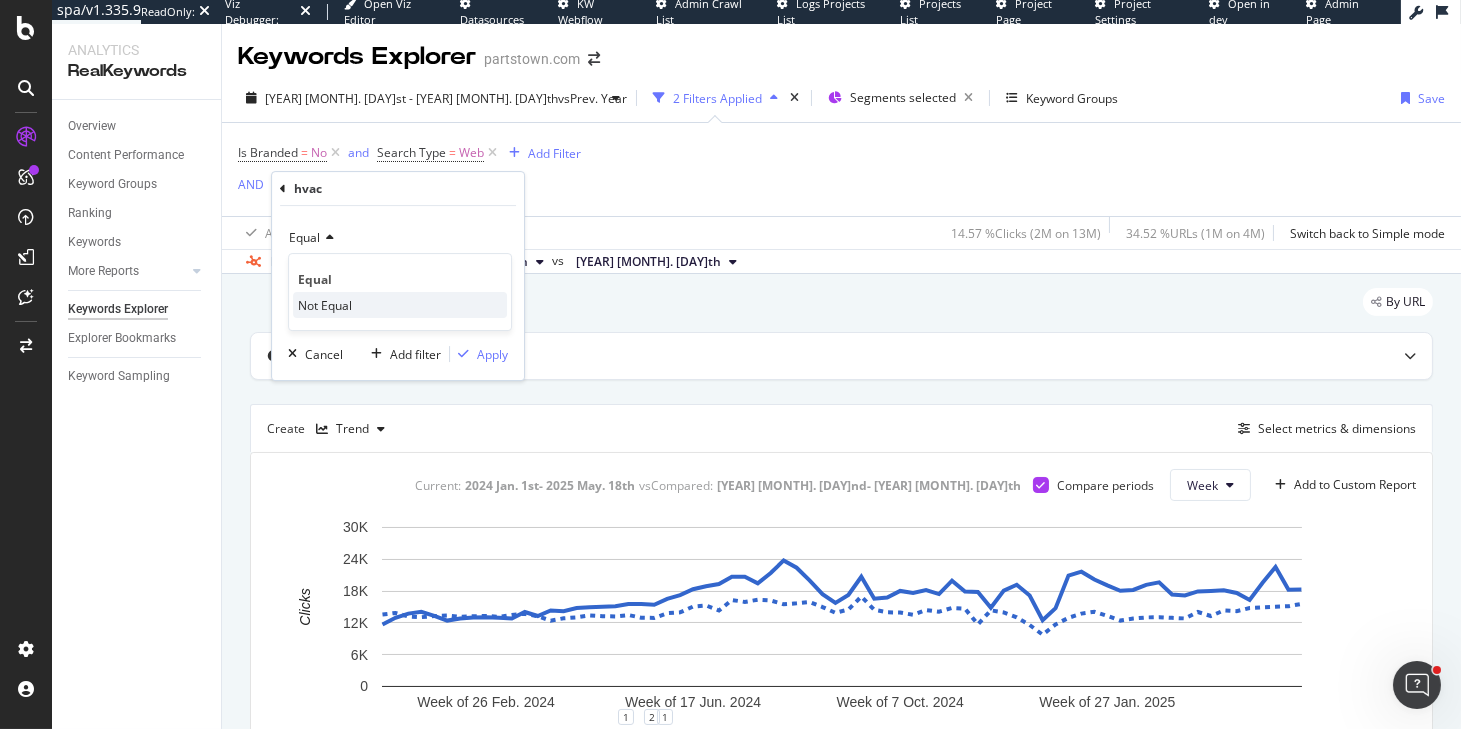 click on "Not Equal" at bounding box center (325, 305) 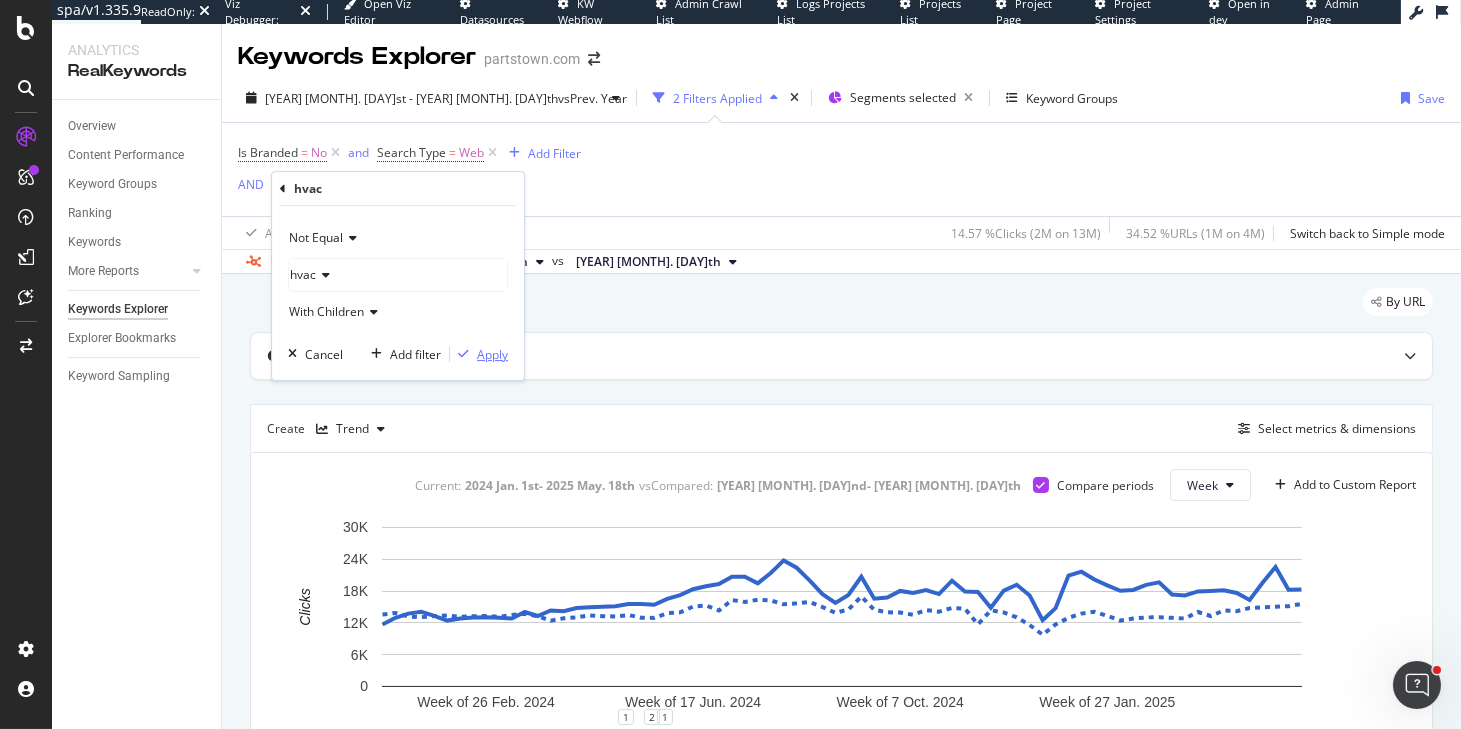 click on "Apply" at bounding box center (492, 354) 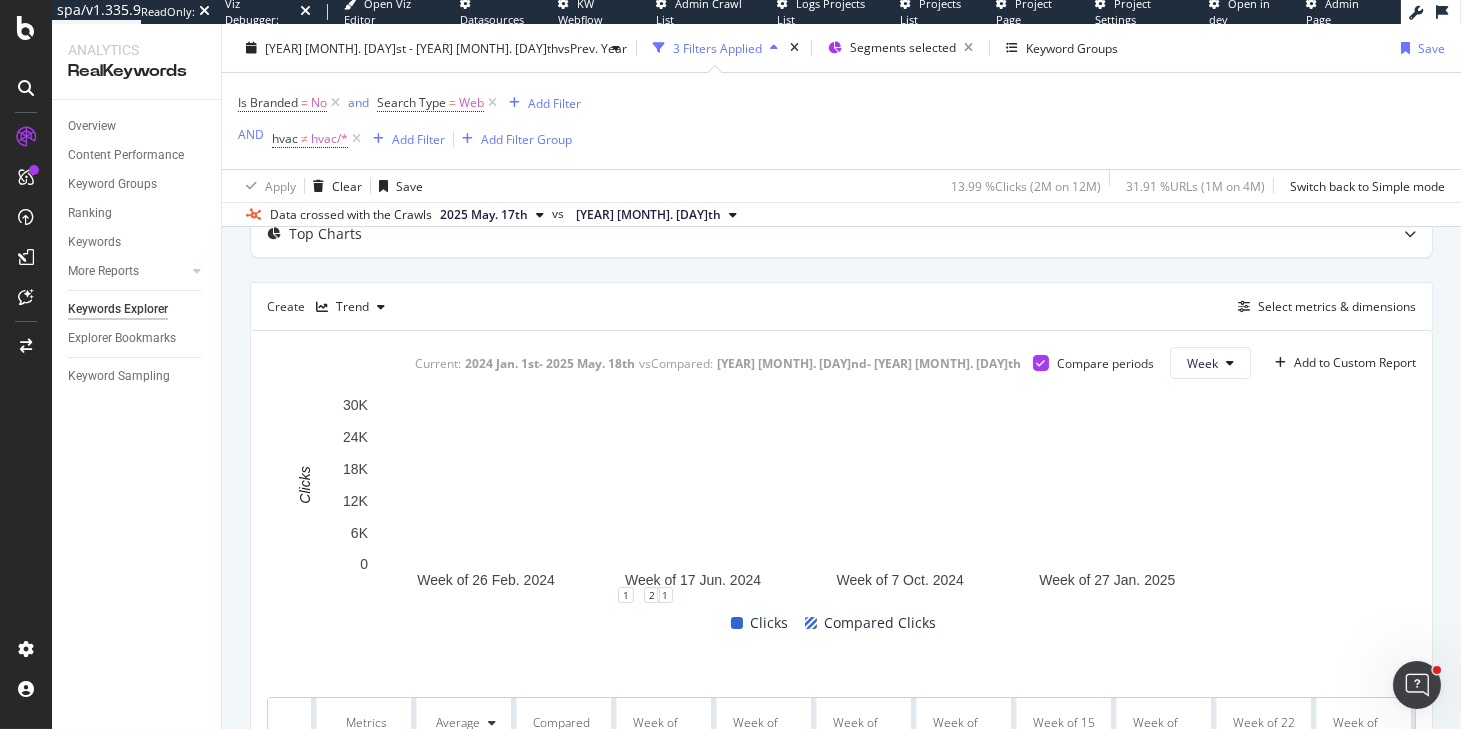 scroll, scrollTop: 298, scrollLeft: 0, axis: vertical 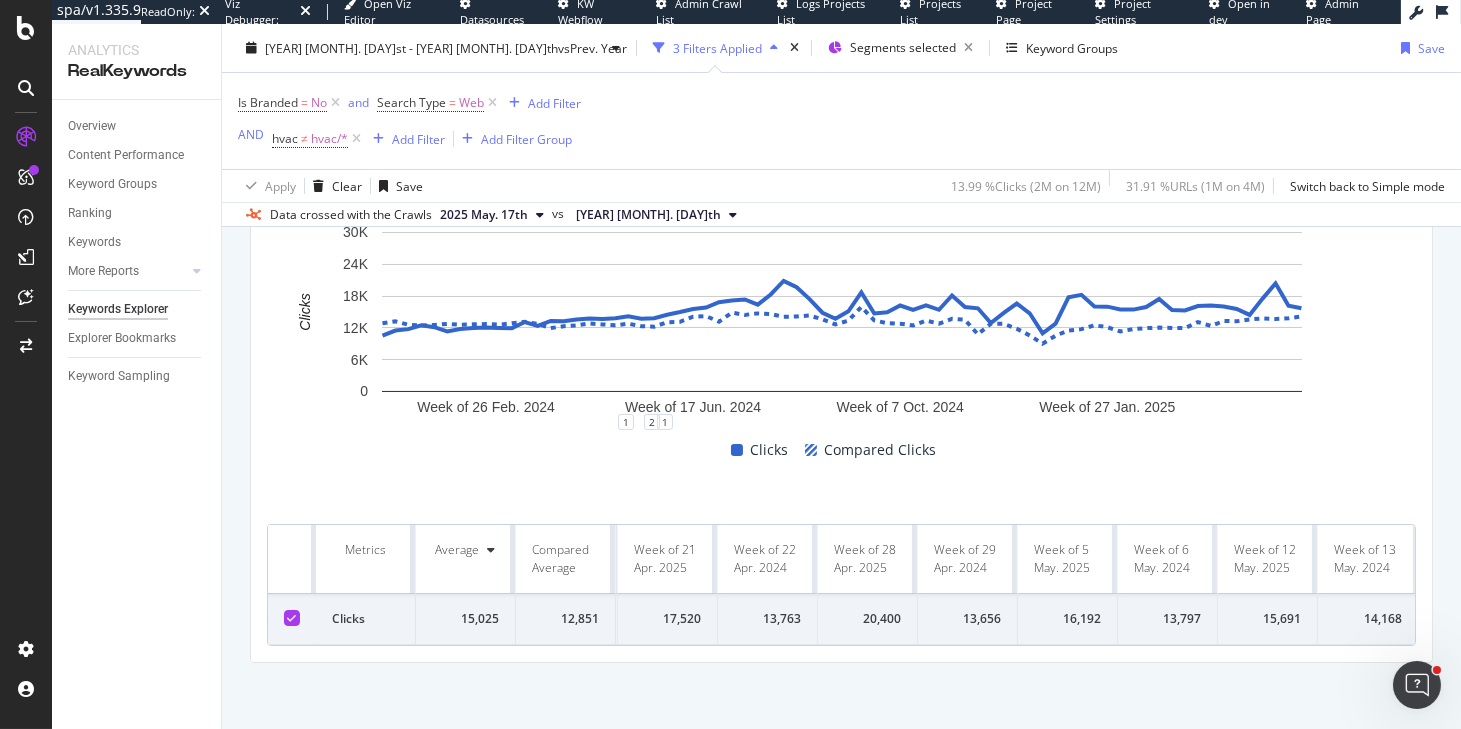 drag, startPoint x: 341, startPoint y: 545, endPoint x: 1464, endPoint y: 633, distance: 1126.4426 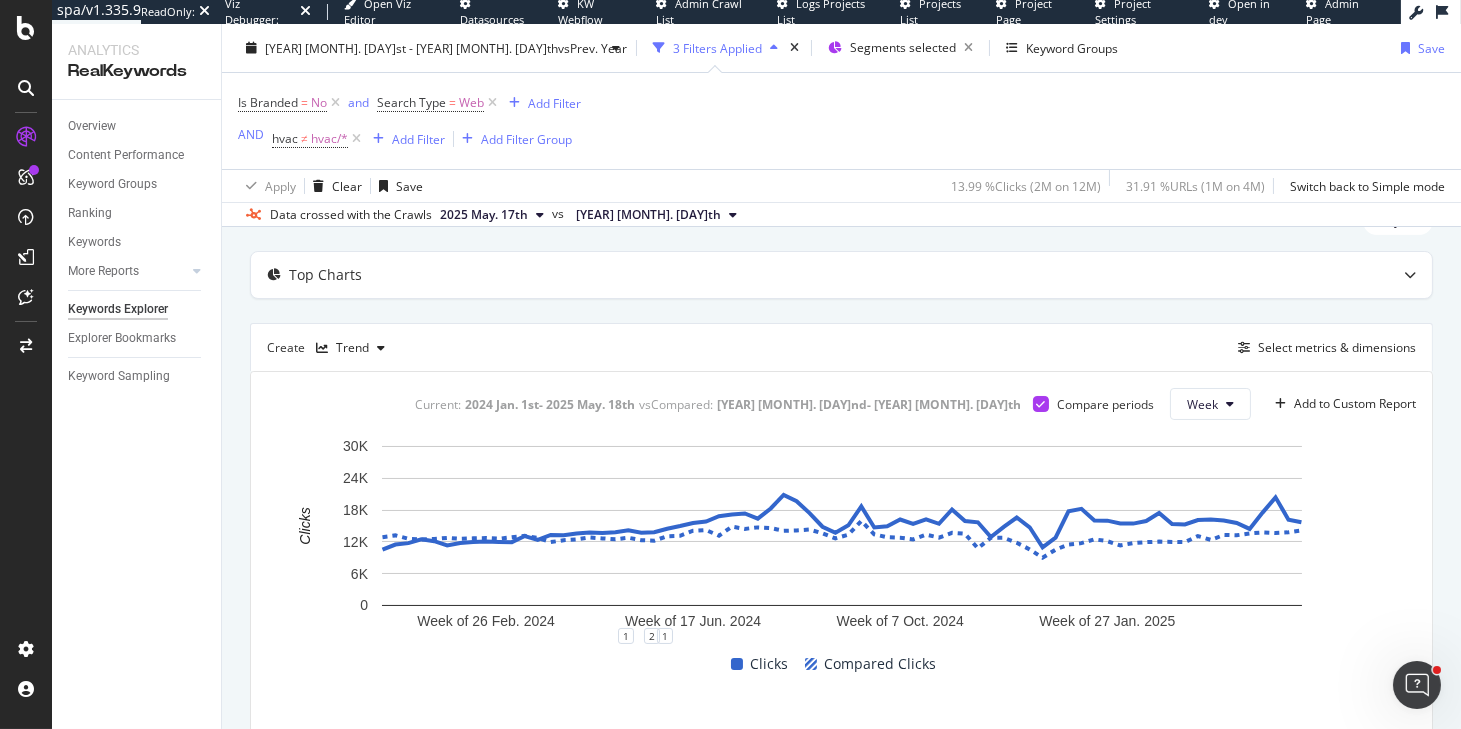 scroll, scrollTop: 86, scrollLeft: 0, axis: vertical 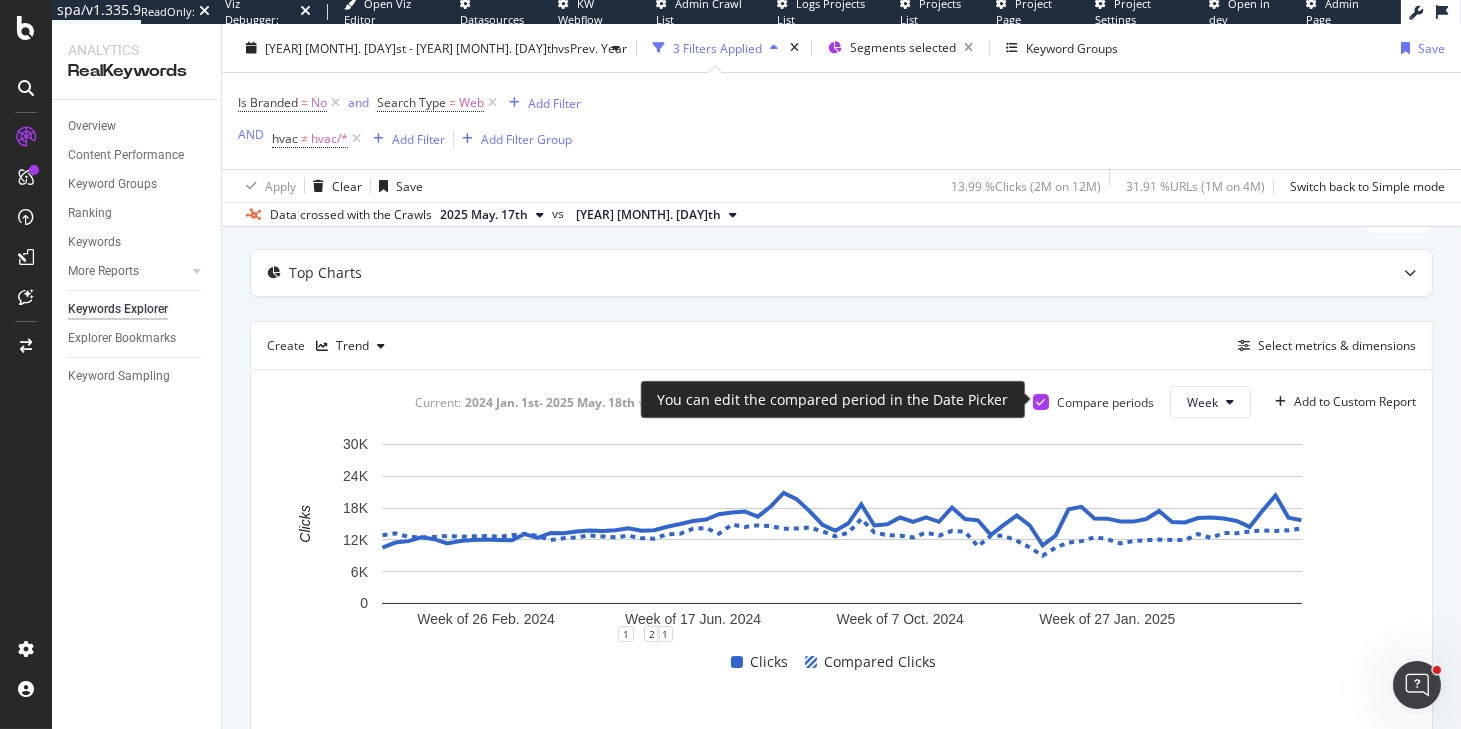 click at bounding box center (1041, 402) 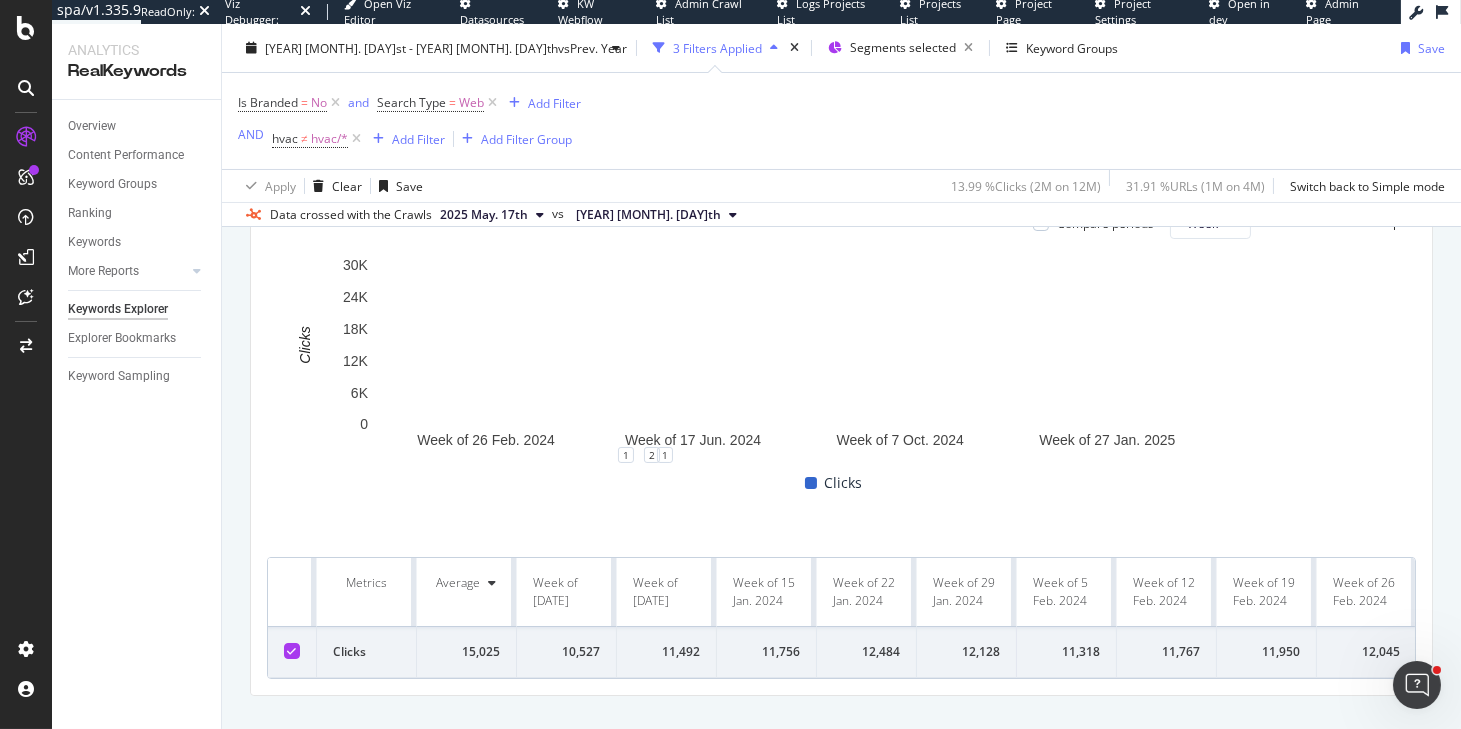 scroll, scrollTop: 298, scrollLeft: 0, axis: vertical 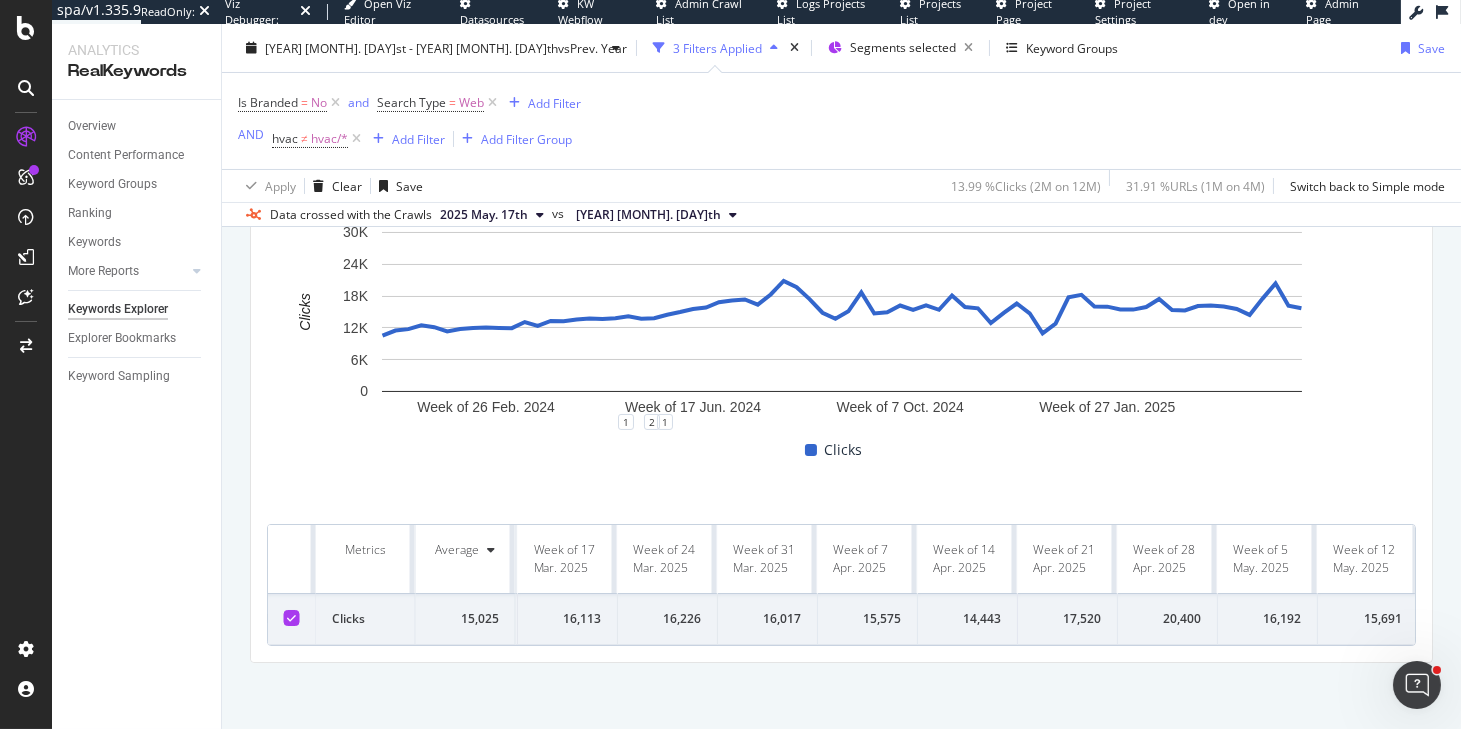 drag, startPoint x: 340, startPoint y: 544, endPoint x: 1426, endPoint y: 615, distance: 1088.3185 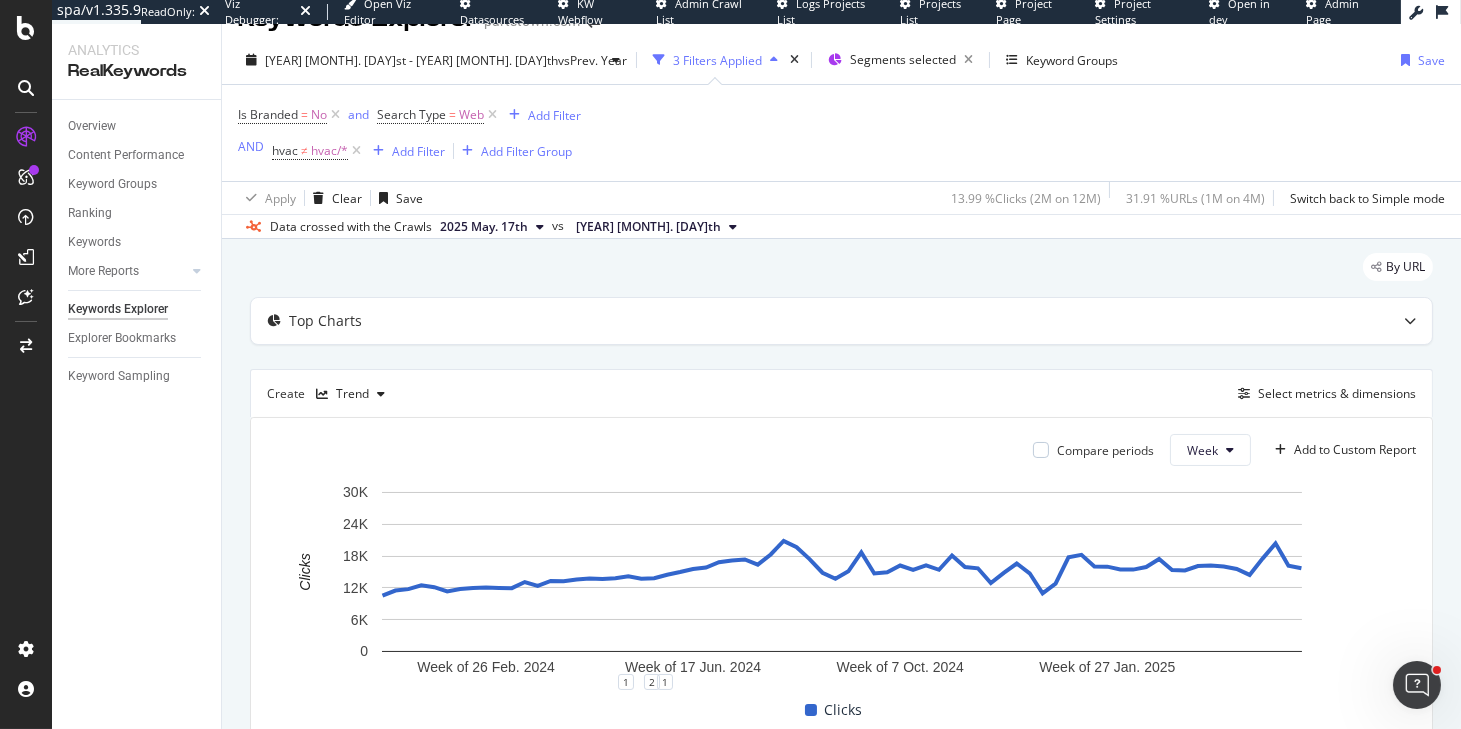 scroll, scrollTop: 0, scrollLeft: 0, axis: both 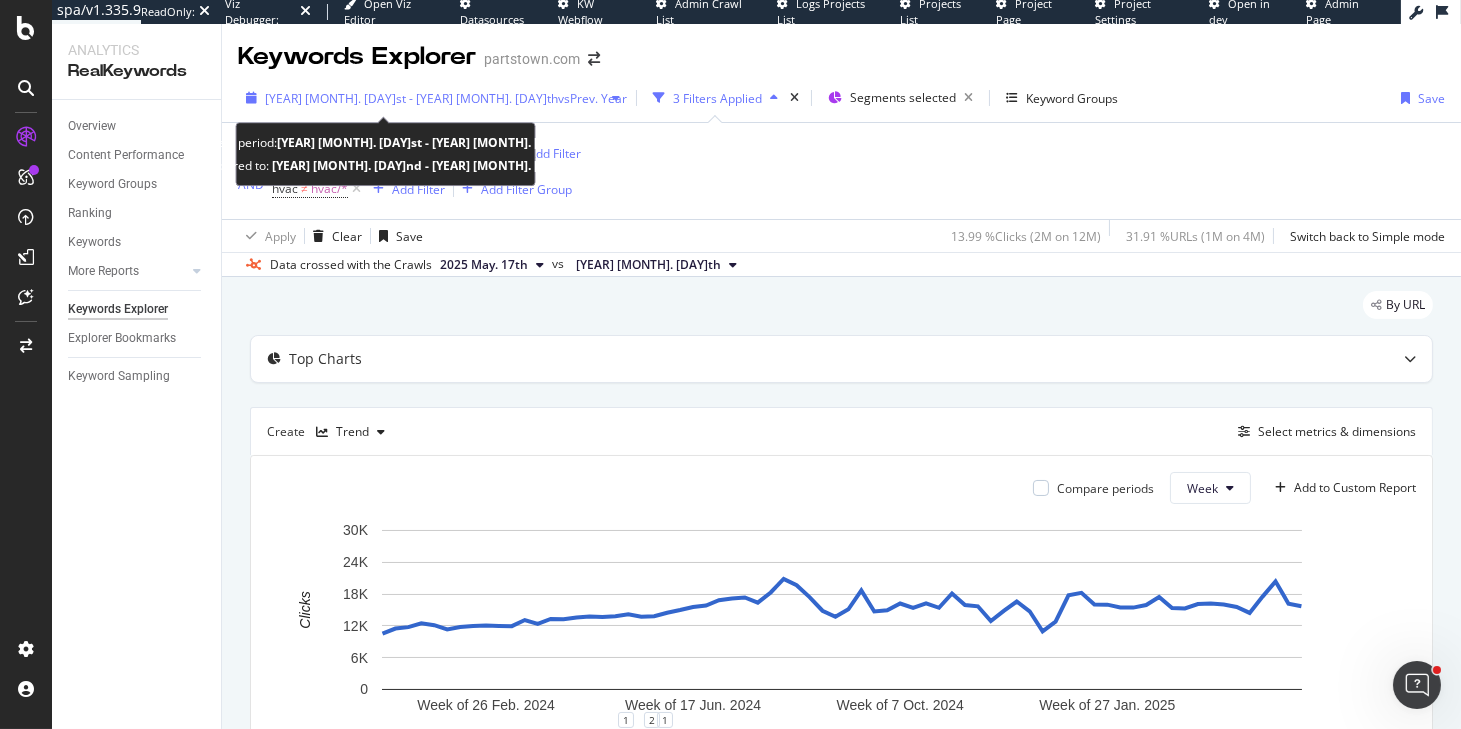 click on "2024 Jan. 1st - 2025 May. 18th  vs  Prev. Year" at bounding box center [433, 98] 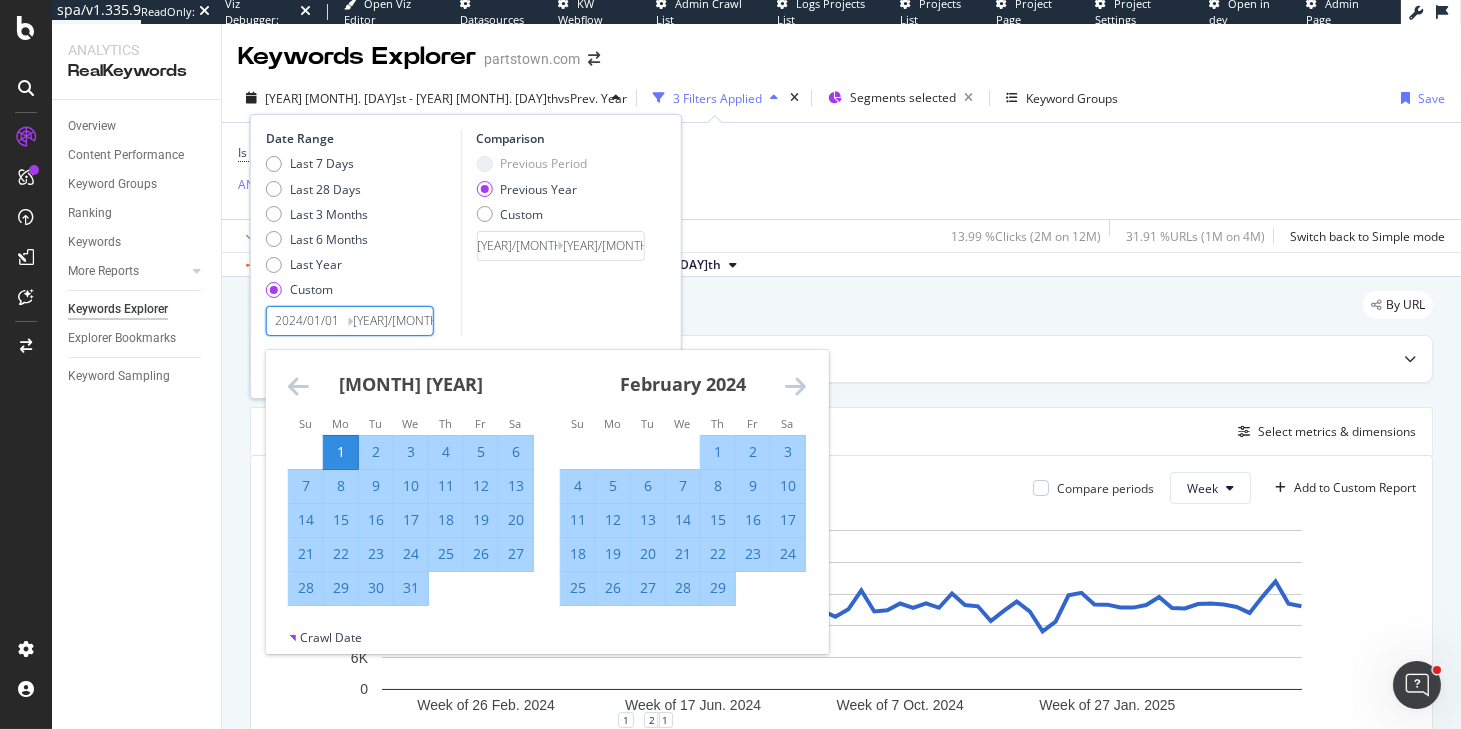 click on "2024/01/01" at bounding box center (307, 321) 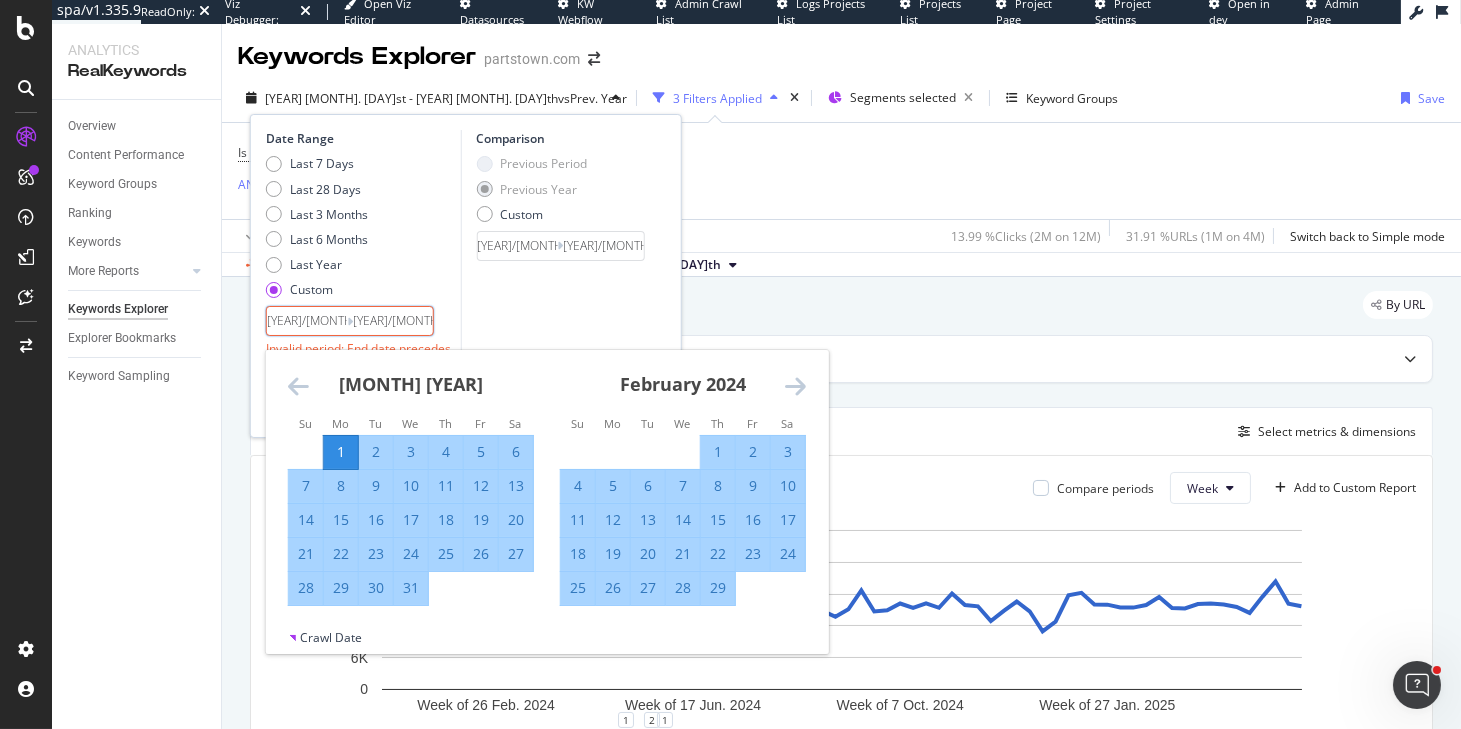 type on "2024/01/01" 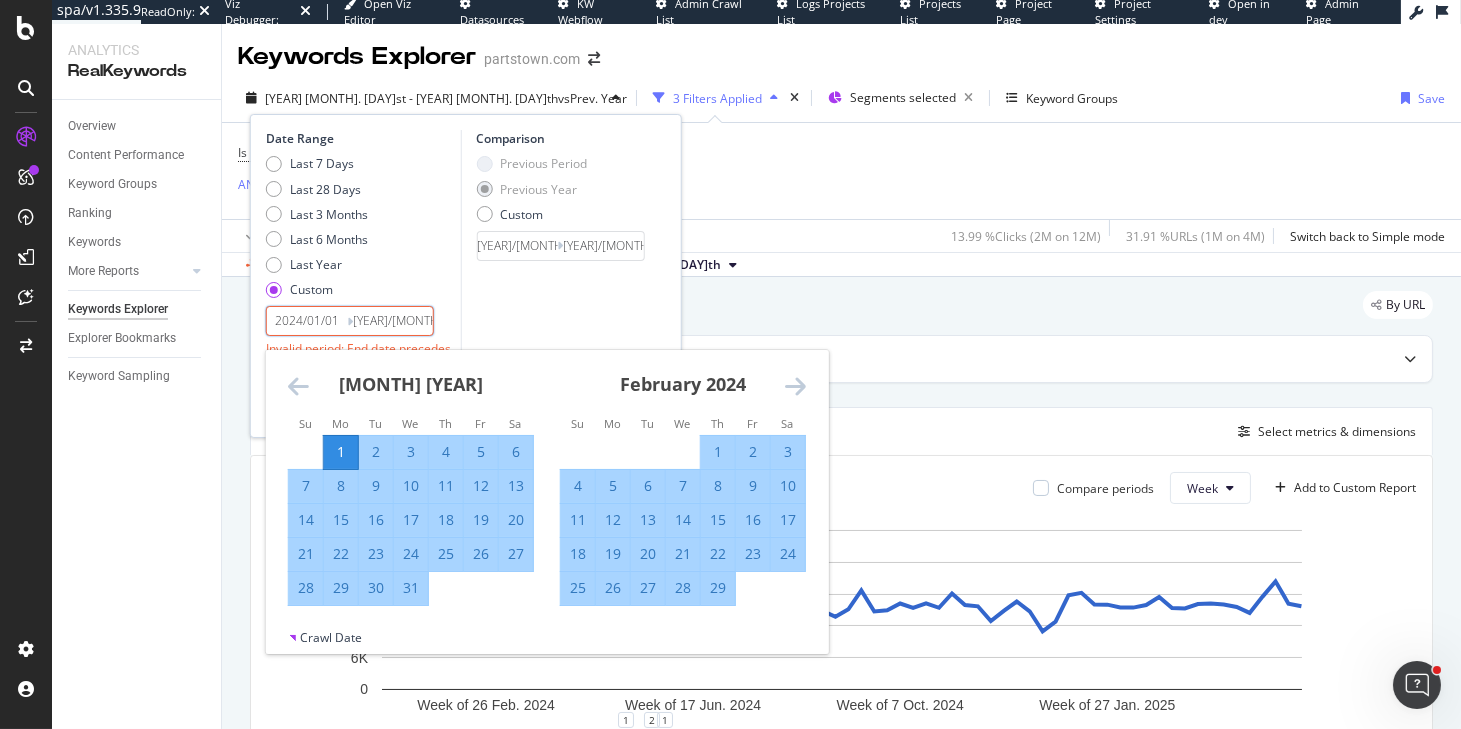 type 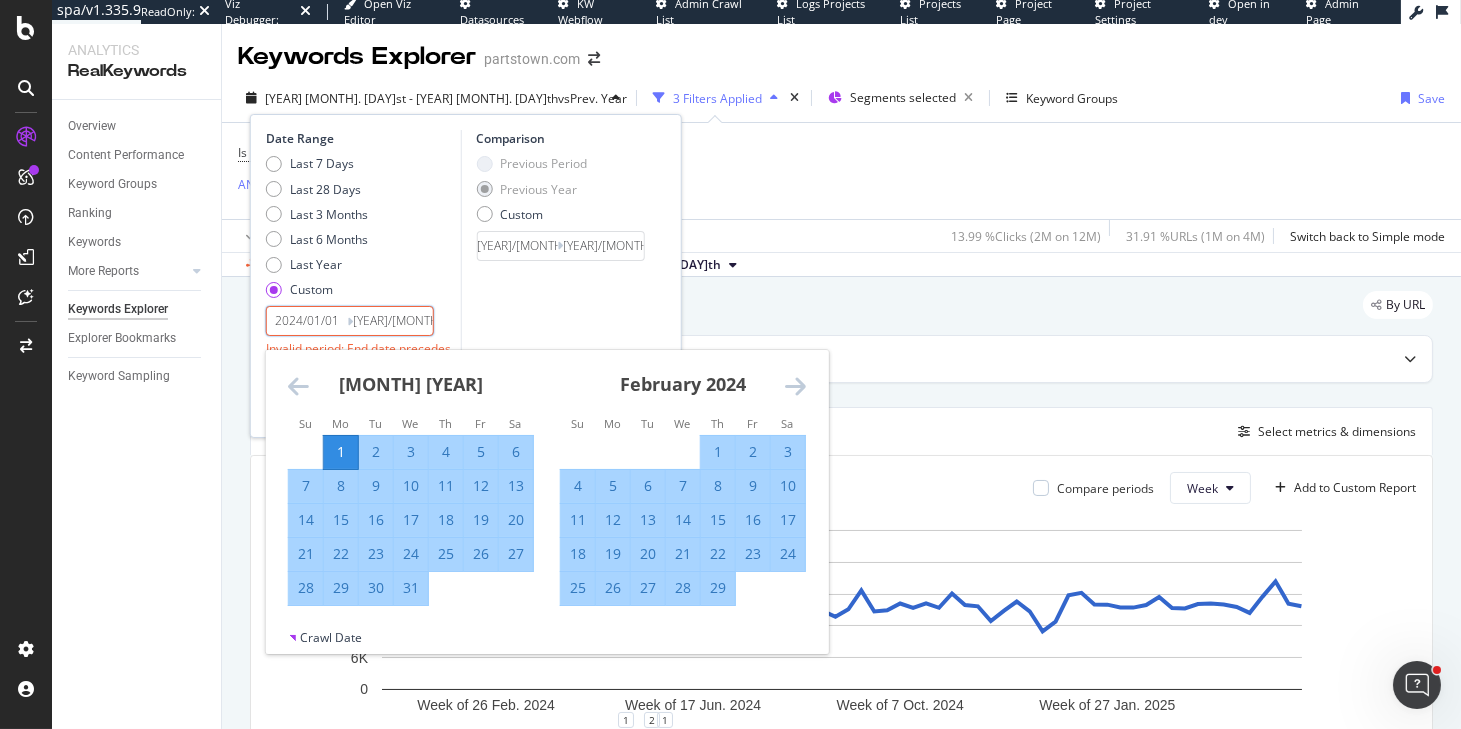 type 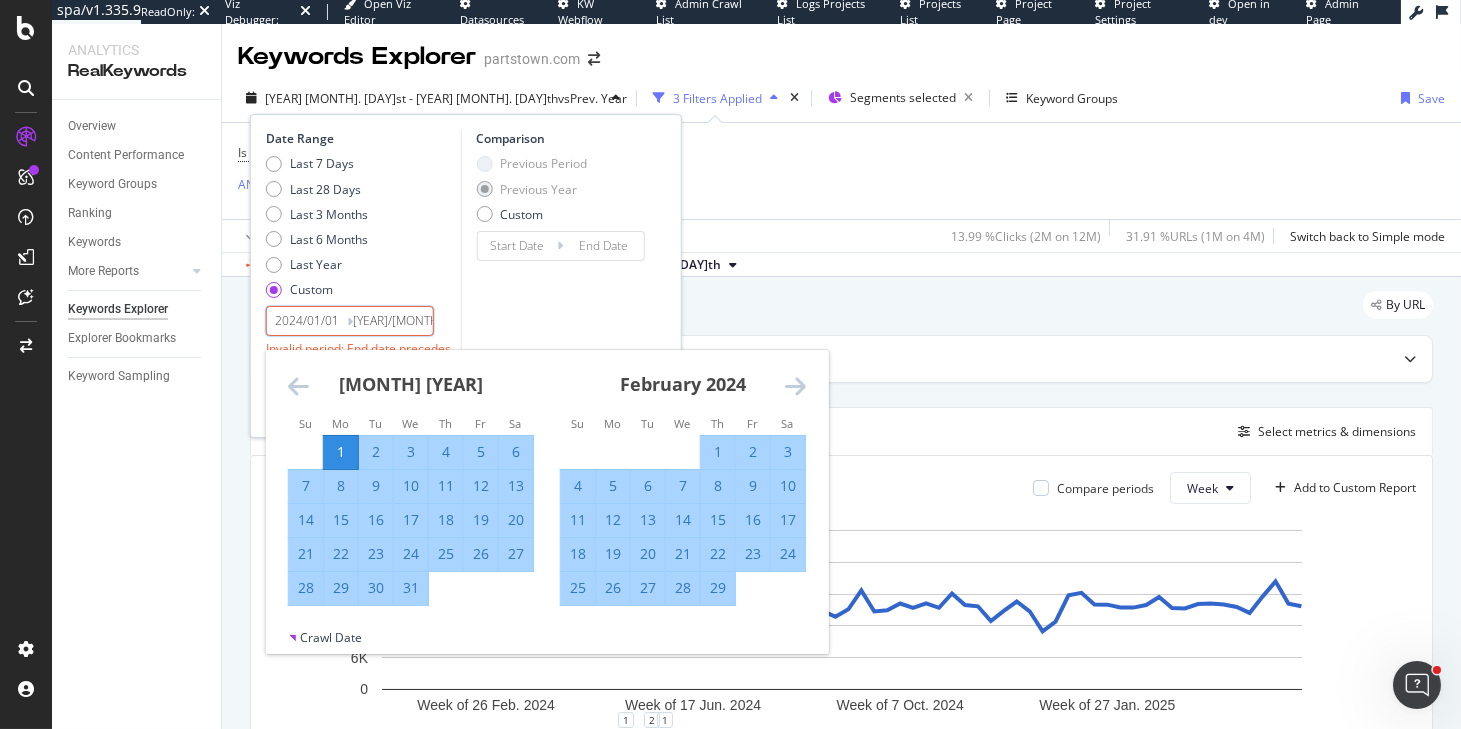 type on "2023/01/01" 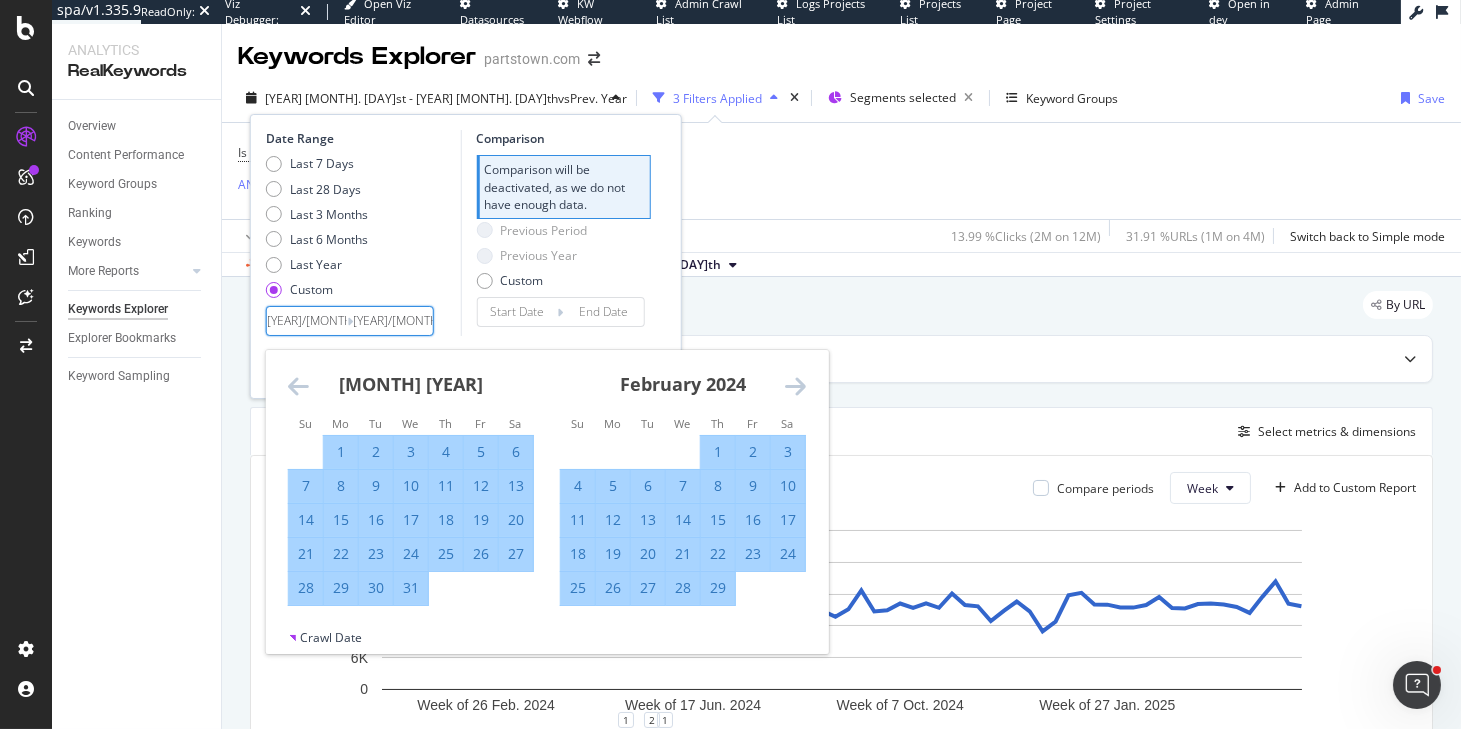 click on "2025/05/18" at bounding box center (393, 321) 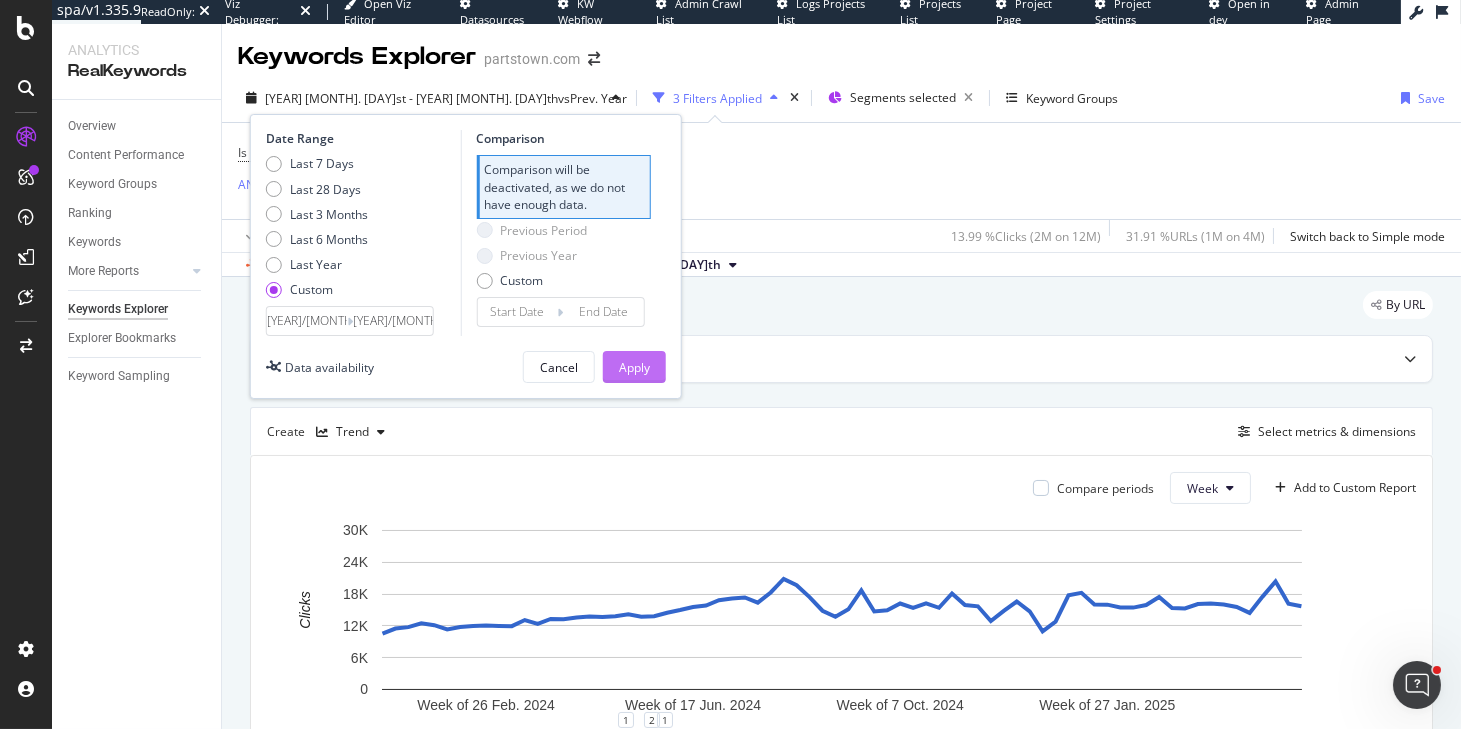 type on "2024/05/18" 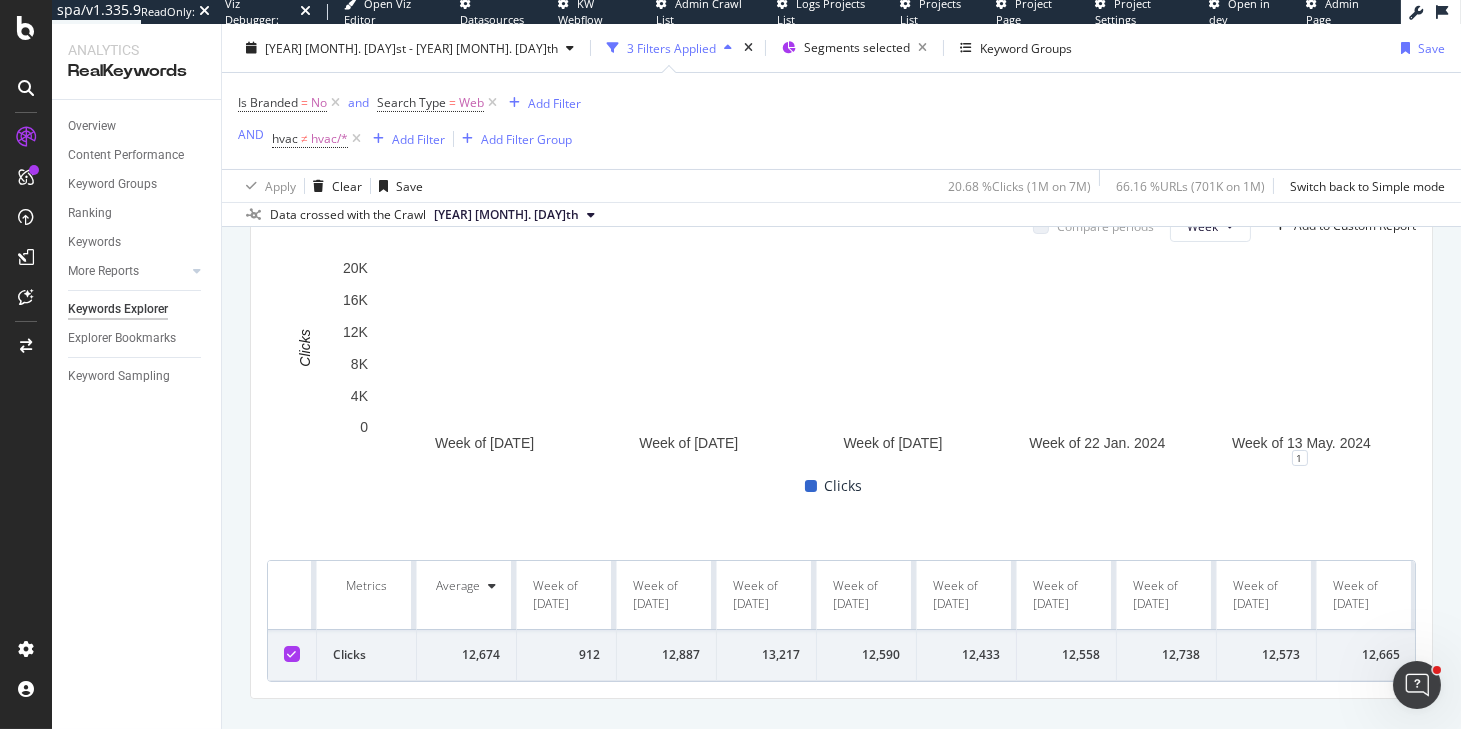 scroll, scrollTop: 287, scrollLeft: 0, axis: vertical 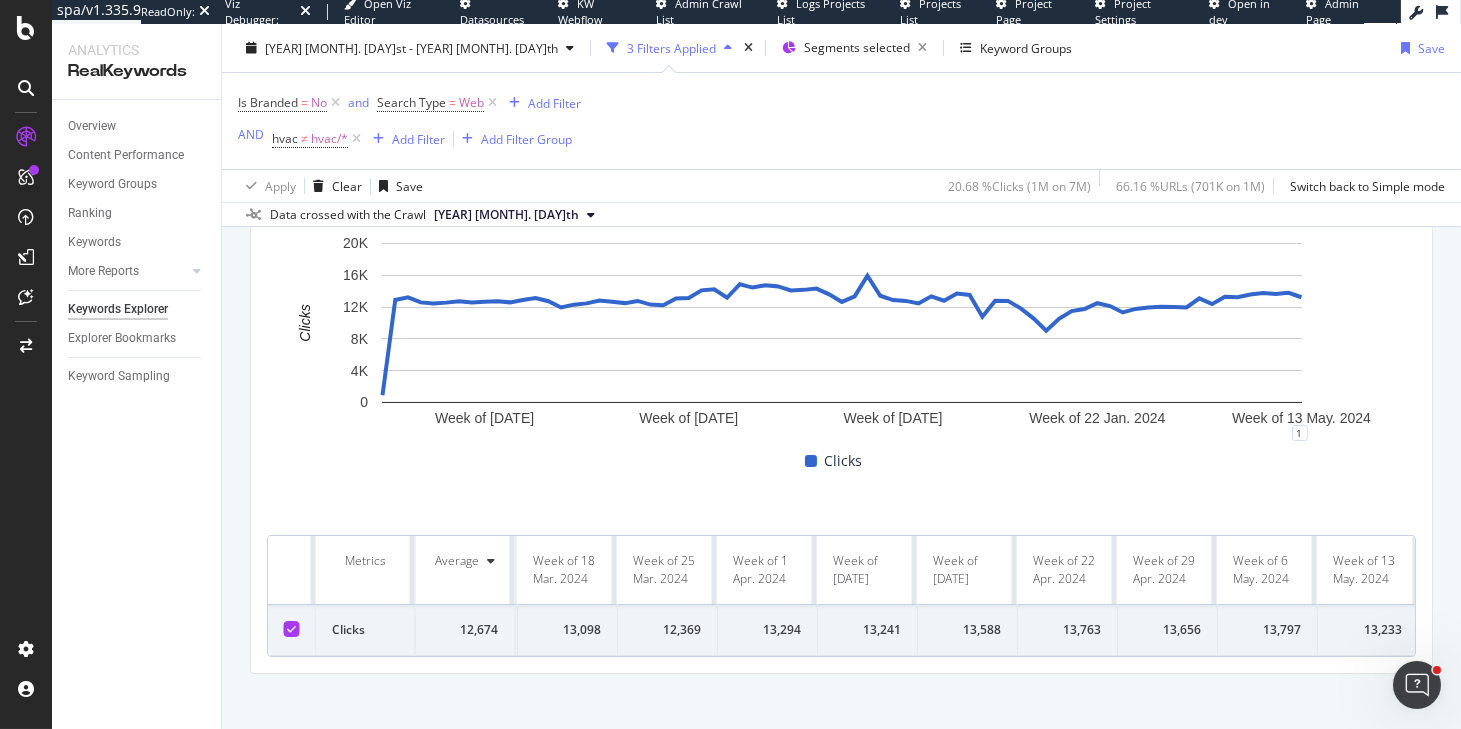 drag, startPoint x: 328, startPoint y: 556, endPoint x: 1464, endPoint y: 625, distance: 1138.0936 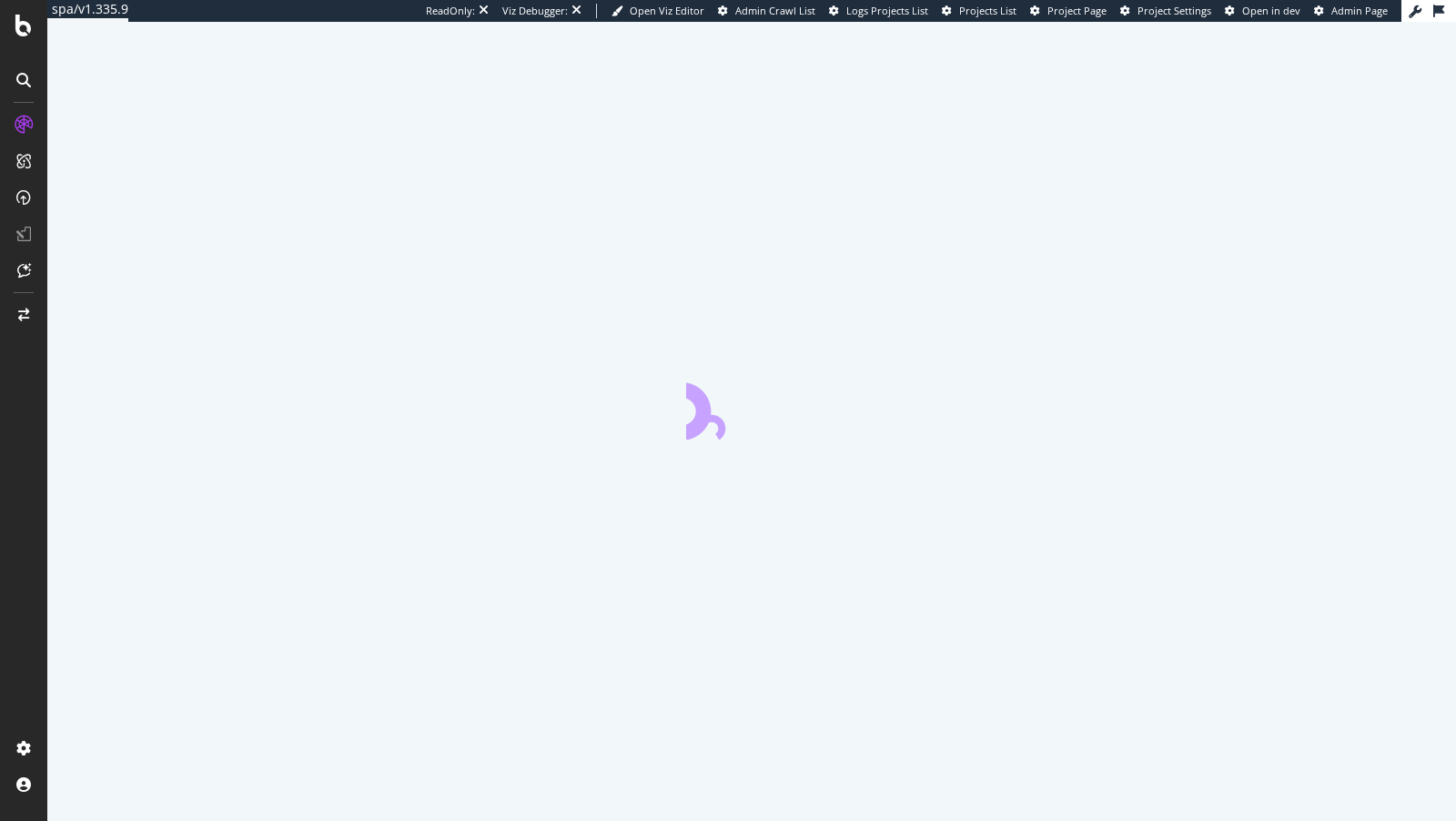 scroll, scrollTop: 0, scrollLeft: 0, axis: both 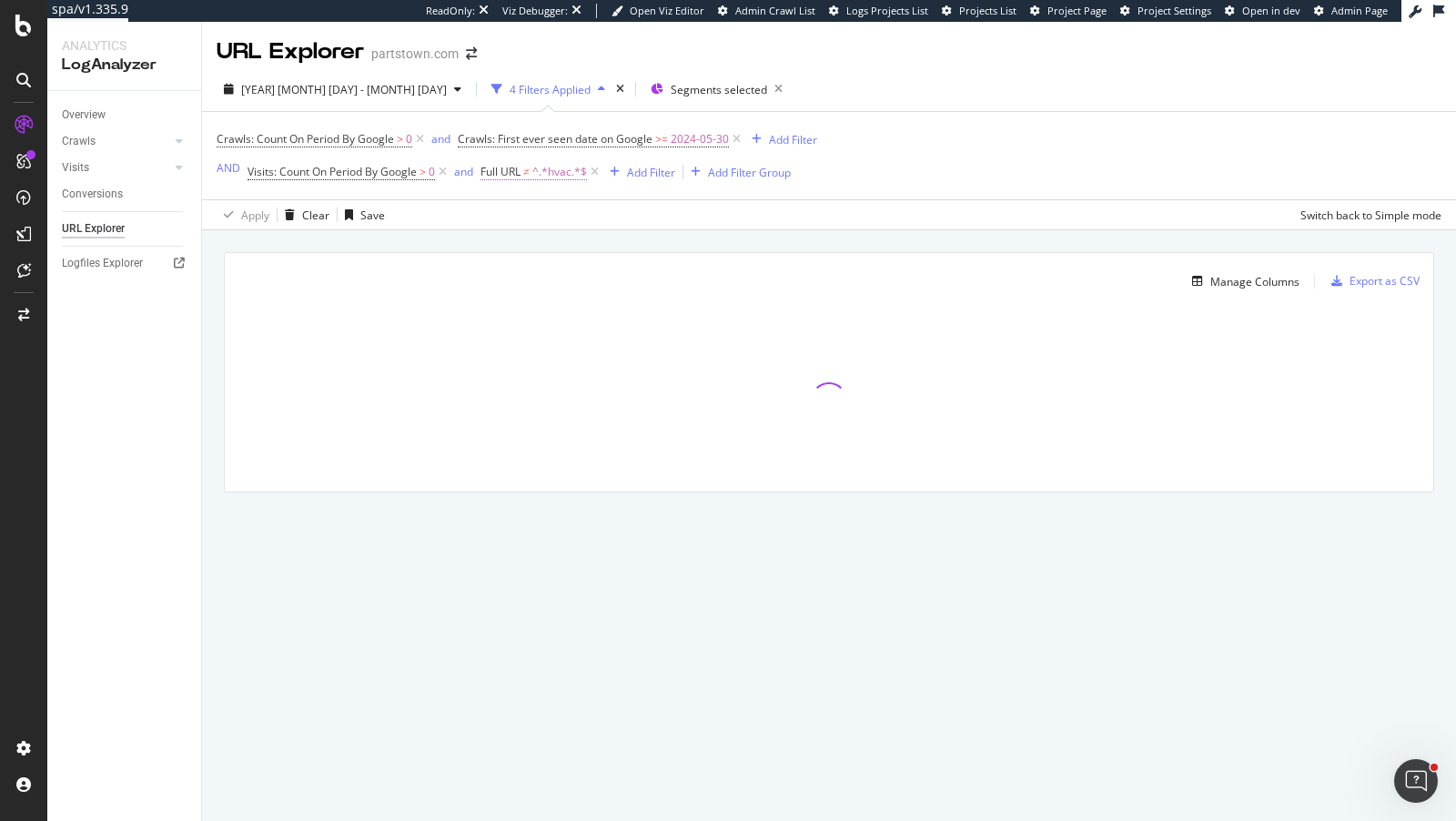 click on "^.*hvac.*$" at bounding box center [560, 172] 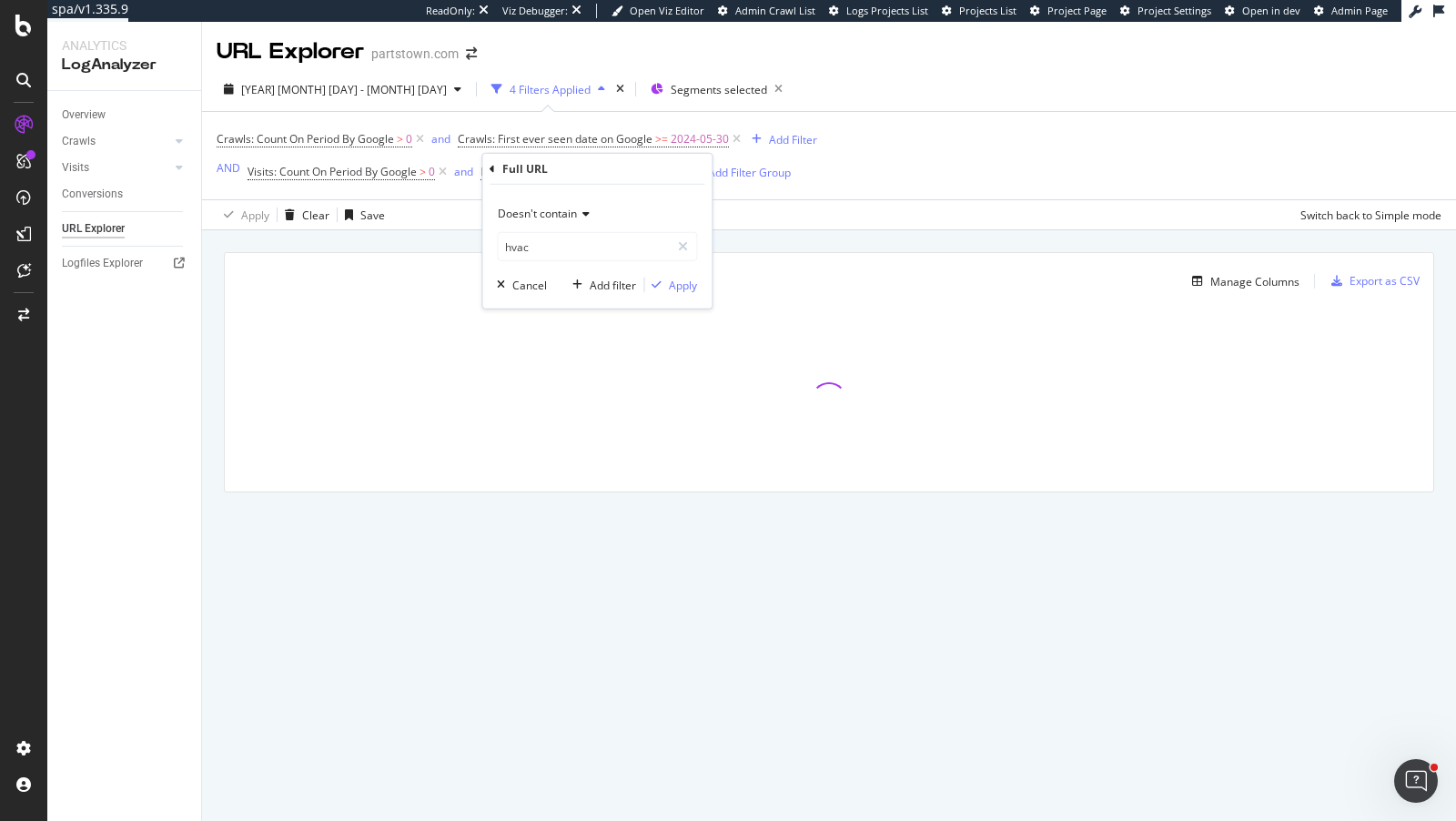 click at bounding box center [492, 168] 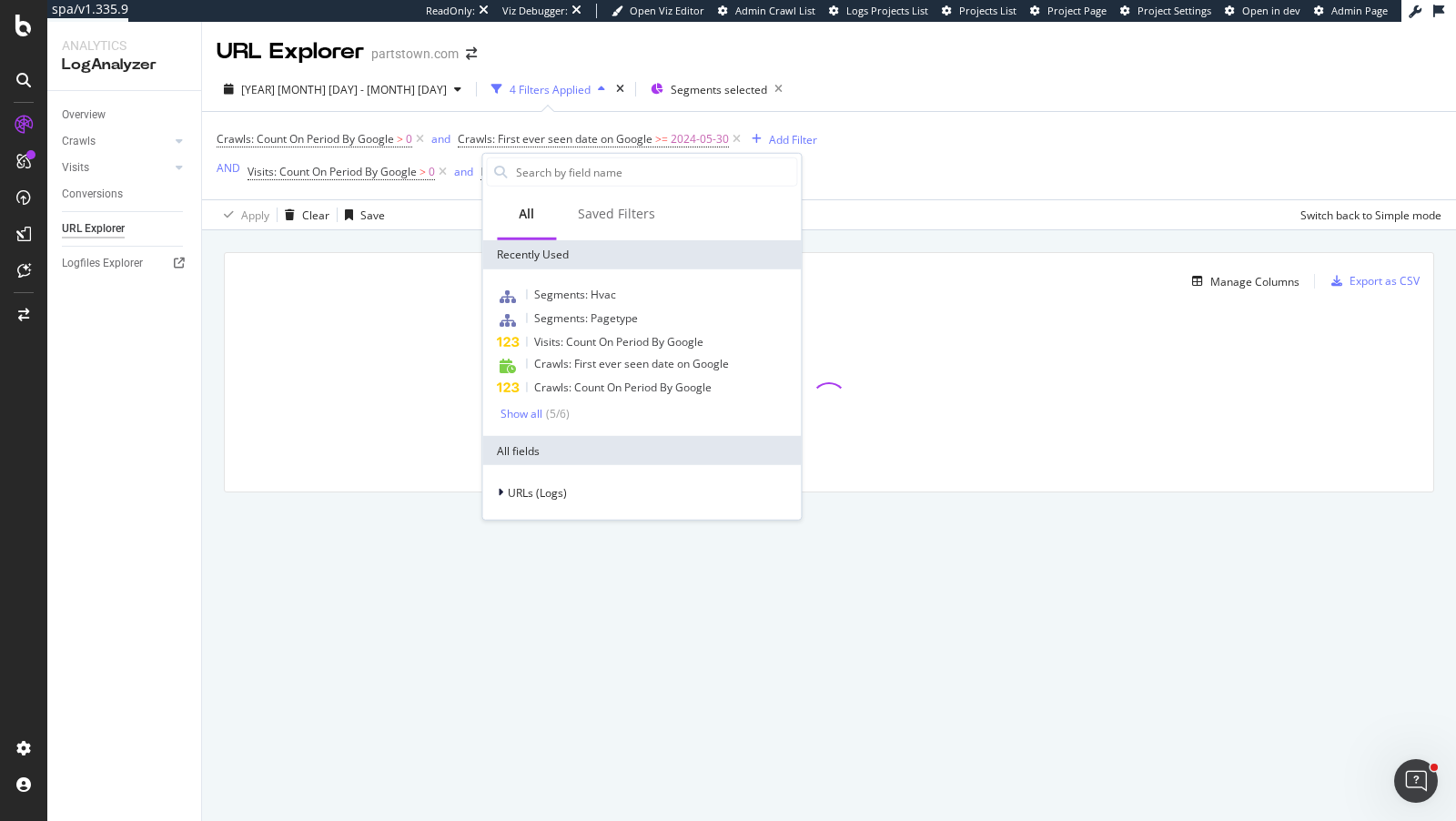 click on "Manage Columns Export as CSV Full URL Crawls: Count On Period By Google Visits: Count On Period By Google" at bounding box center [829, 393] 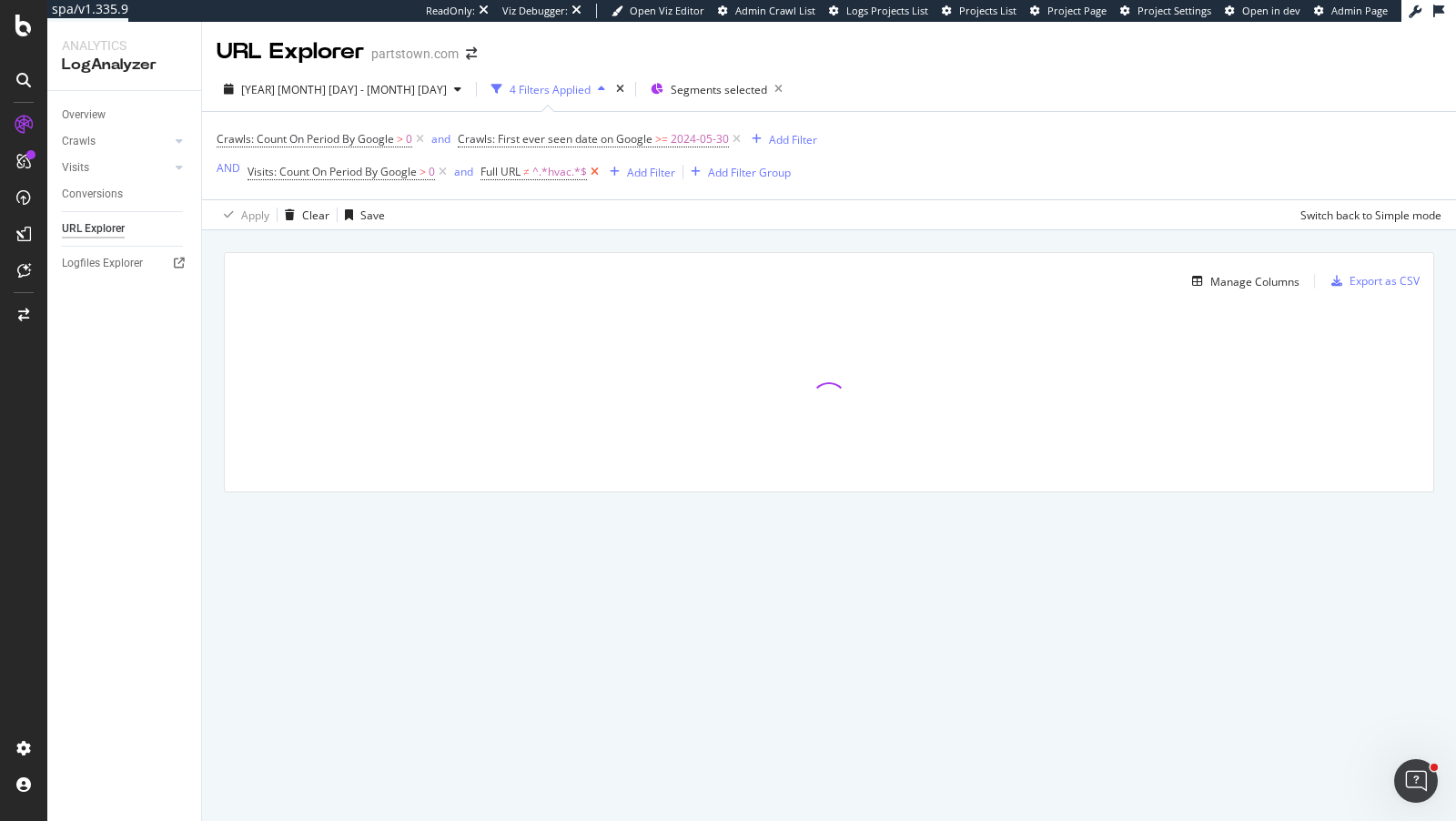 click at bounding box center [594, 172] 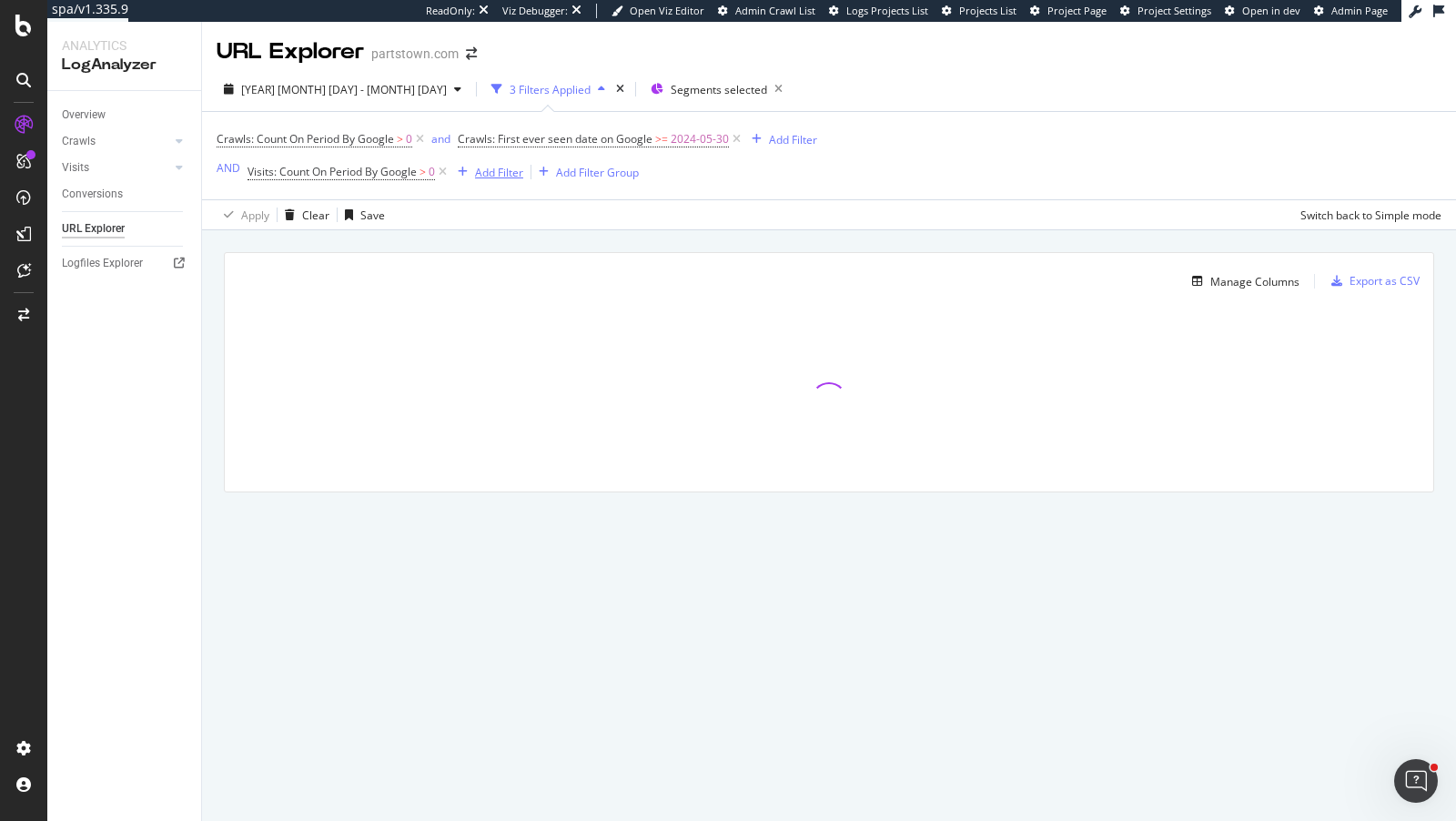 click on "Add Filter" at bounding box center [499, 172] 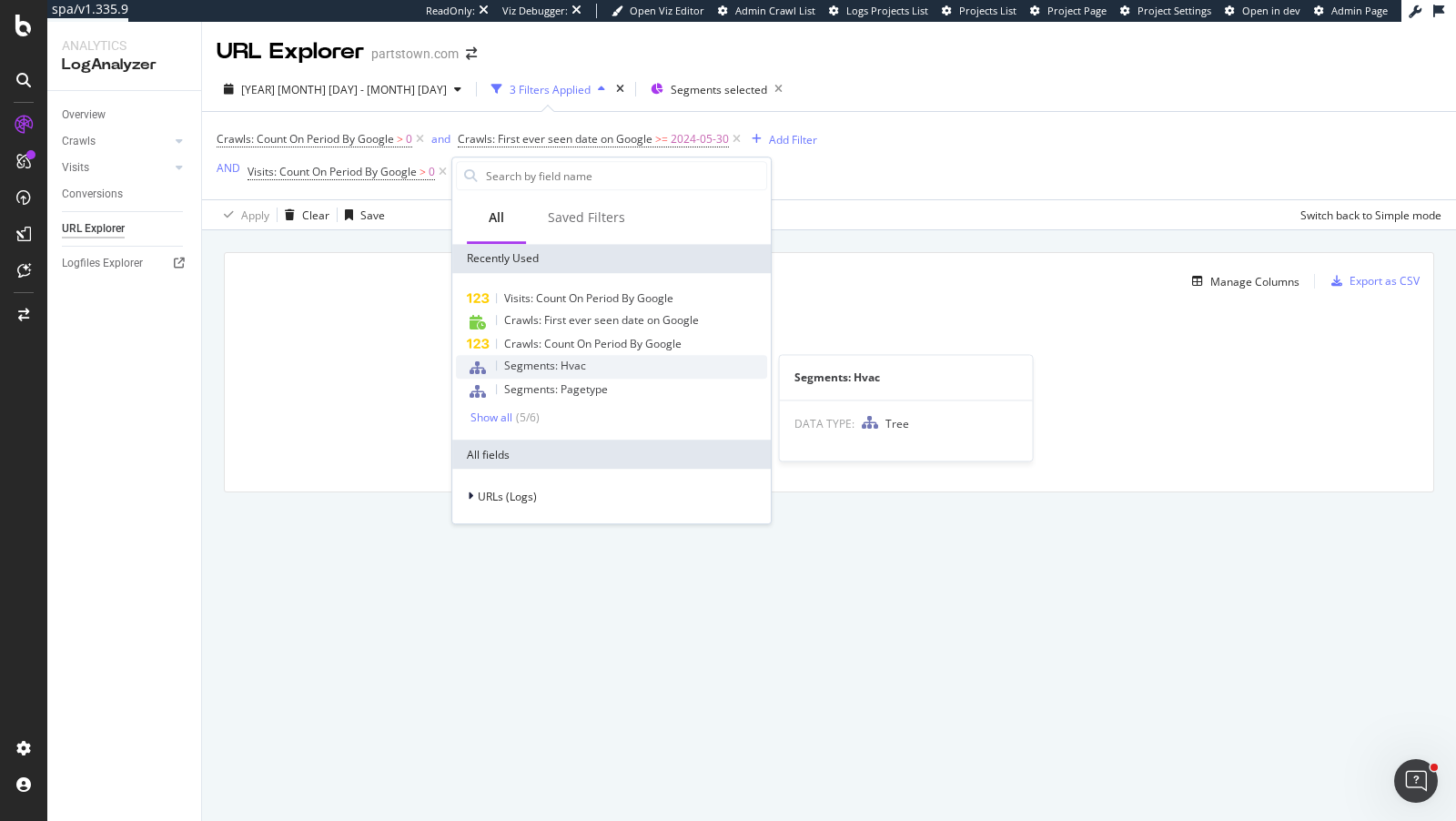click on "Segments: Hvac" at bounding box center [545, 365] 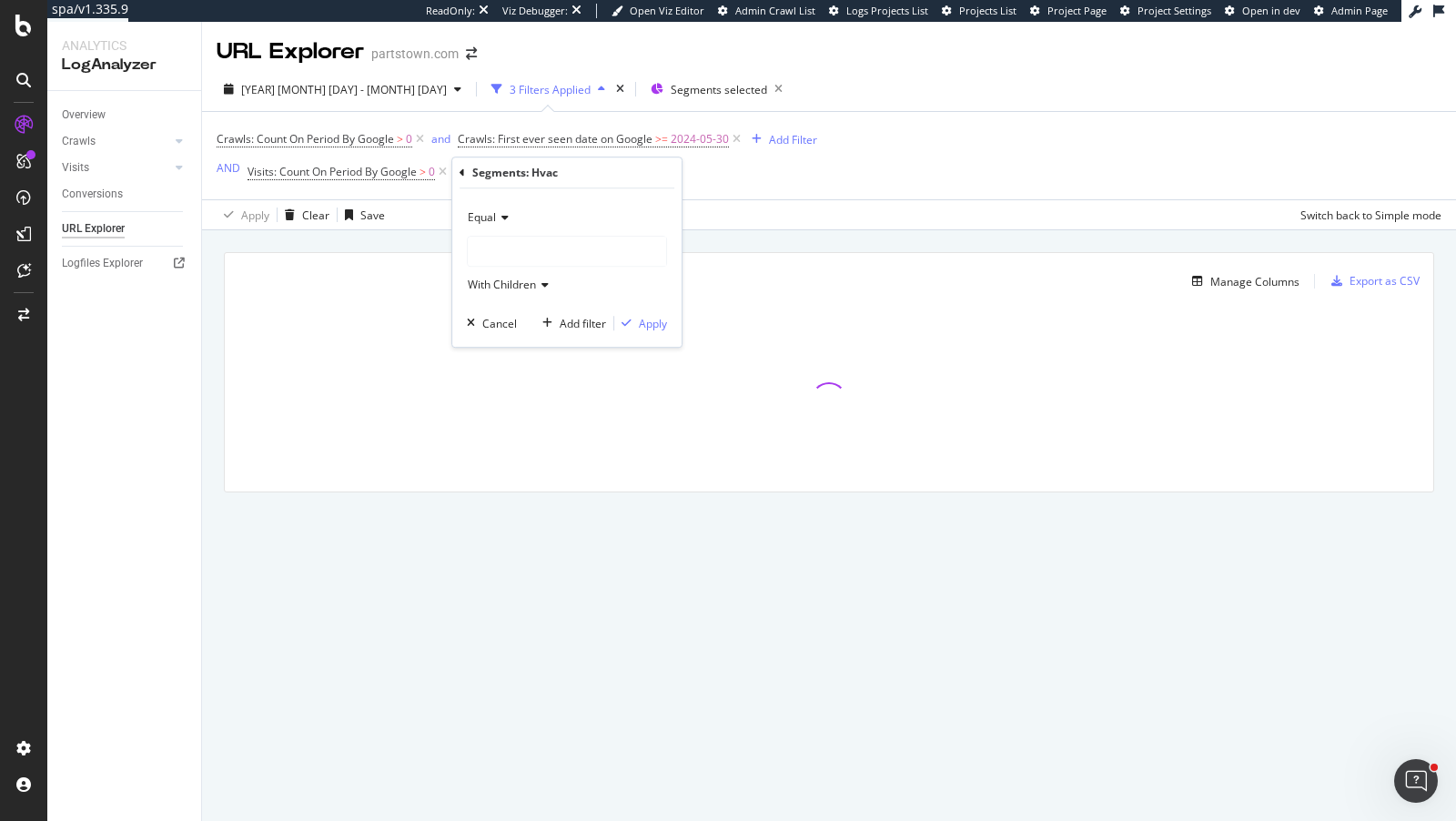 click on "Equal" at bounding box center (481, 217) 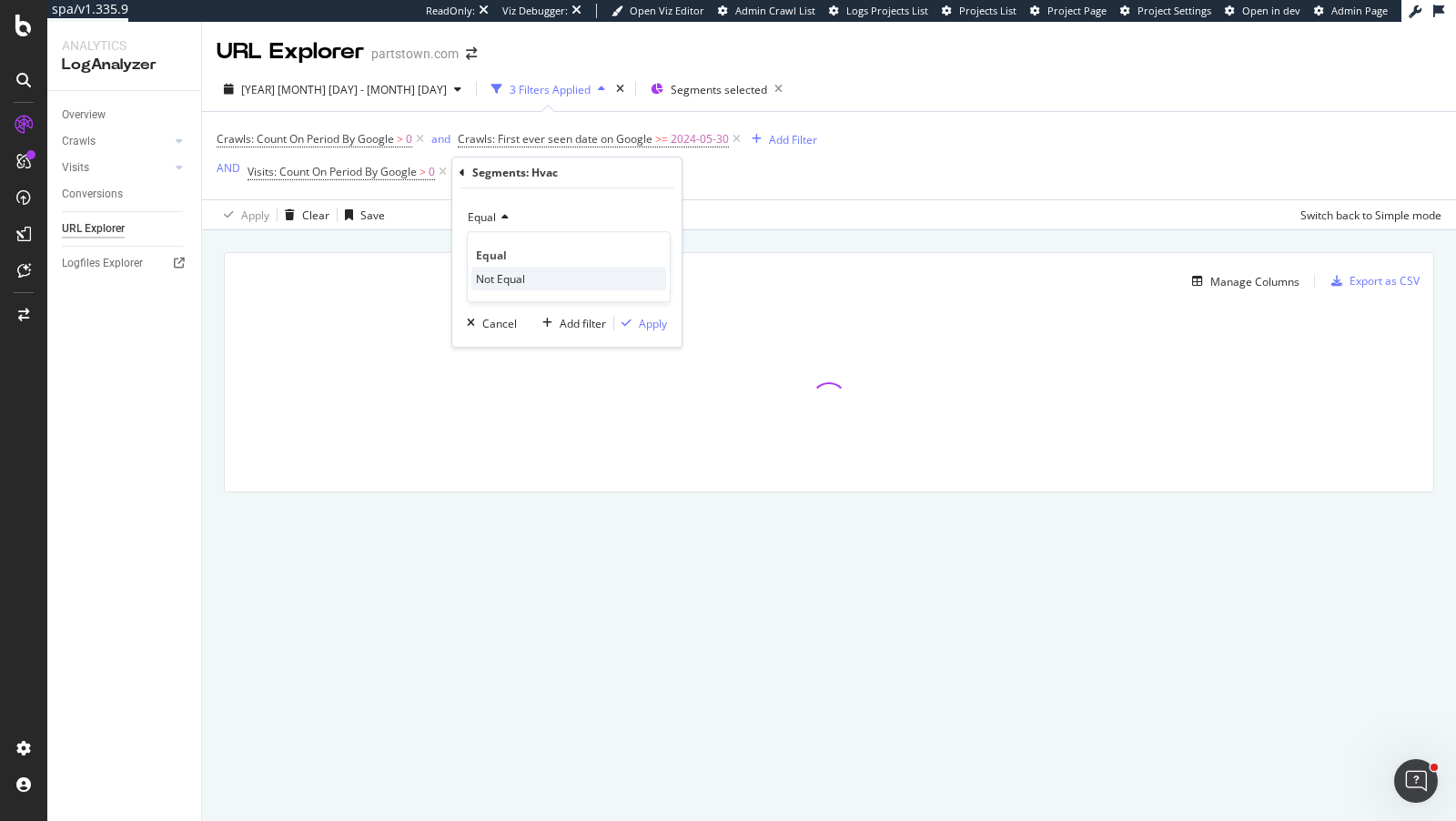 click on "Not Equal" at bounding box center (500, 279) 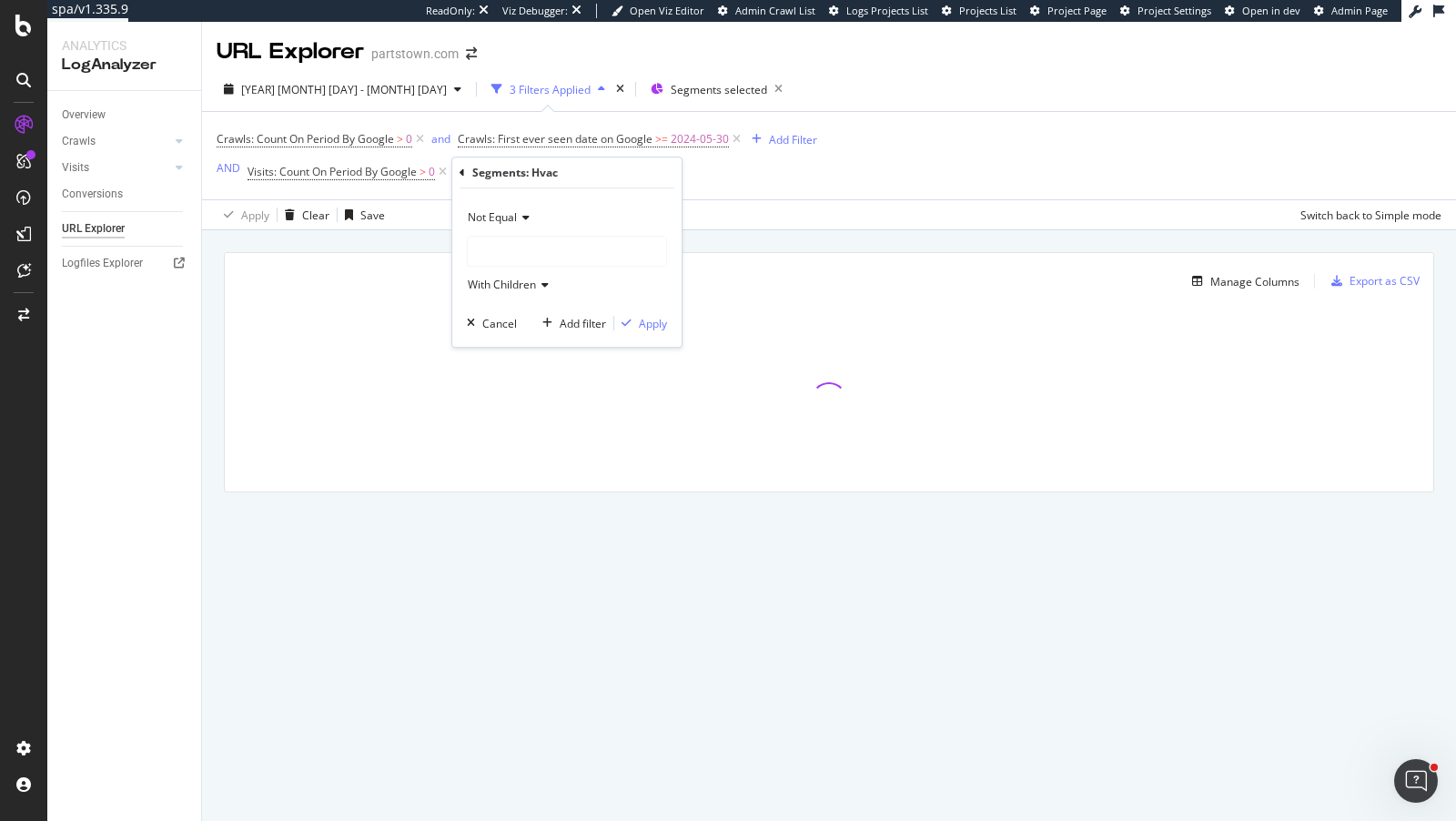 click at bounding box center [567, 251] 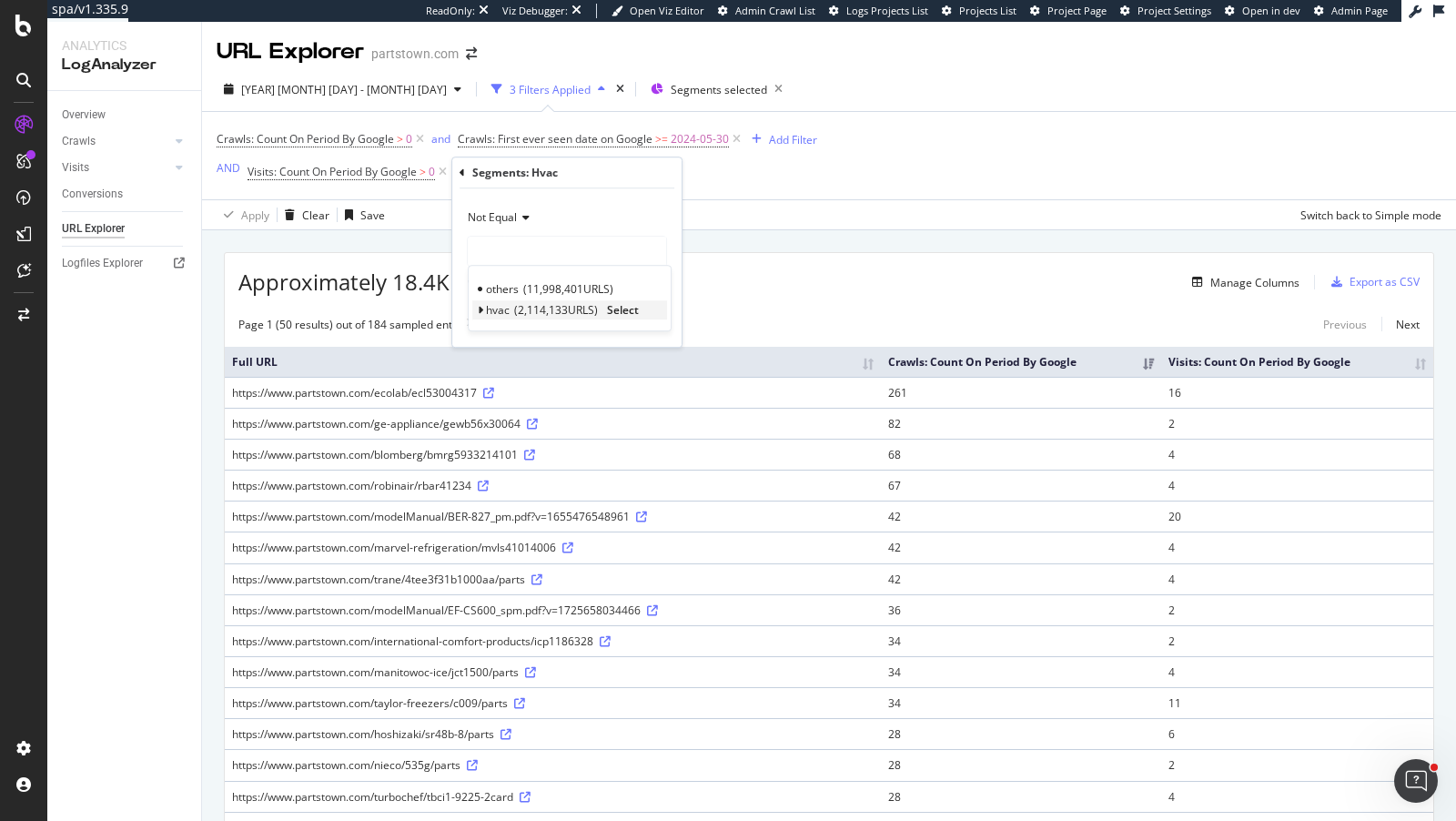 click on "Select" at bounding box center [622, 309] 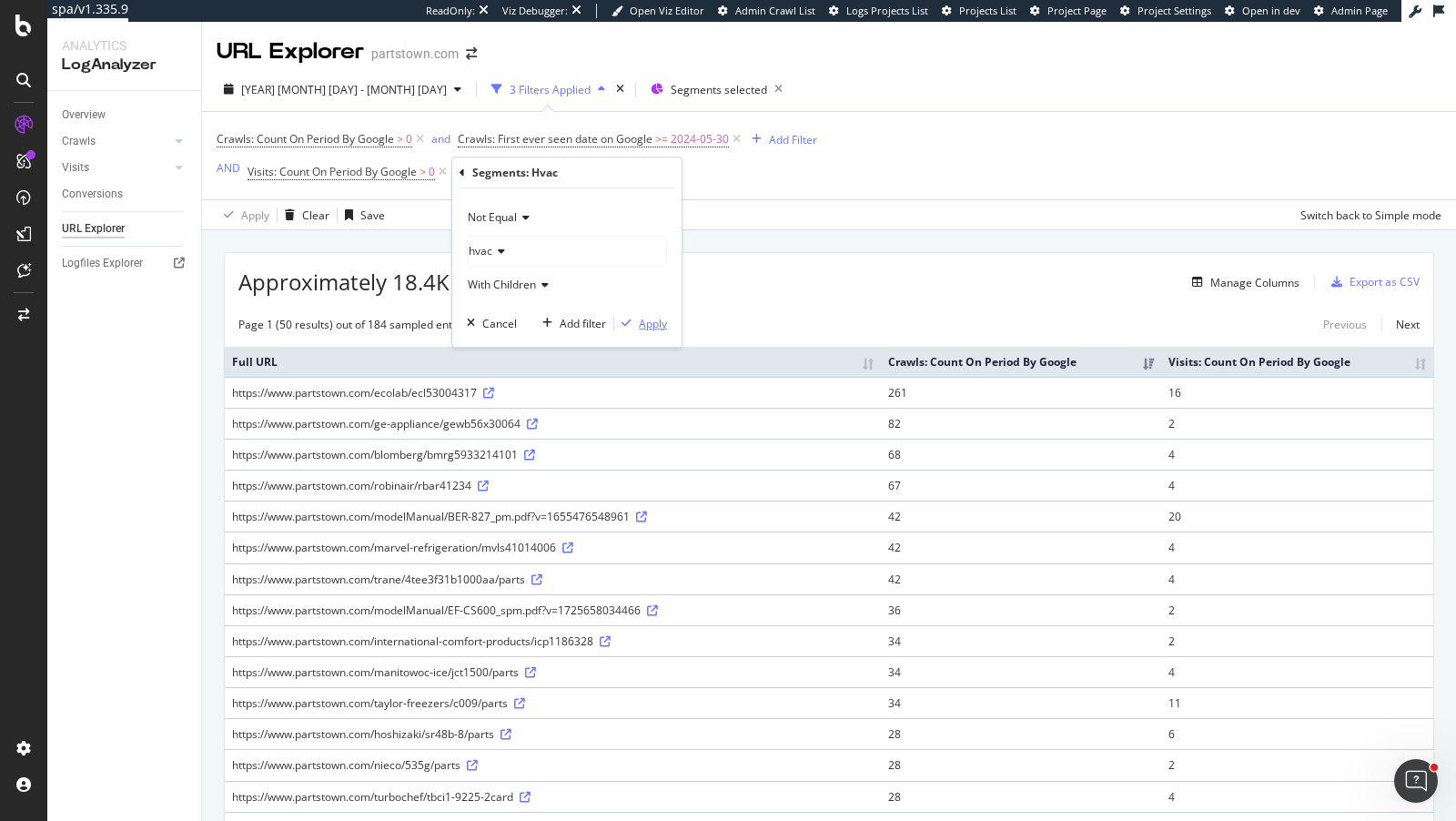 click on "Apply" at bounding box center (652, 323) 